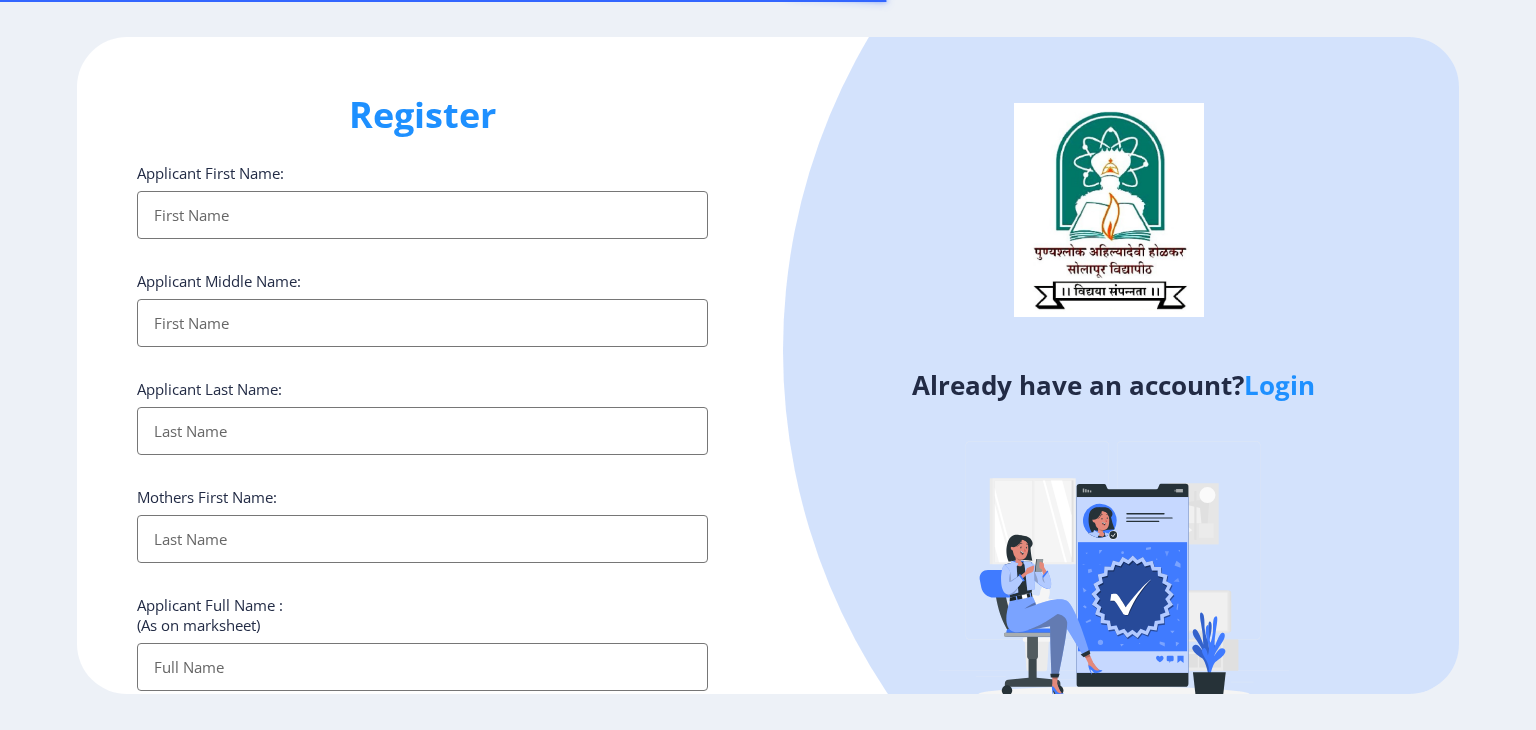 select 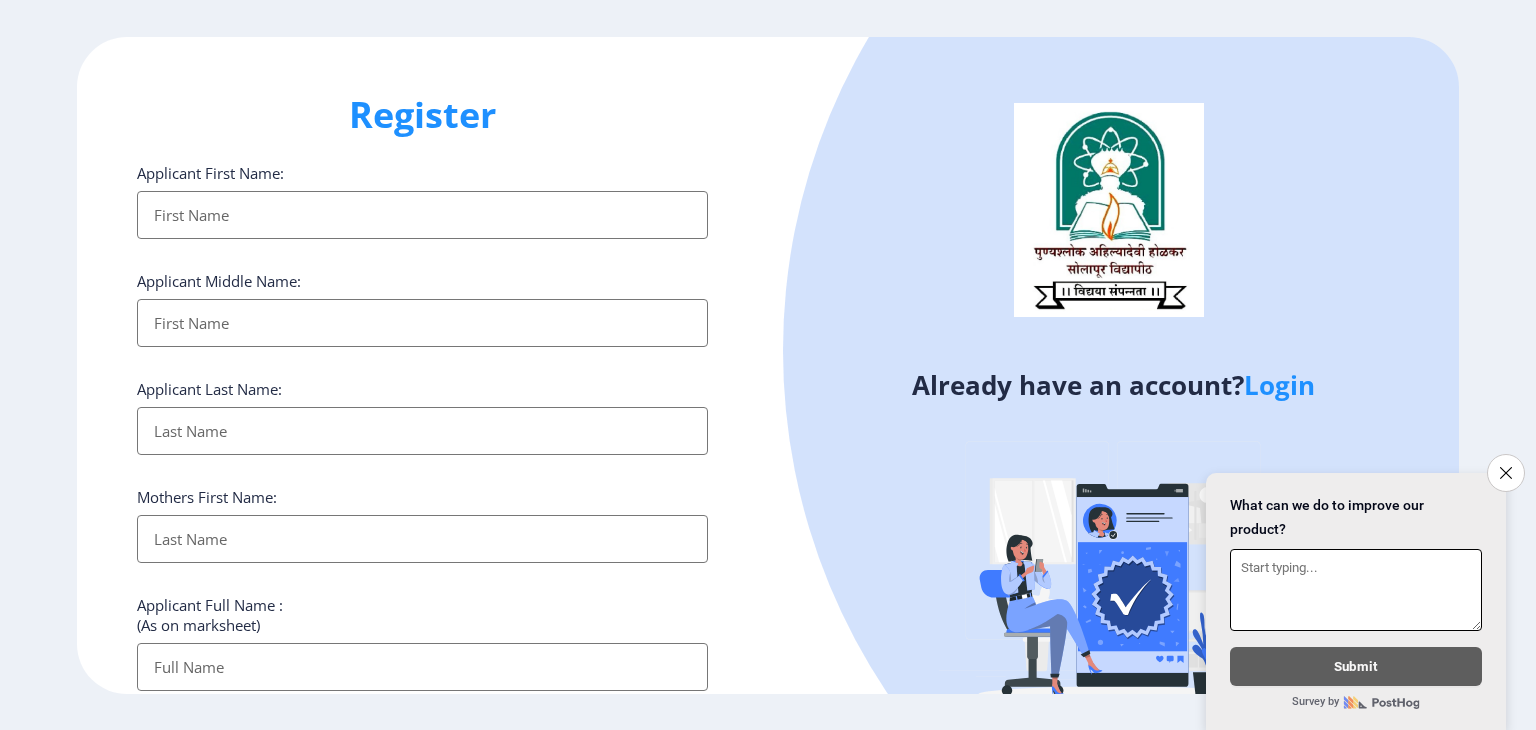 drag, startPoint x: 1508, startPoint y: 465, endPoint x: 1284, endPoint y: 379, distance: 239.94167 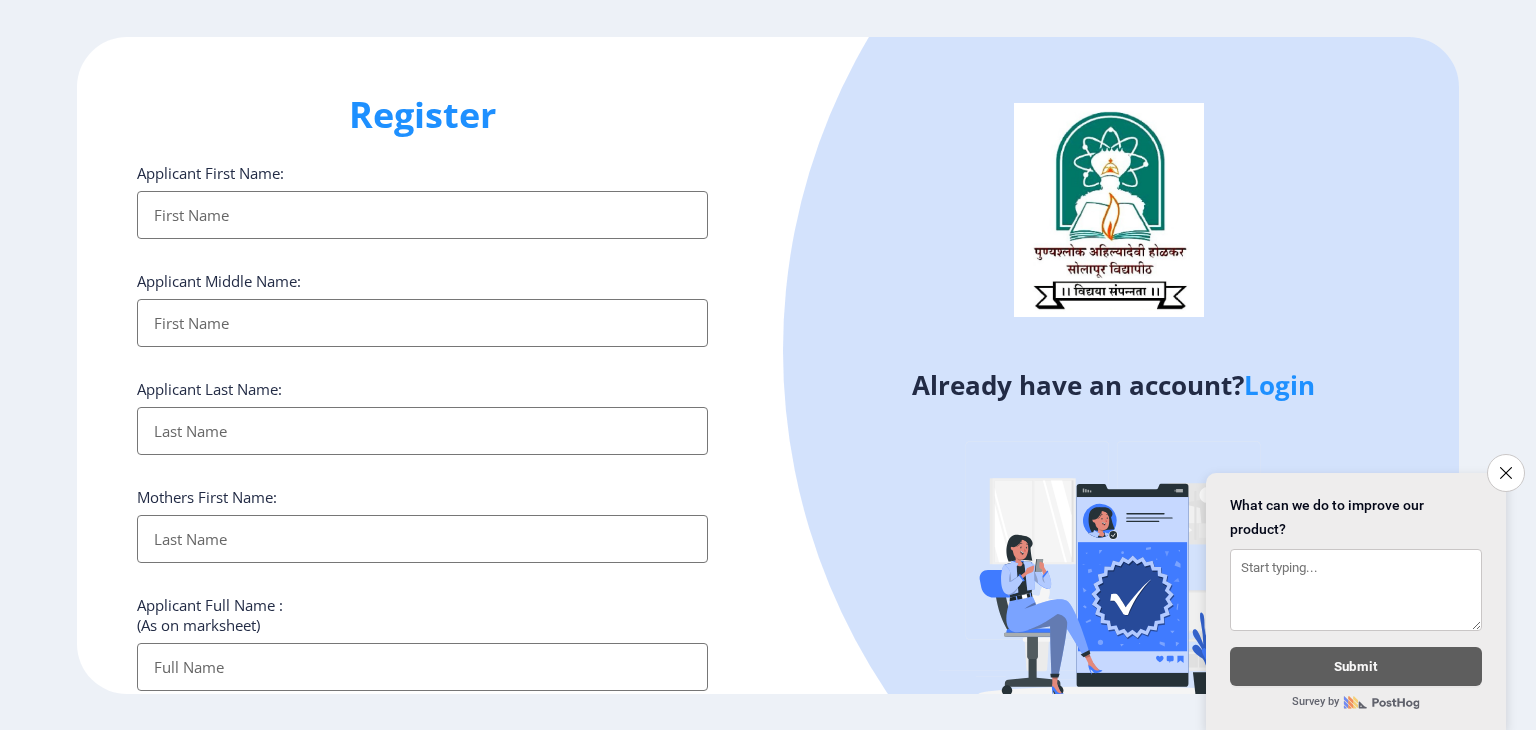 click on "Login" 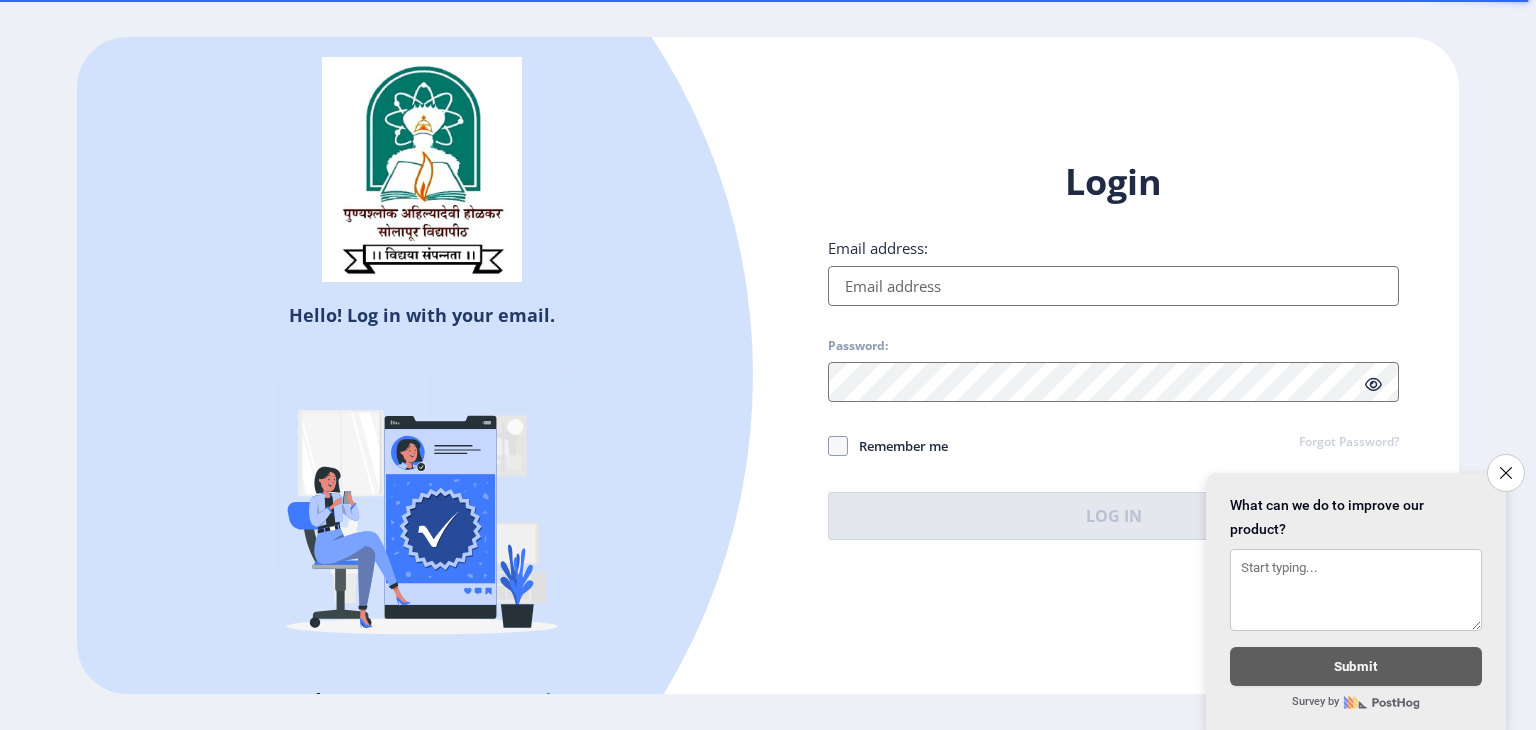 click on "Email address:" at bounding box center (1113, 286) 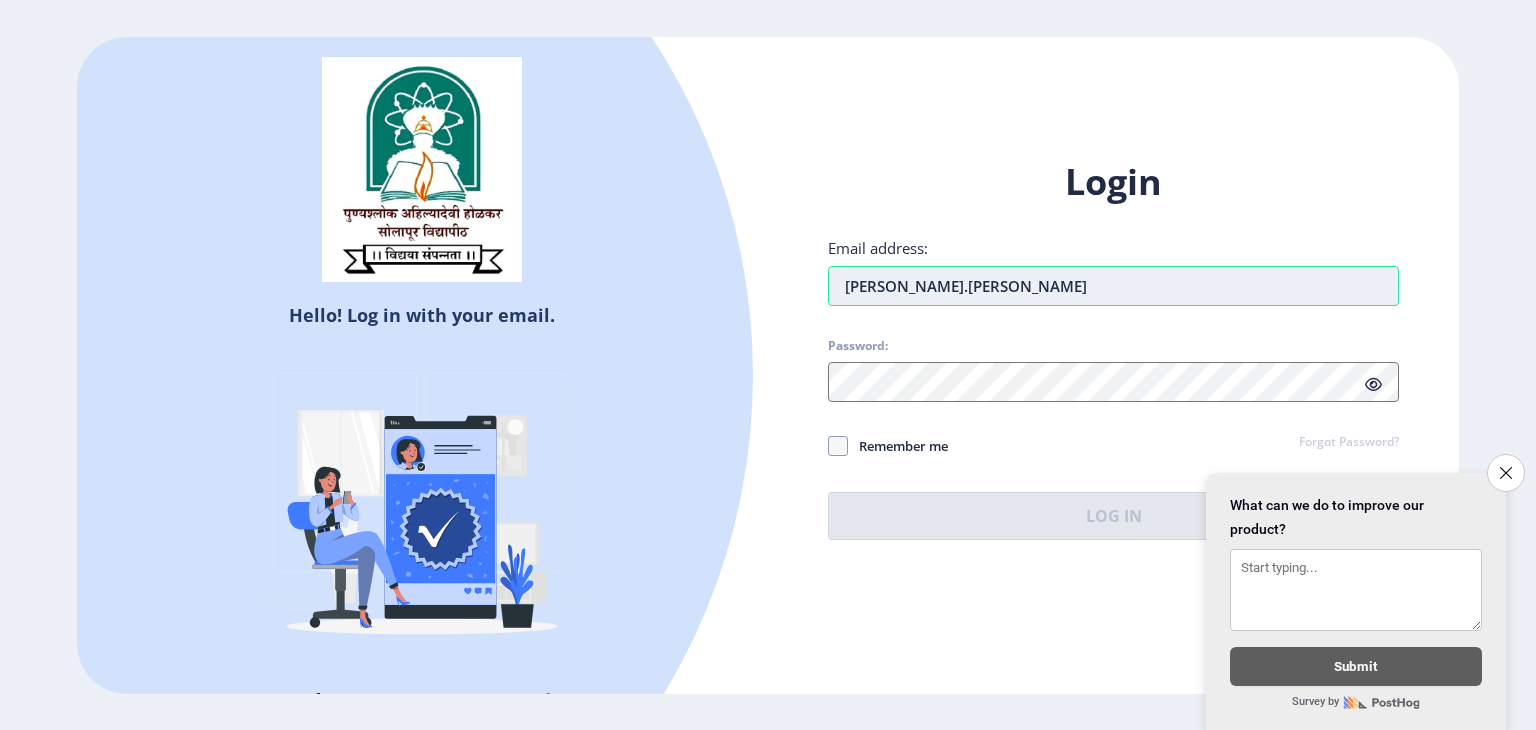click on "[PERSON_NAME].[PERSON_NAME]" at bounding box center [1113, 286] 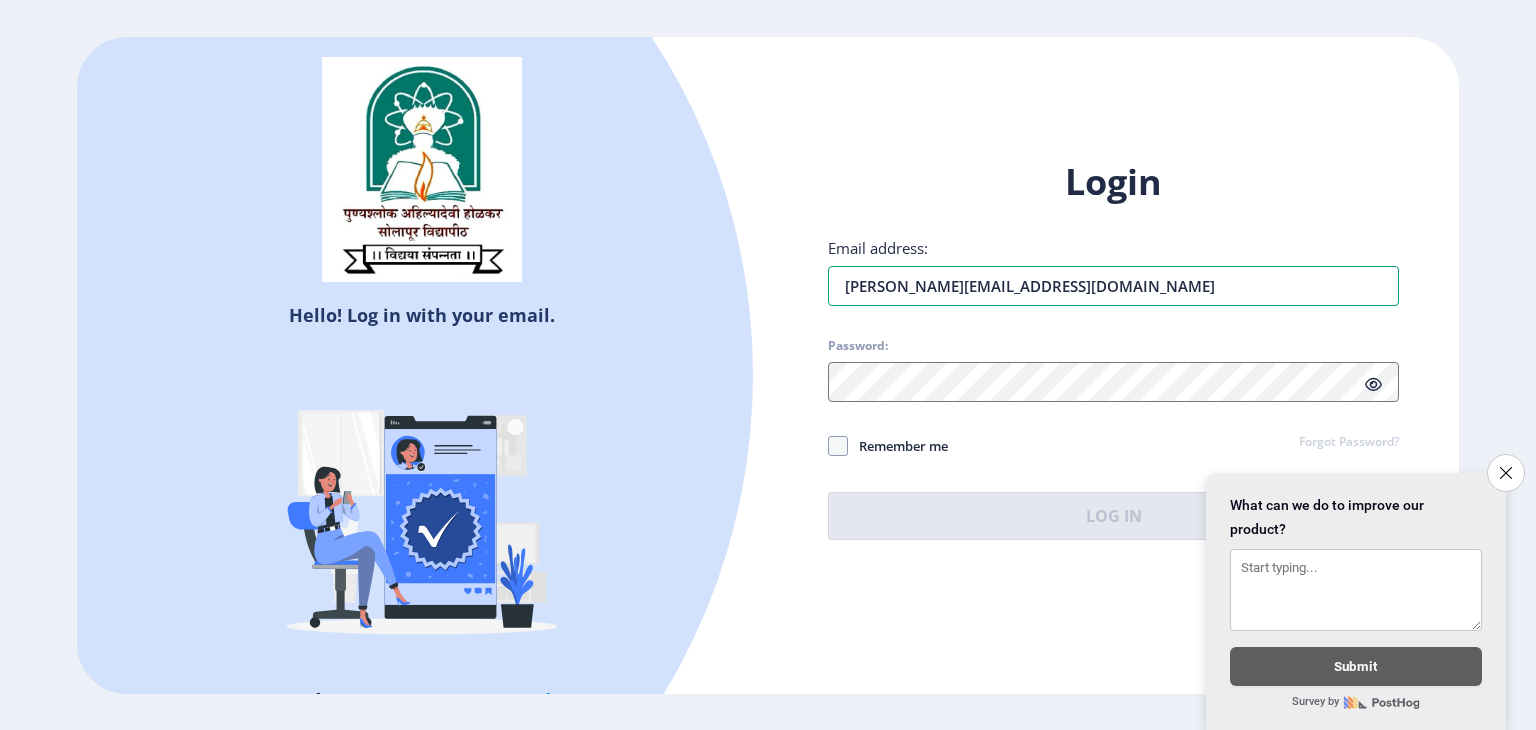 type on "[PERSON_NAME][EMAIL_ADDRESS][DOMAIN_NAME]" 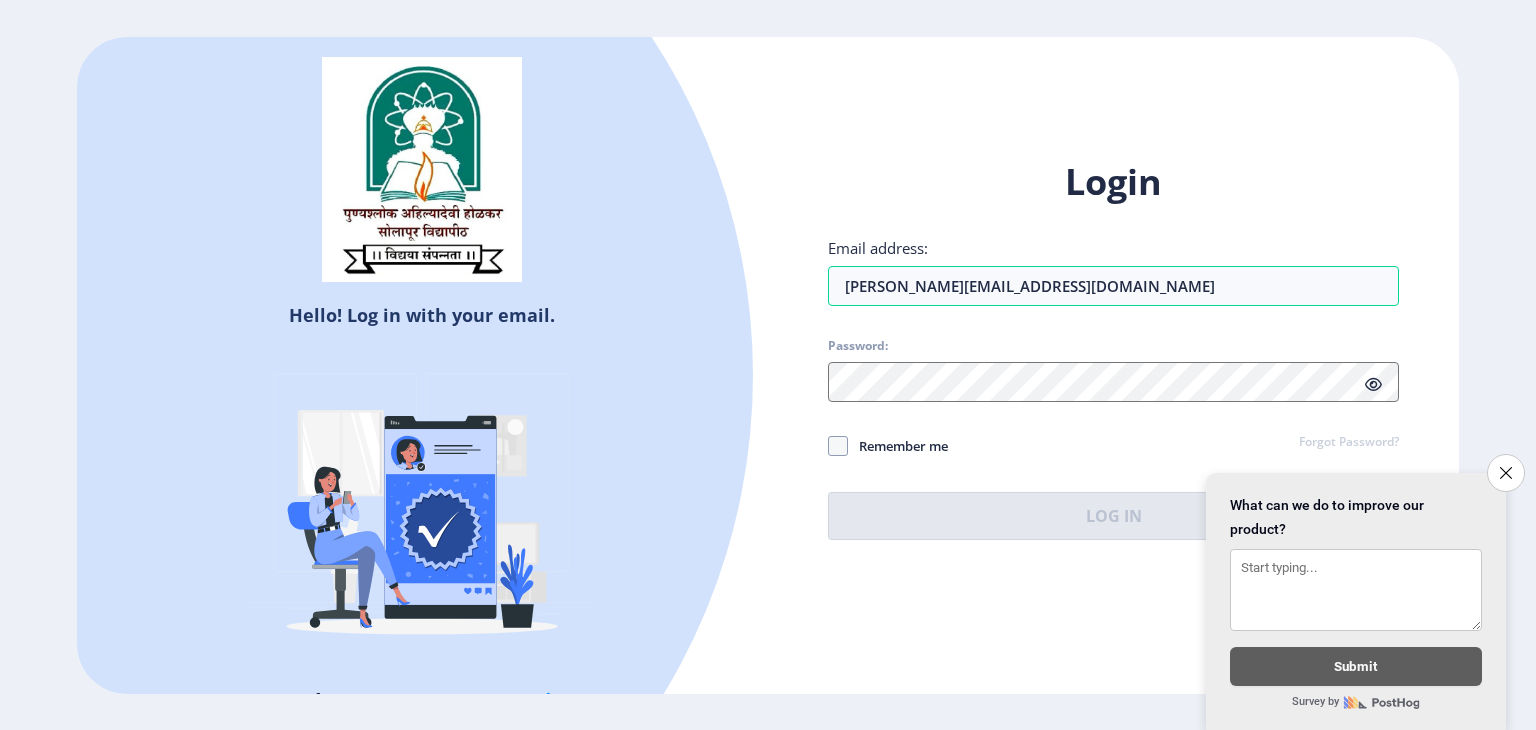 click 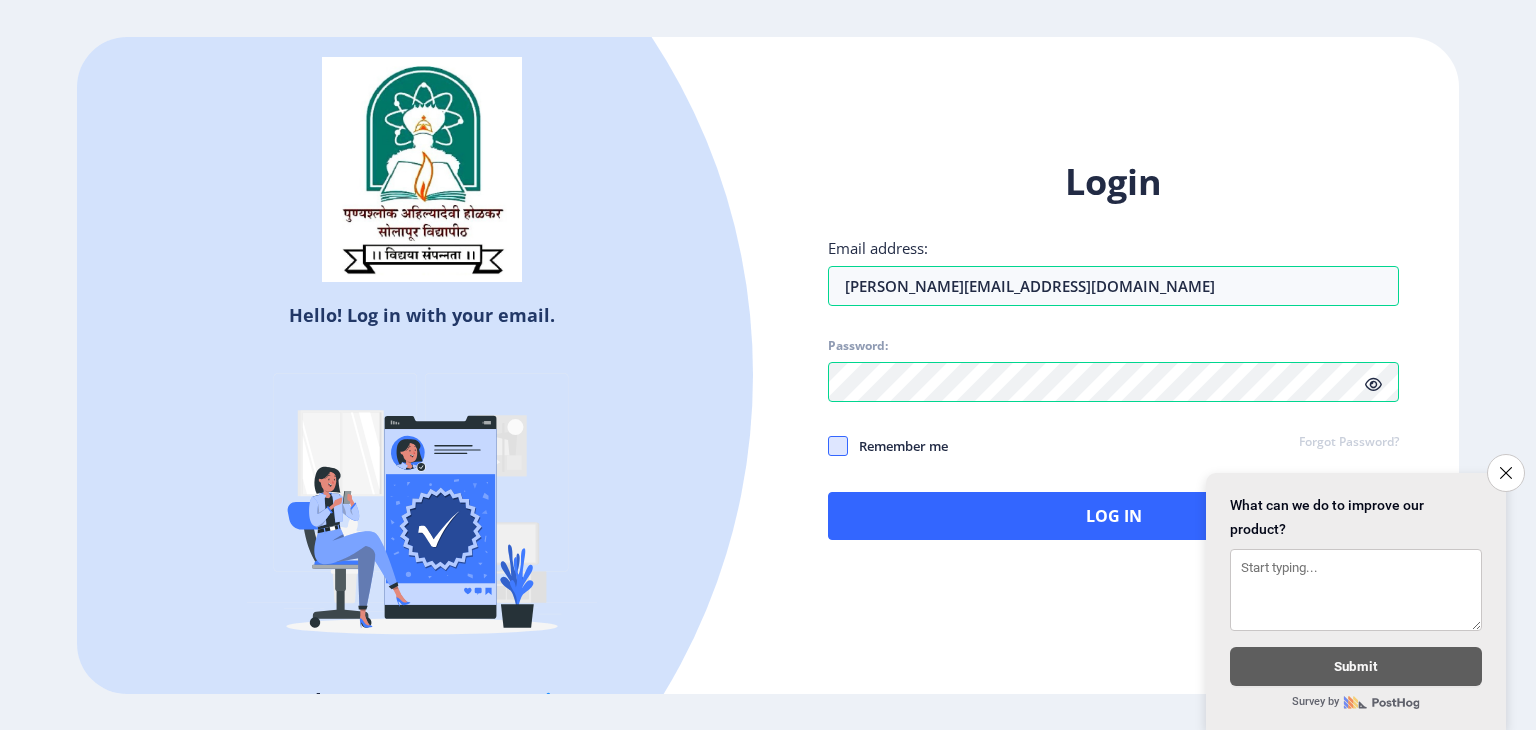 click 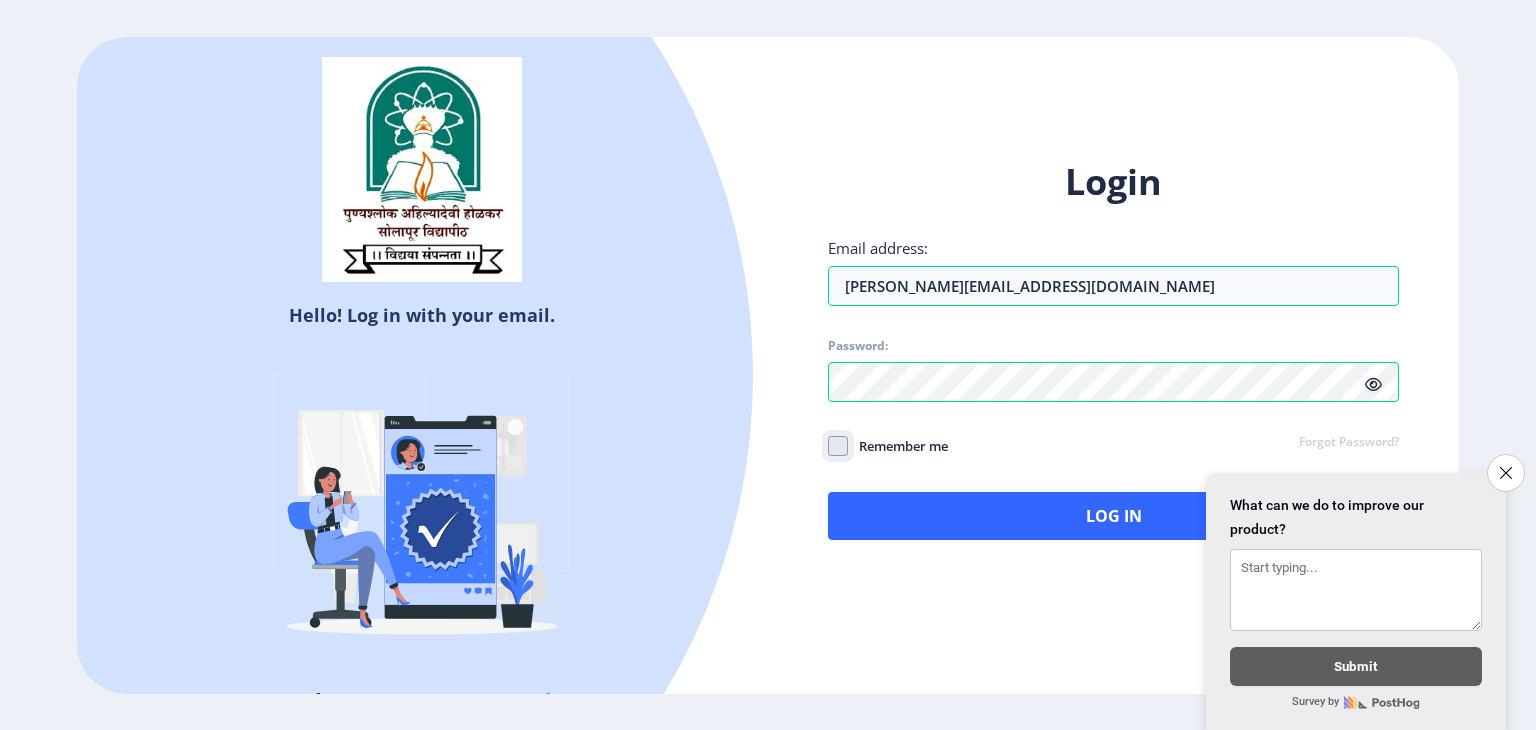 checkbox on "true" 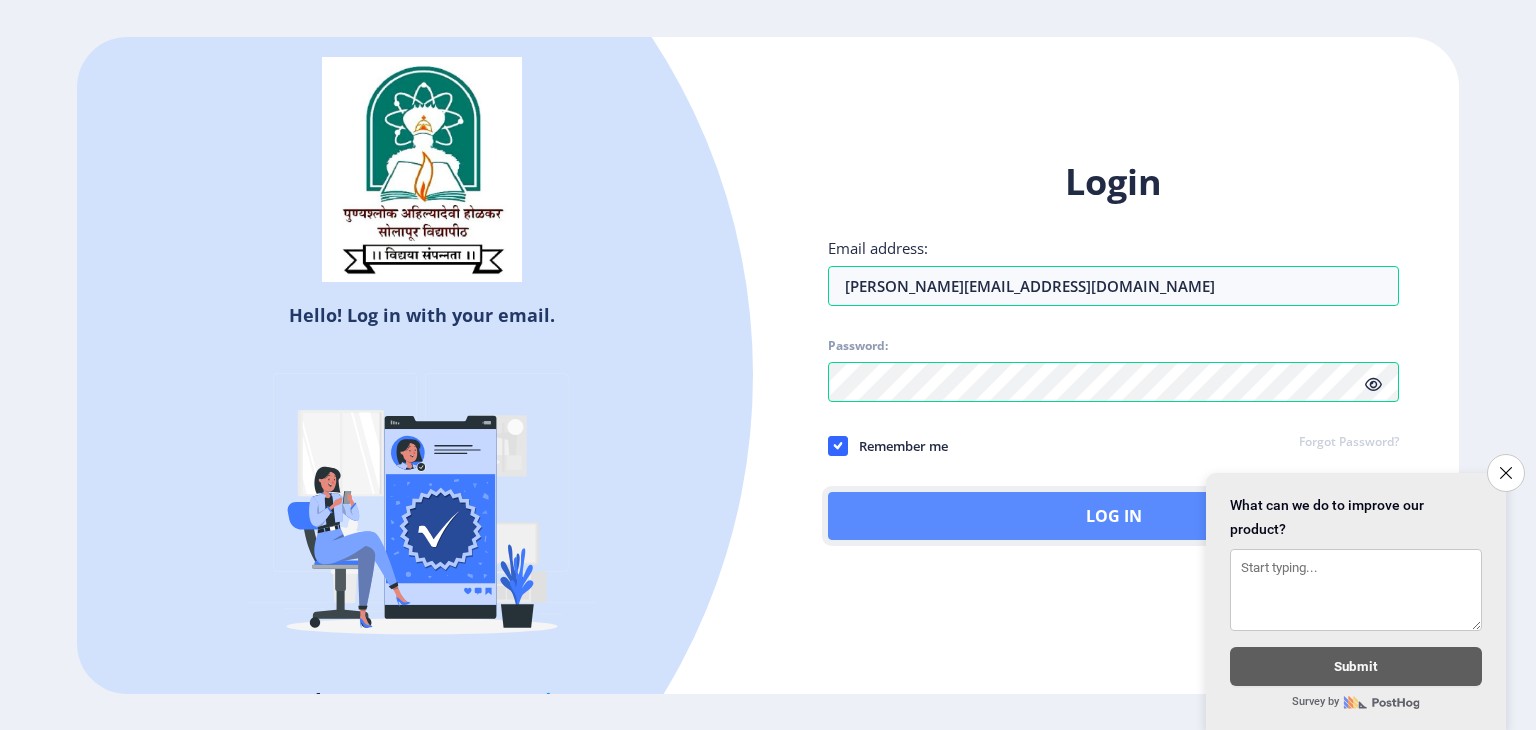 click on "Log In" 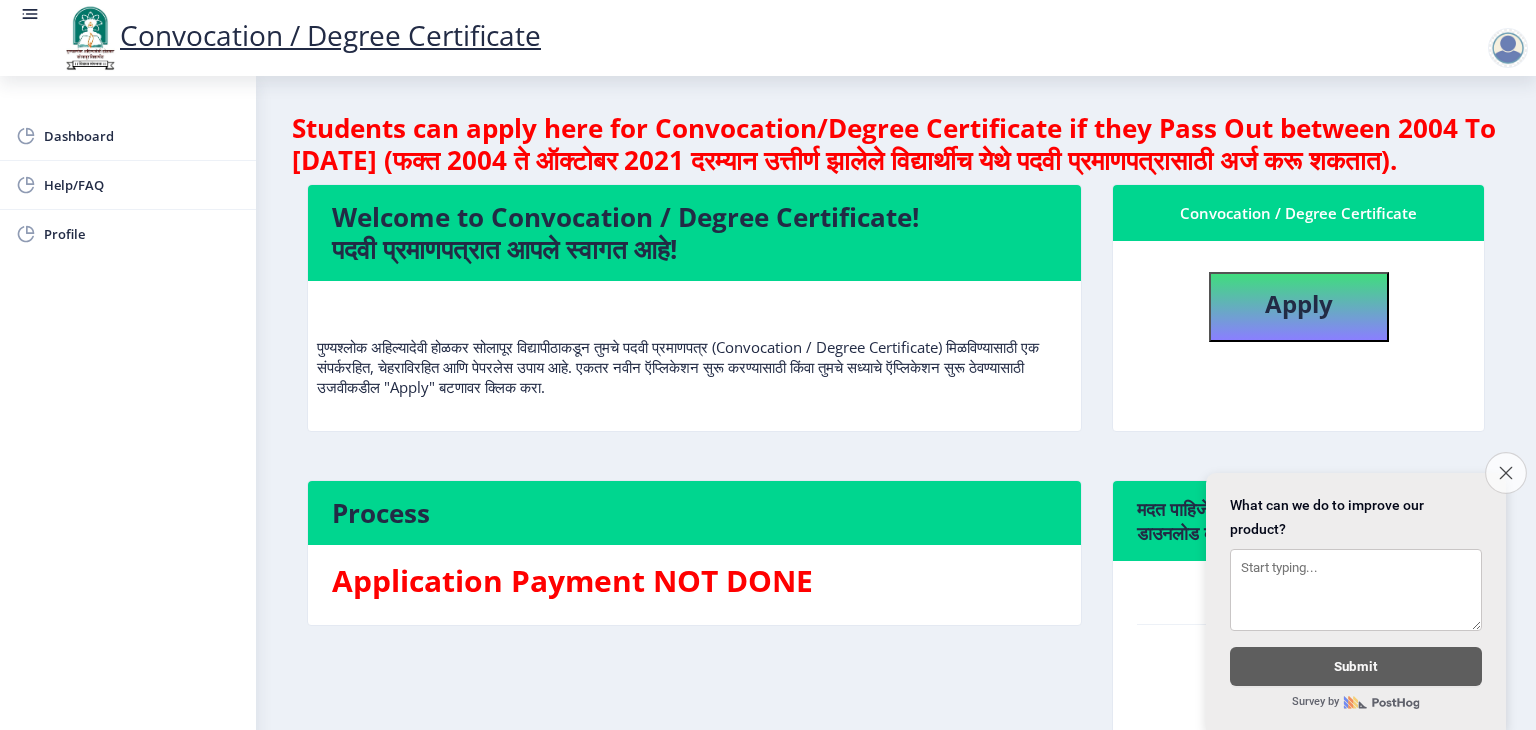 click on "Close survey" at bounding box center [1506, 473] 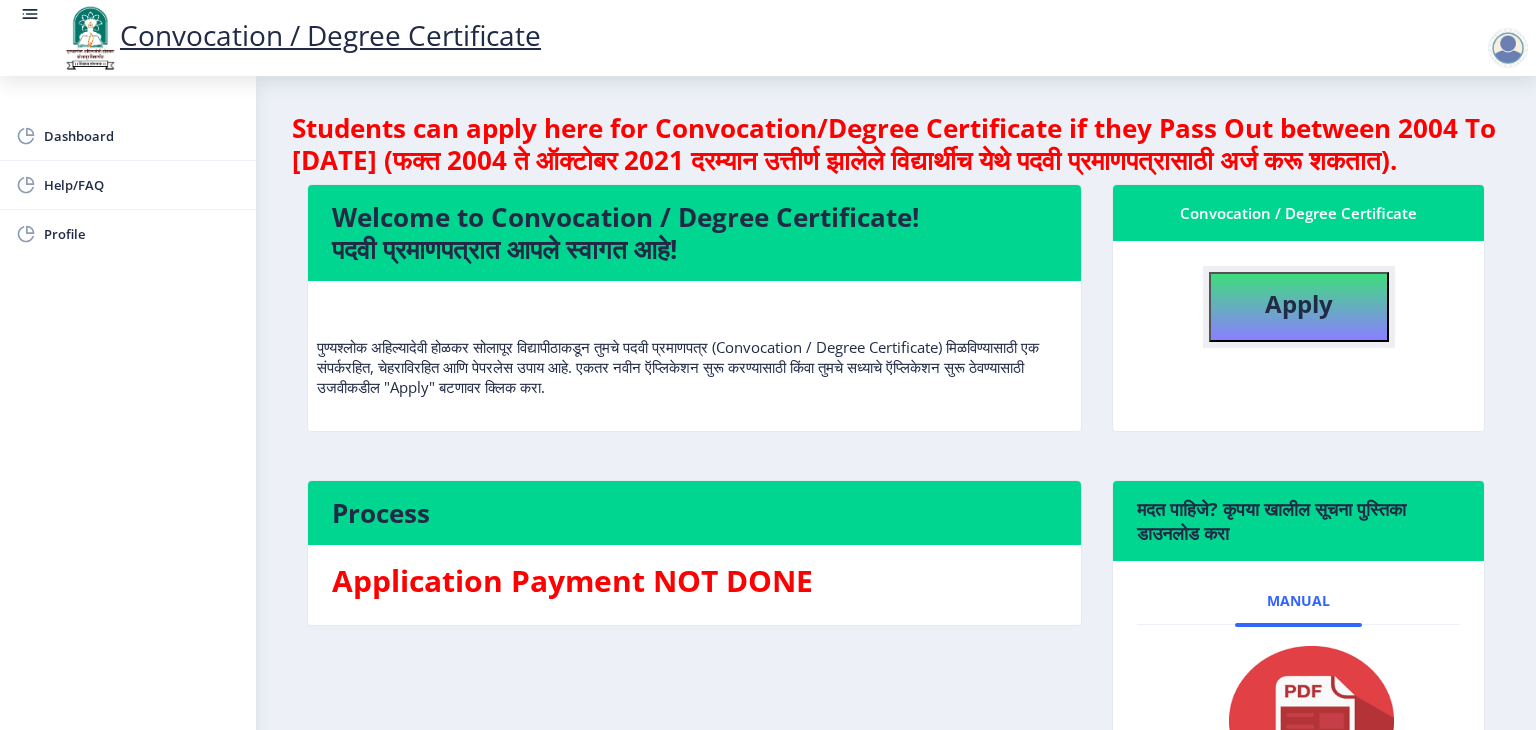 click on "Apply" 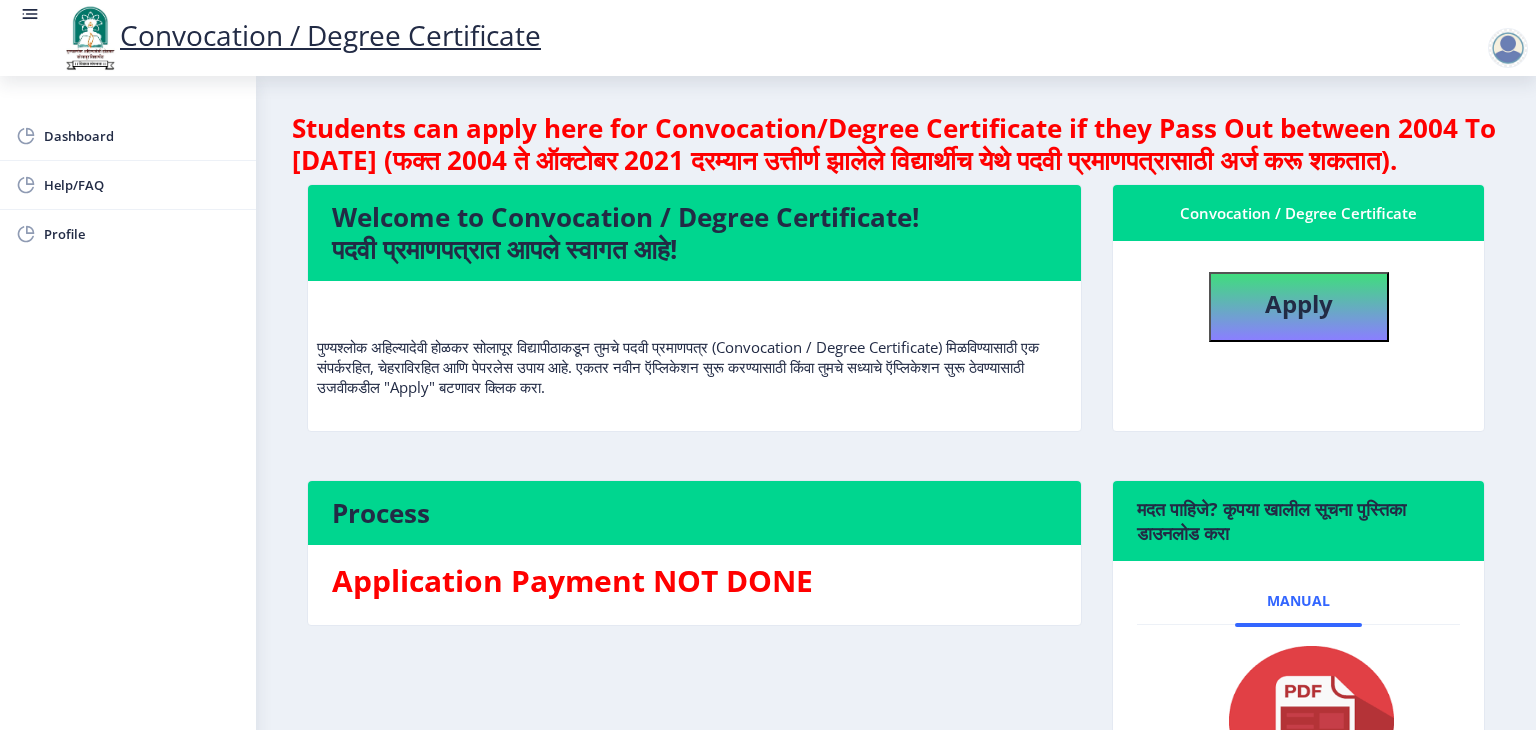 select 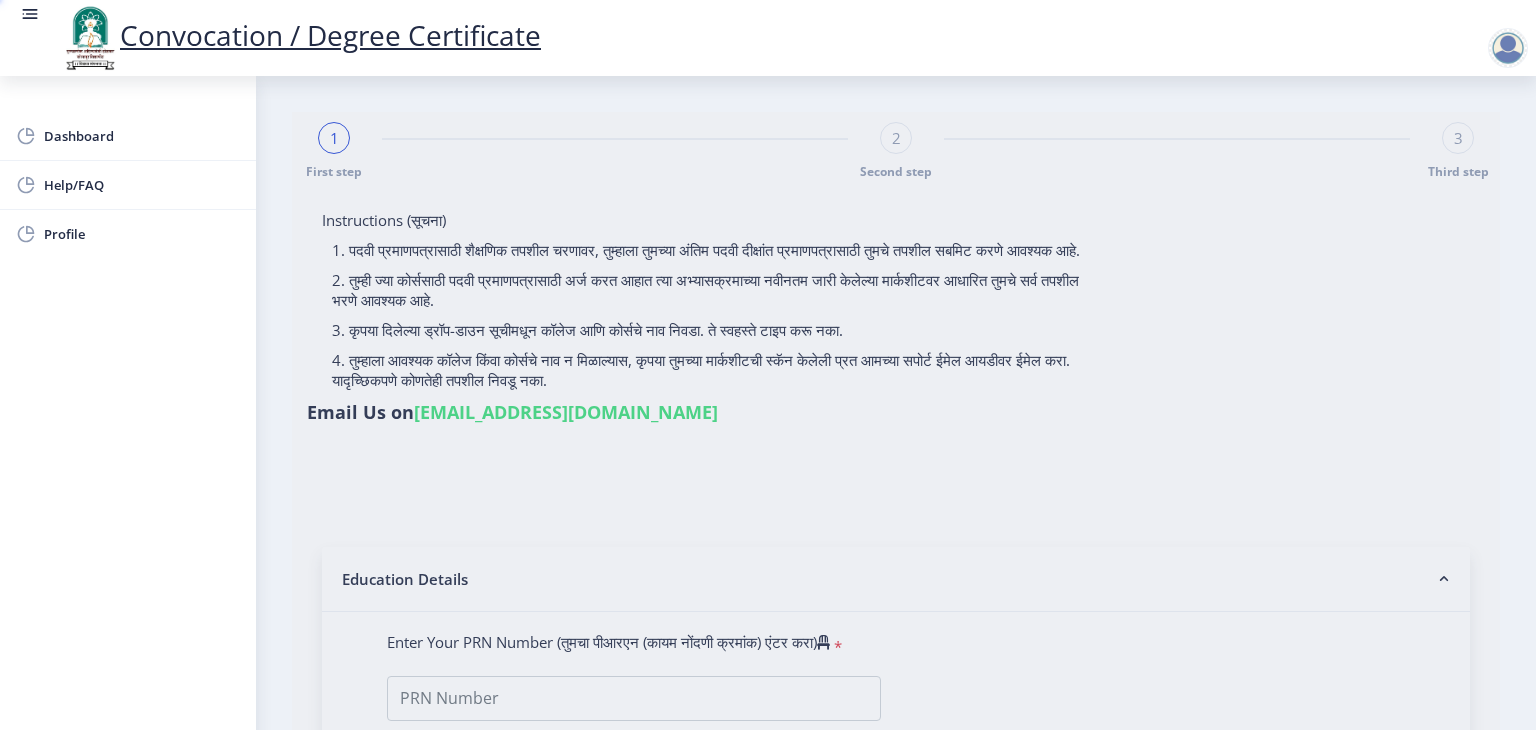 type on "[PERSON_NAME] [PERSON_NAME]" 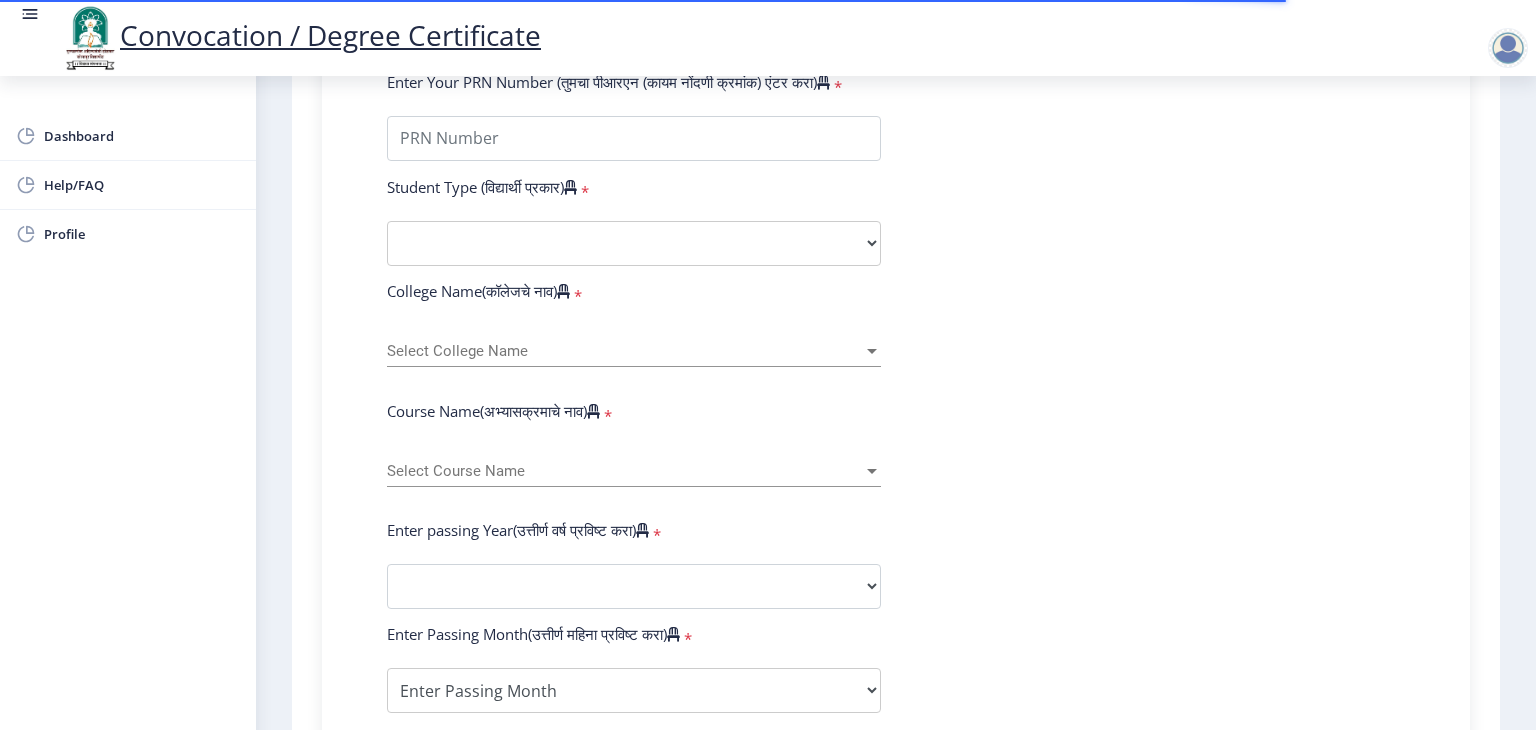 scroll, scrollTop: 638, scrollLeft: 0, axis: vertical 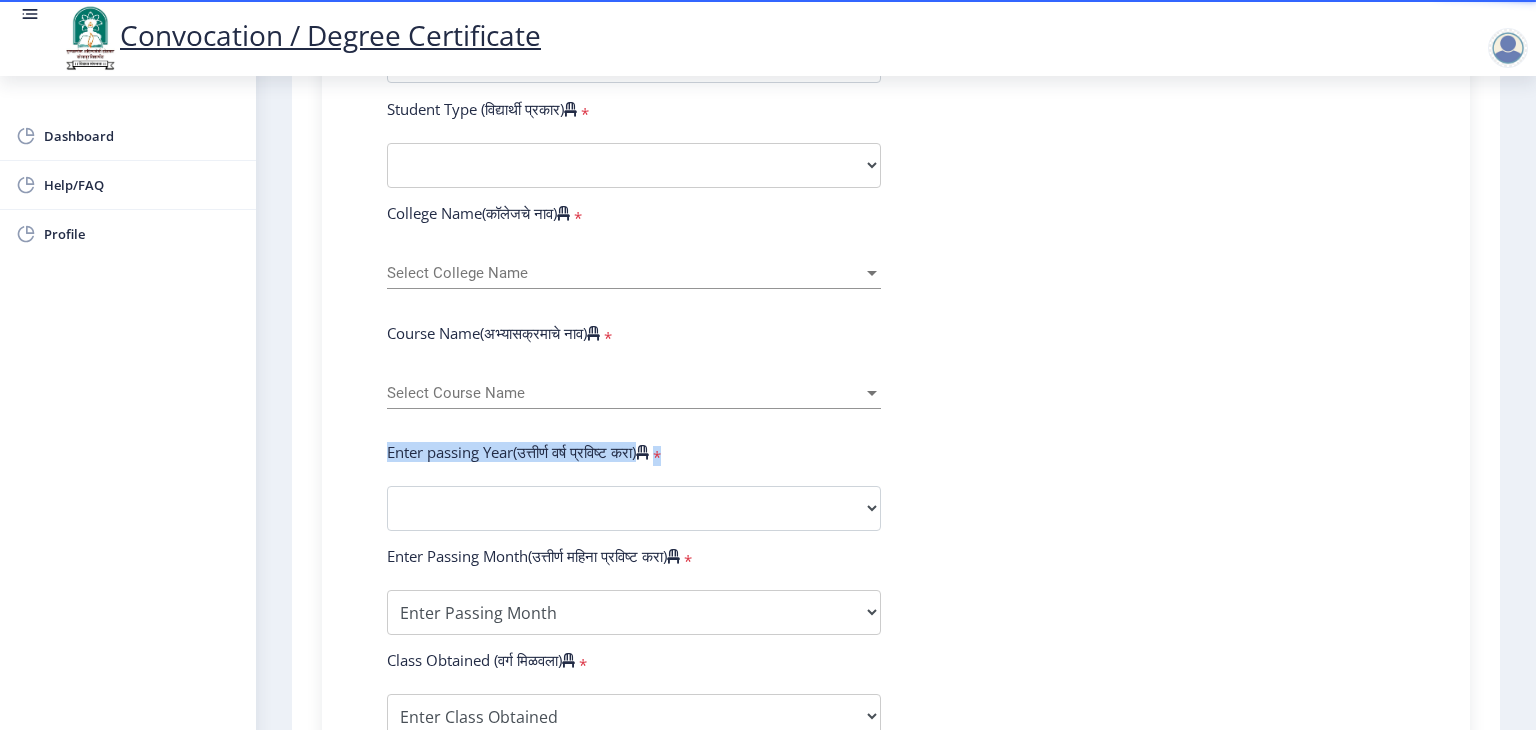 drag, startPoint x: 1524, startPoint y: 444, endPoint x: 1535, endPoint y: 395, distance: 50.219517 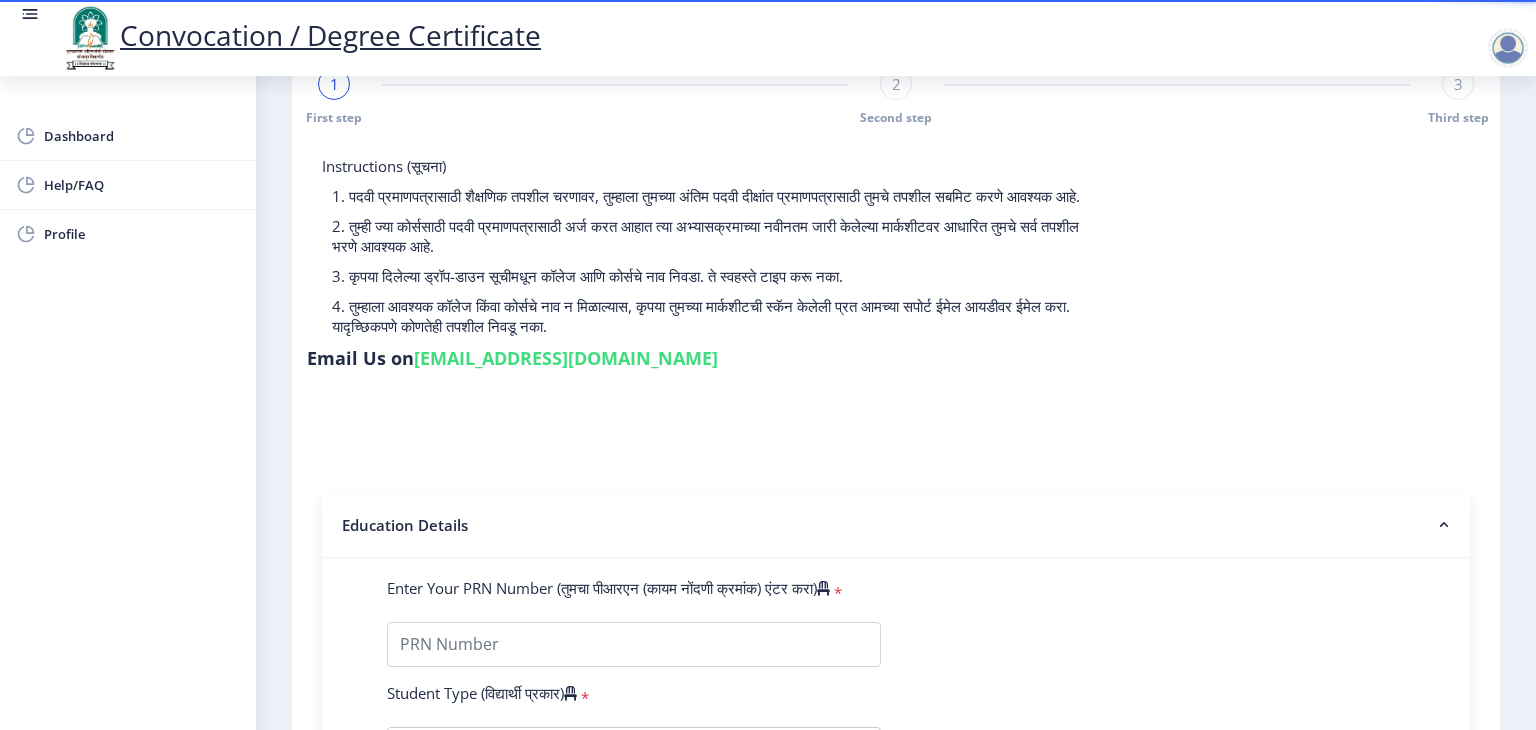 scroll, scrollTop: 0, scrollLeft: 0, axis: both 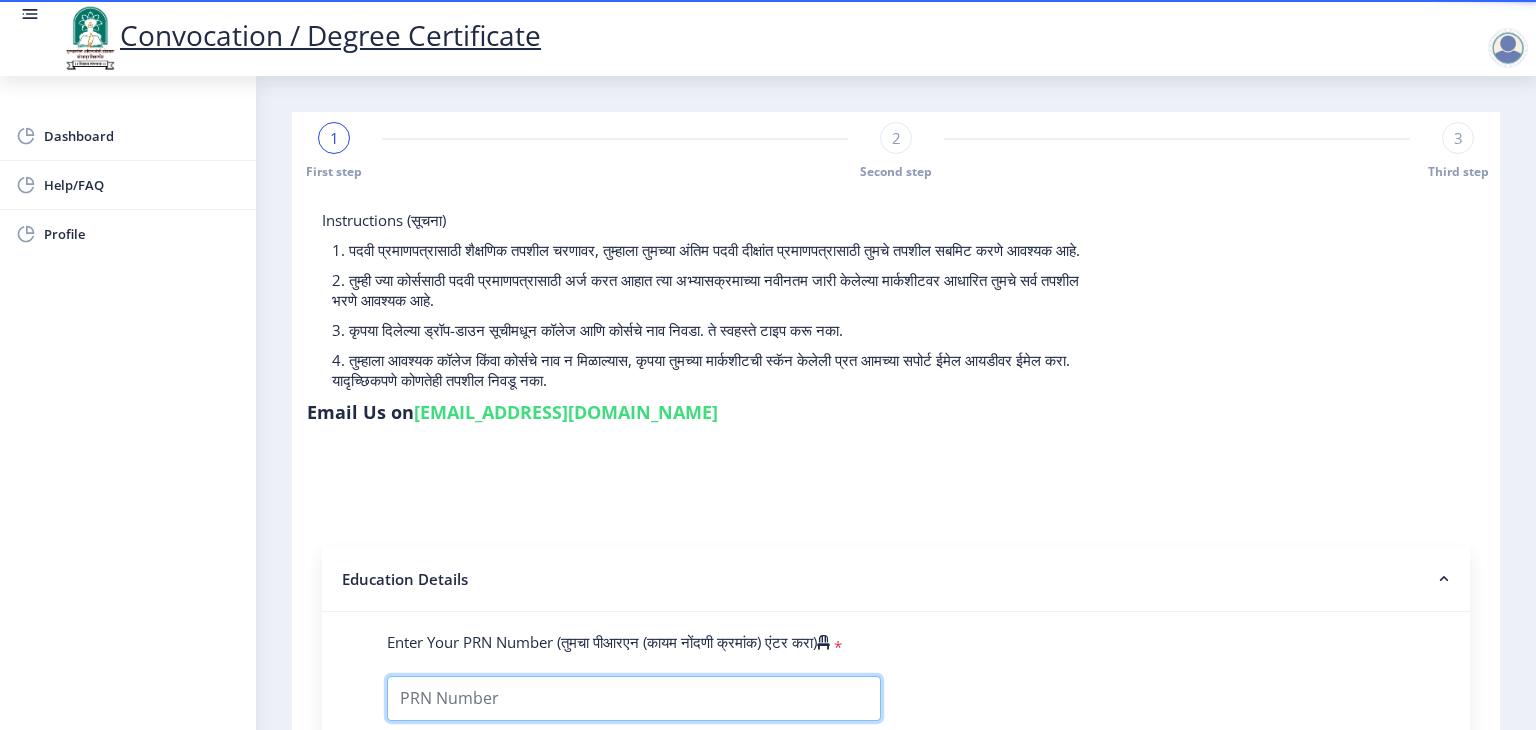 click on "Enter Your PRN Number (तुमचा पीआरएन (कायम नोंदणी क्रमांक) एंटर करा)" at bounding box center [634, 698] 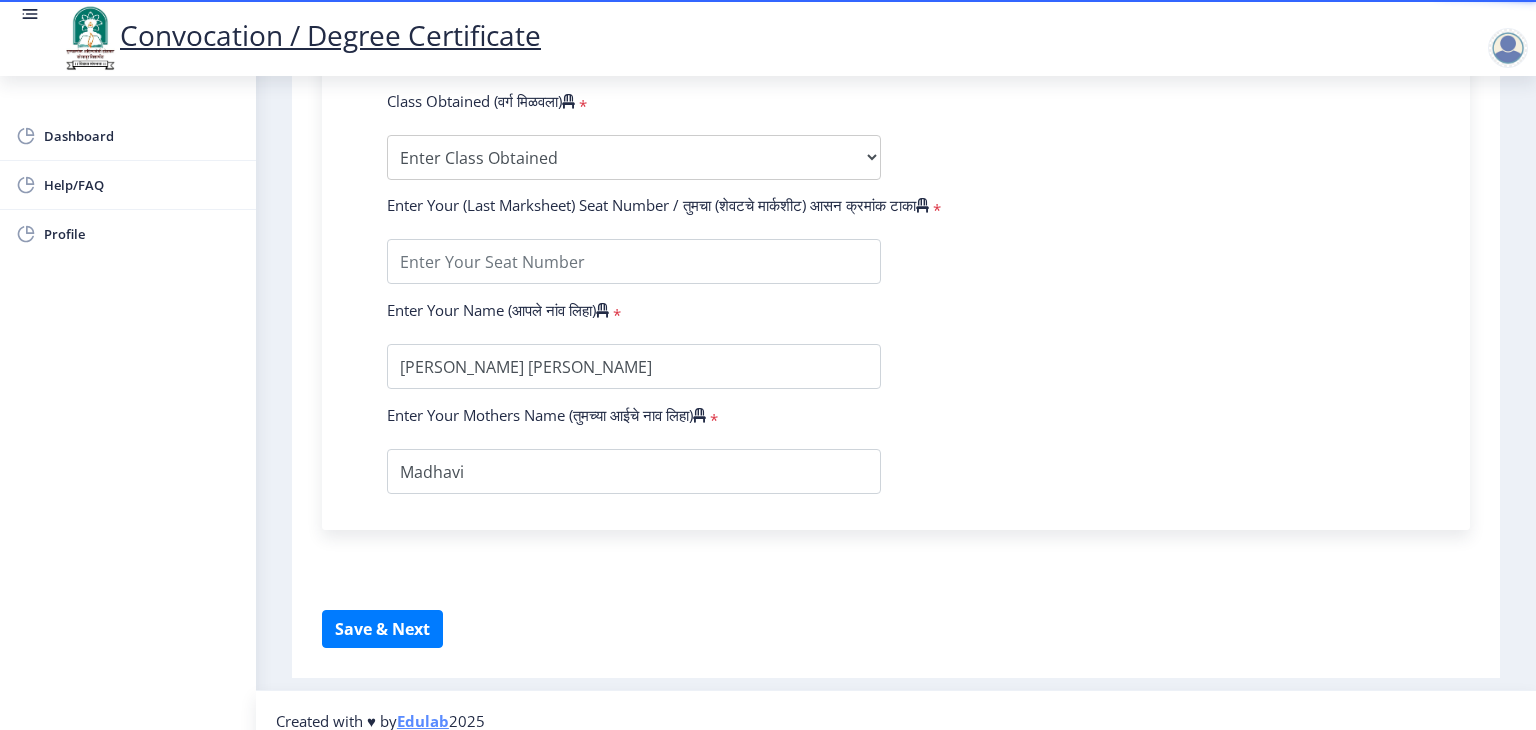 scroll, scrollTop: 1205, scrollLeft: 0, axis: vertical 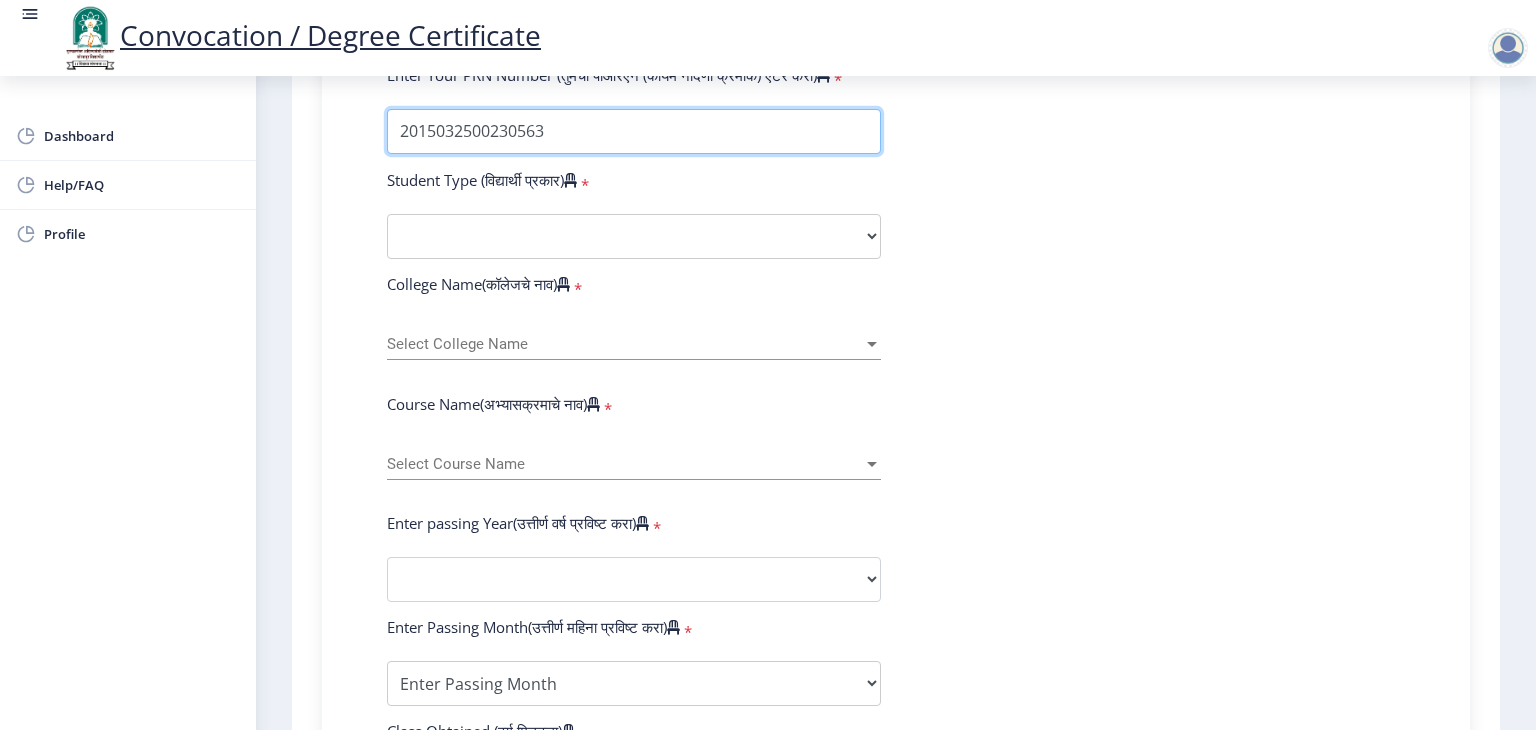 type on "2015032500230563" 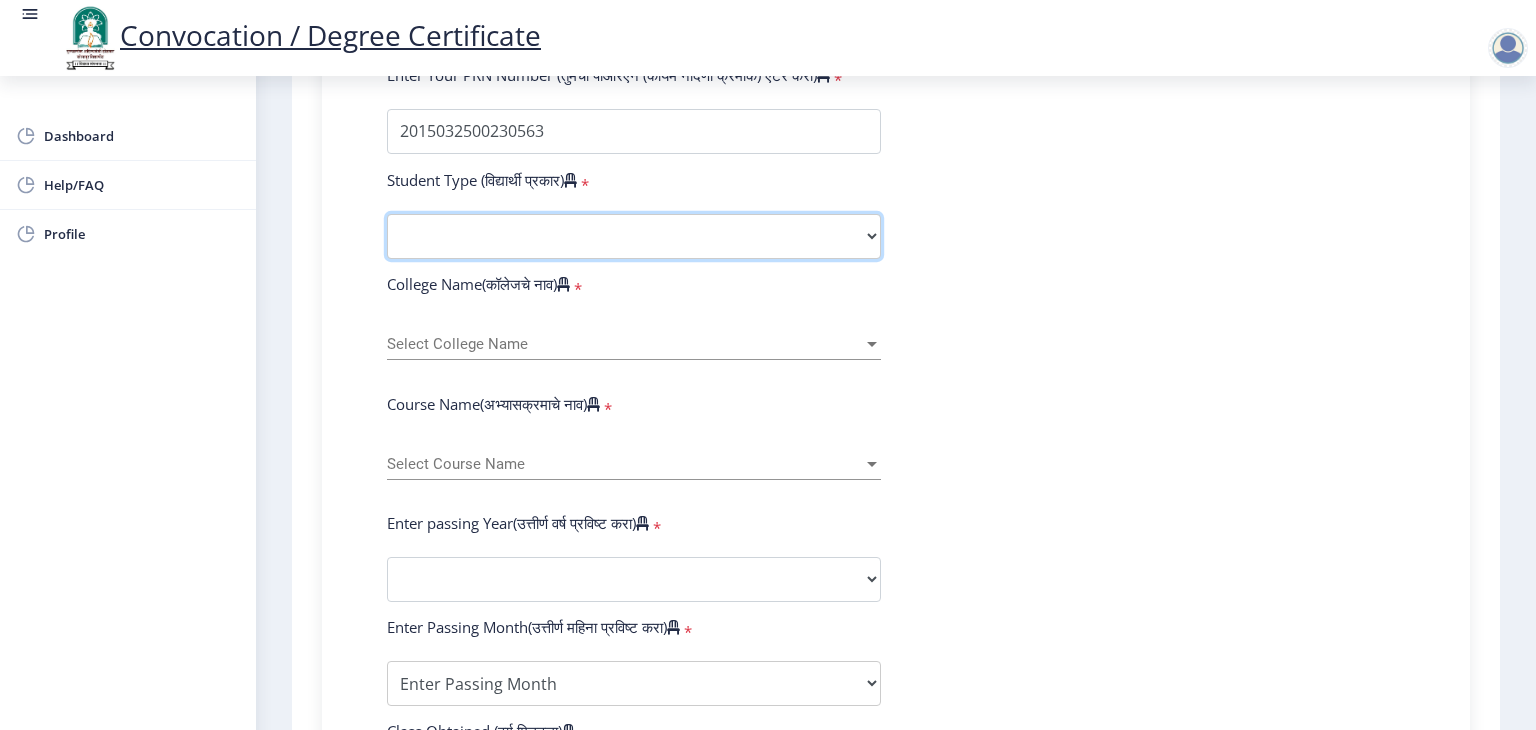 click on "Select Student Type Regular External" at bounding box center [634, 236] 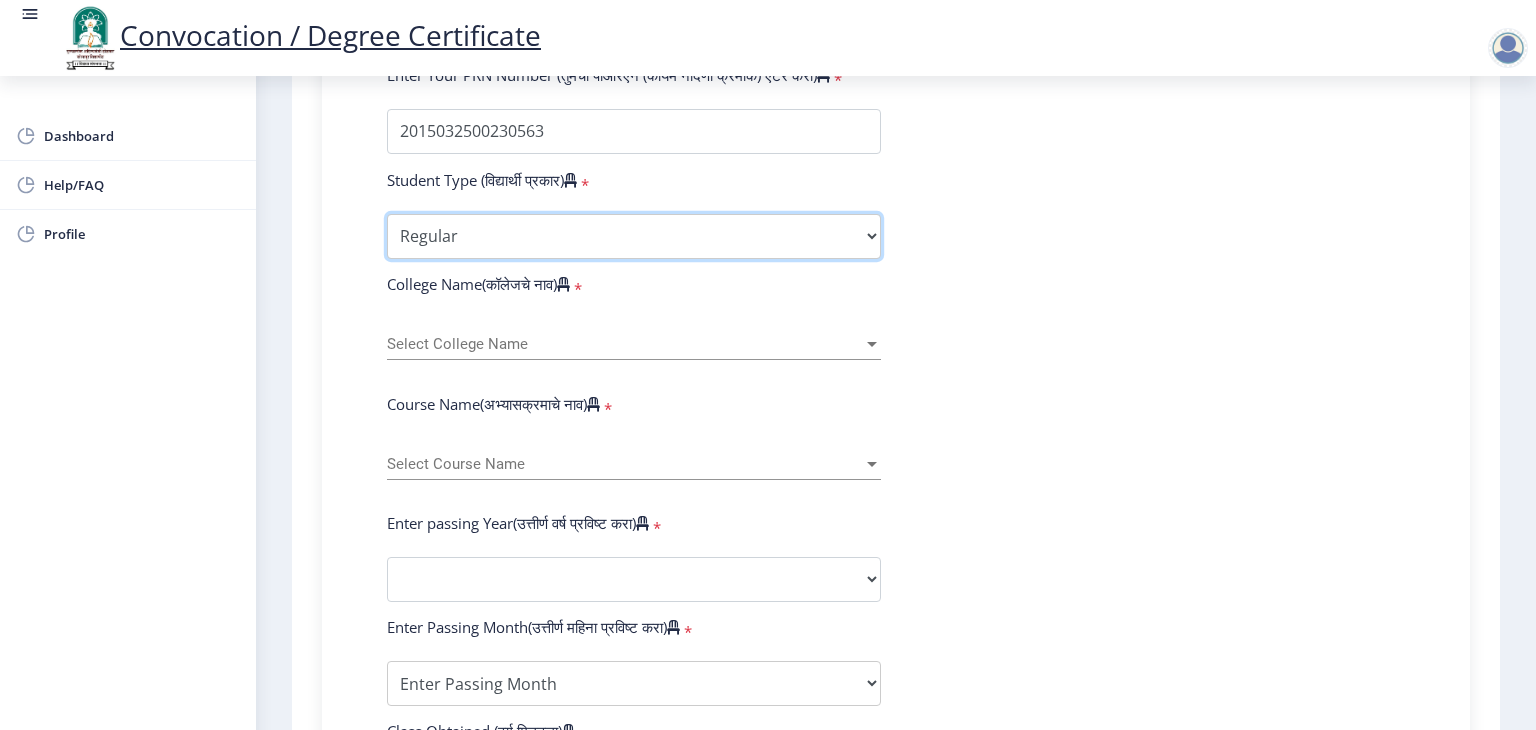 click on "Select Student Type Regular External" at bounding box center [634, 236] 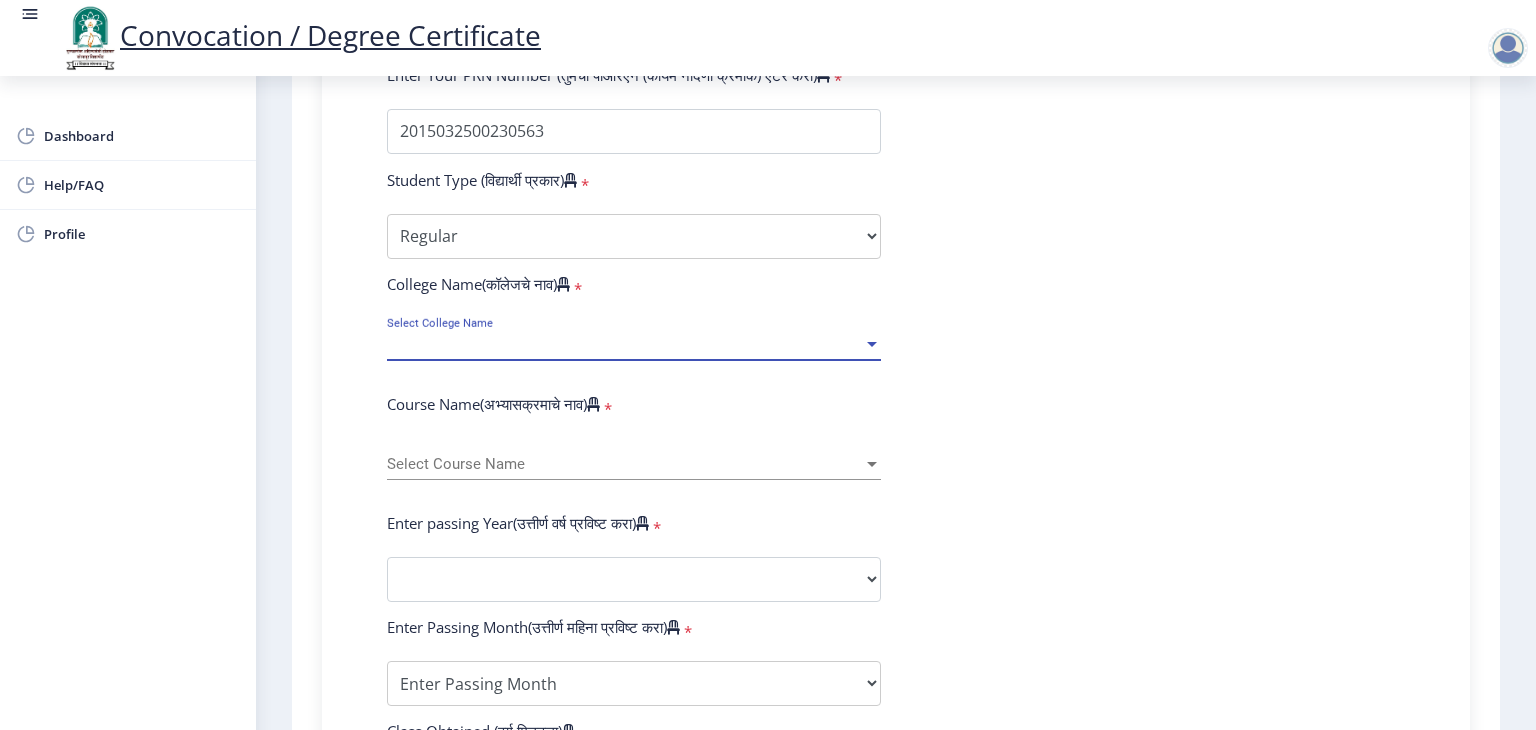 click on "Select College Name" at bounding box center [625, 344] 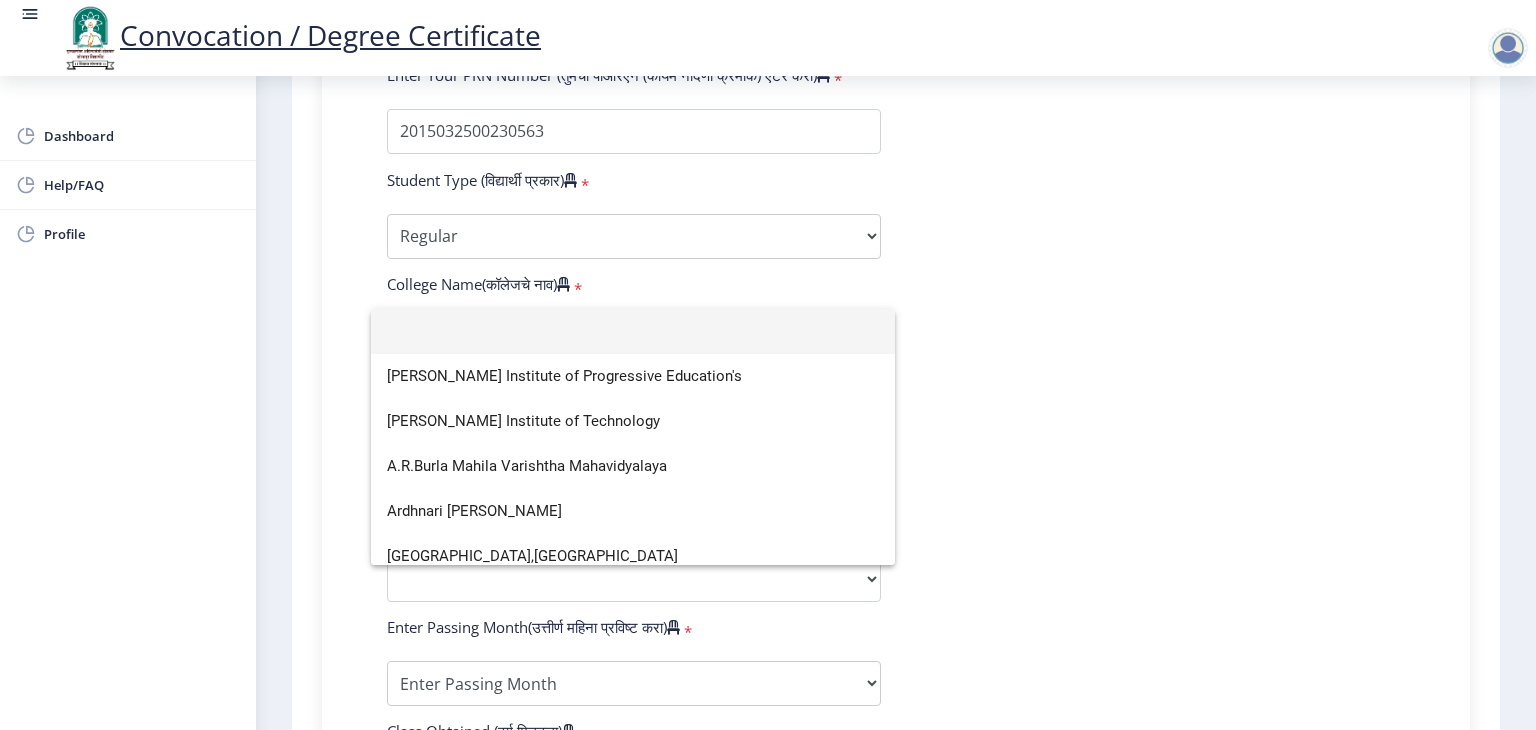 scroll, scrollTop: 224, scrollLeft: 0, axis: vertical 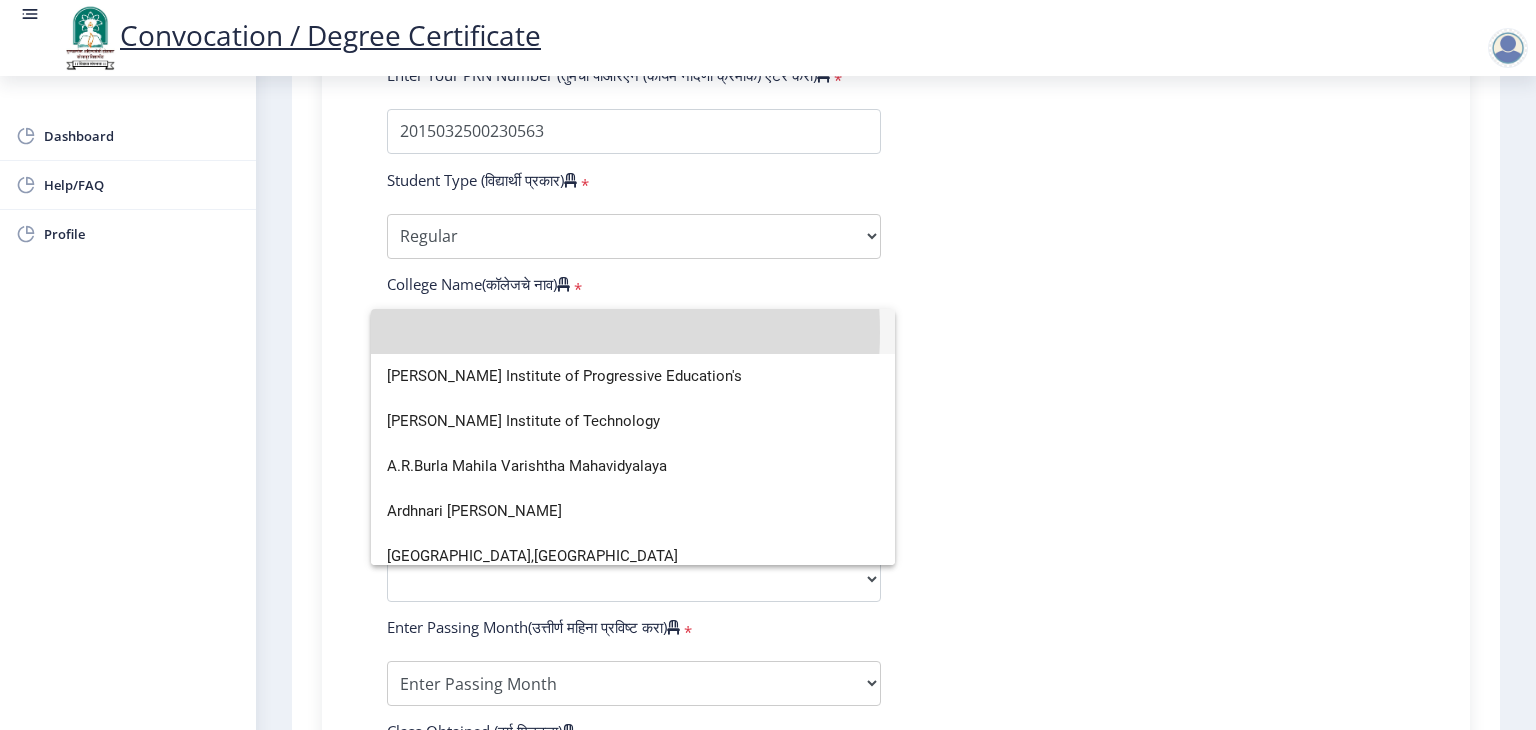 click at bounding box center [633, 331] 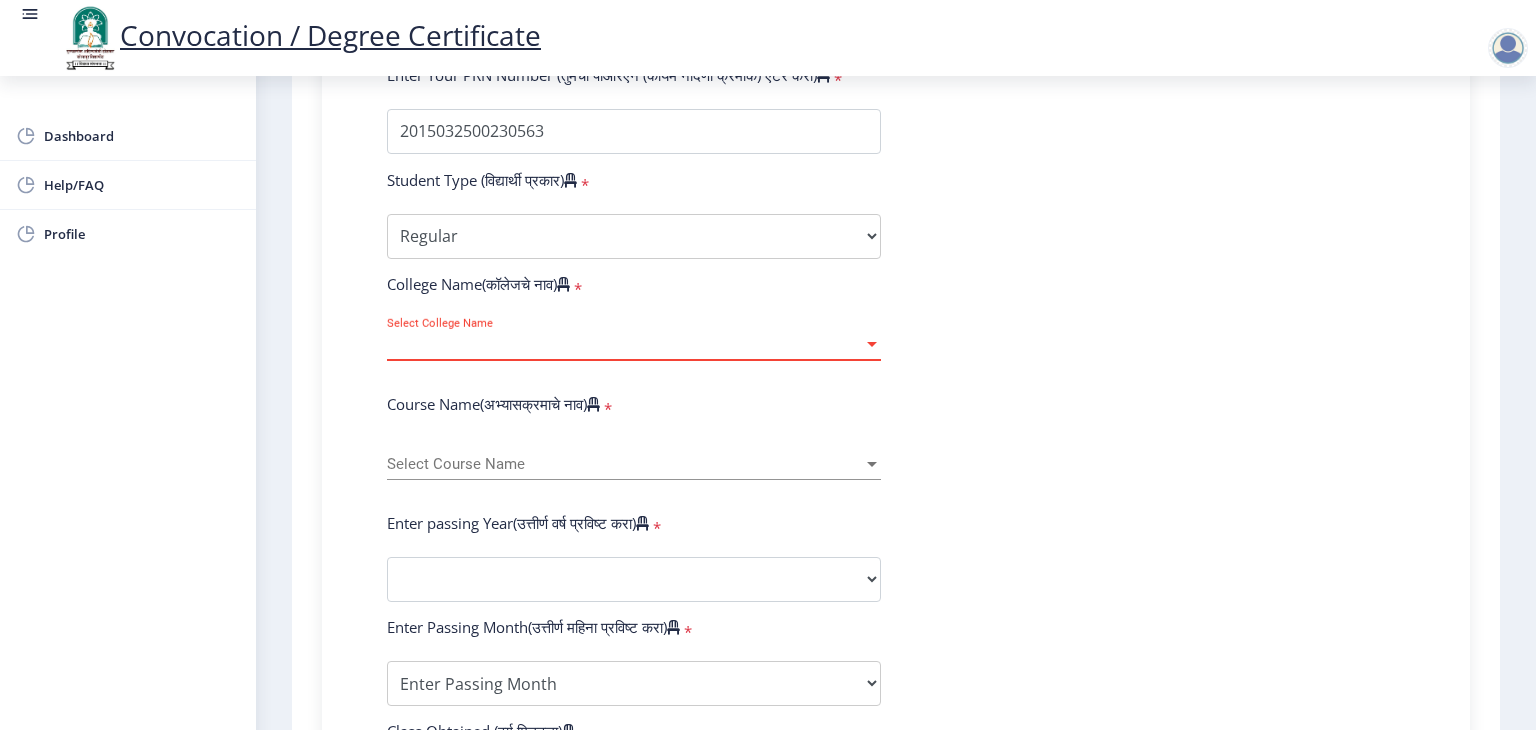 click on "Select College Name" at bounding box center [625, 344] 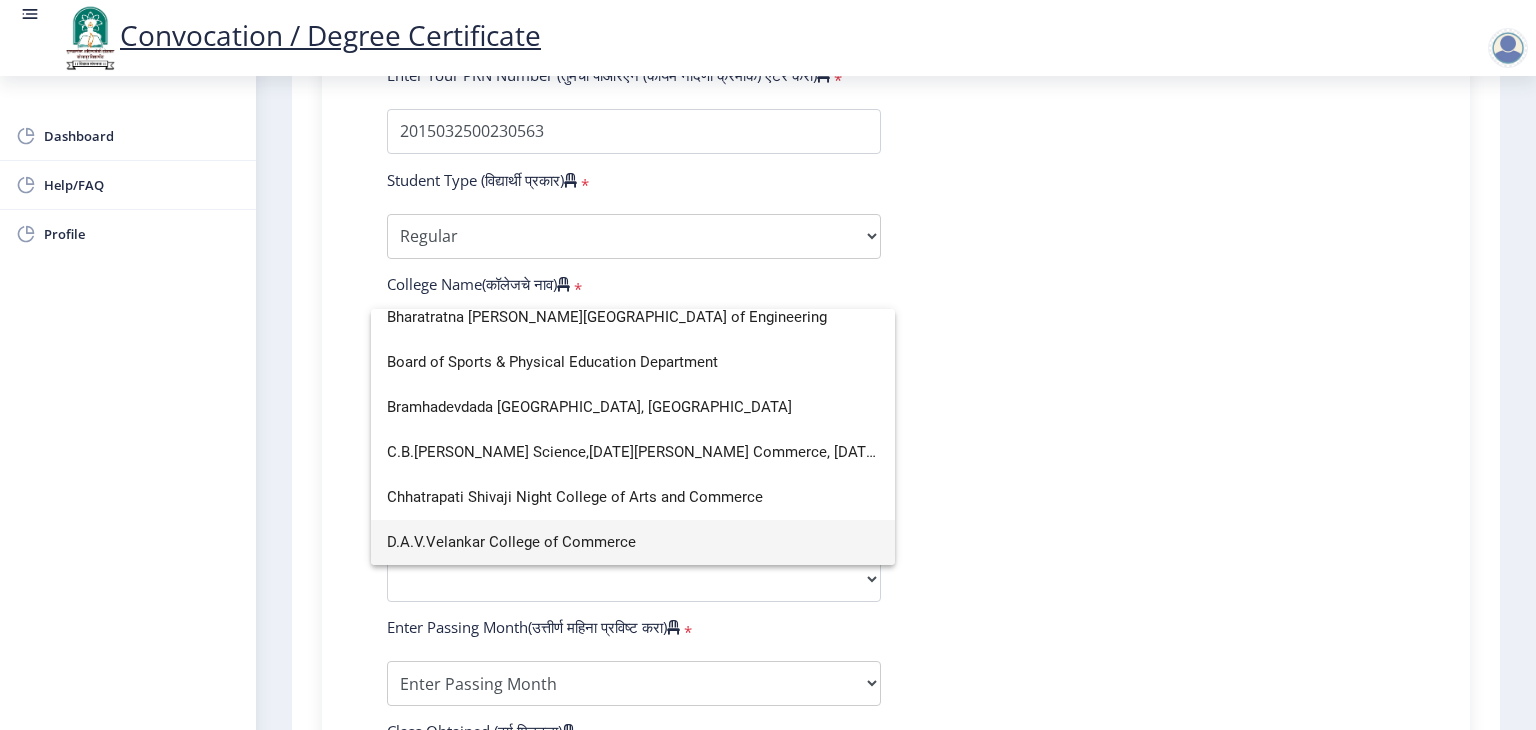 scroll, scrollTop: 0, scrollLeft: 0, axis: both 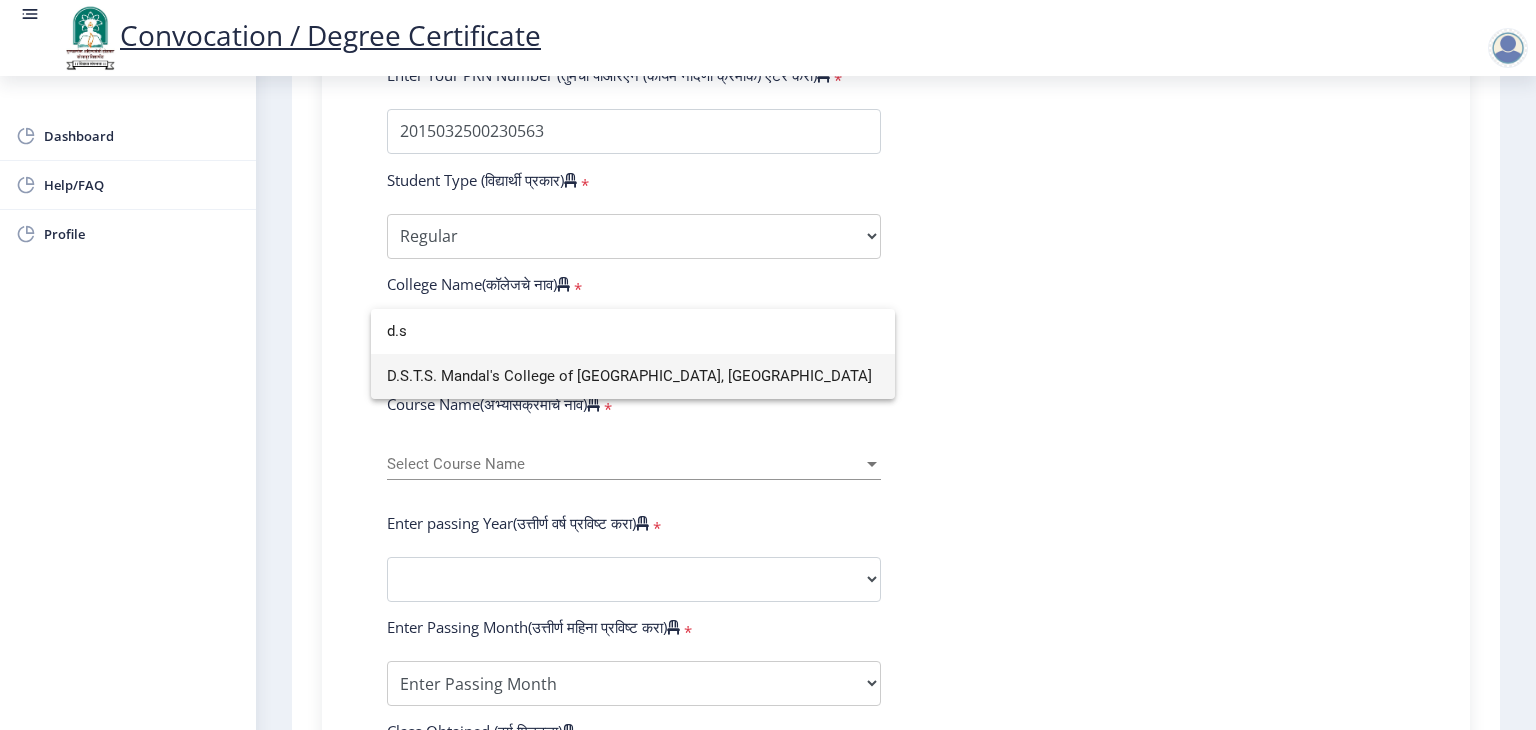 type on "d.s" 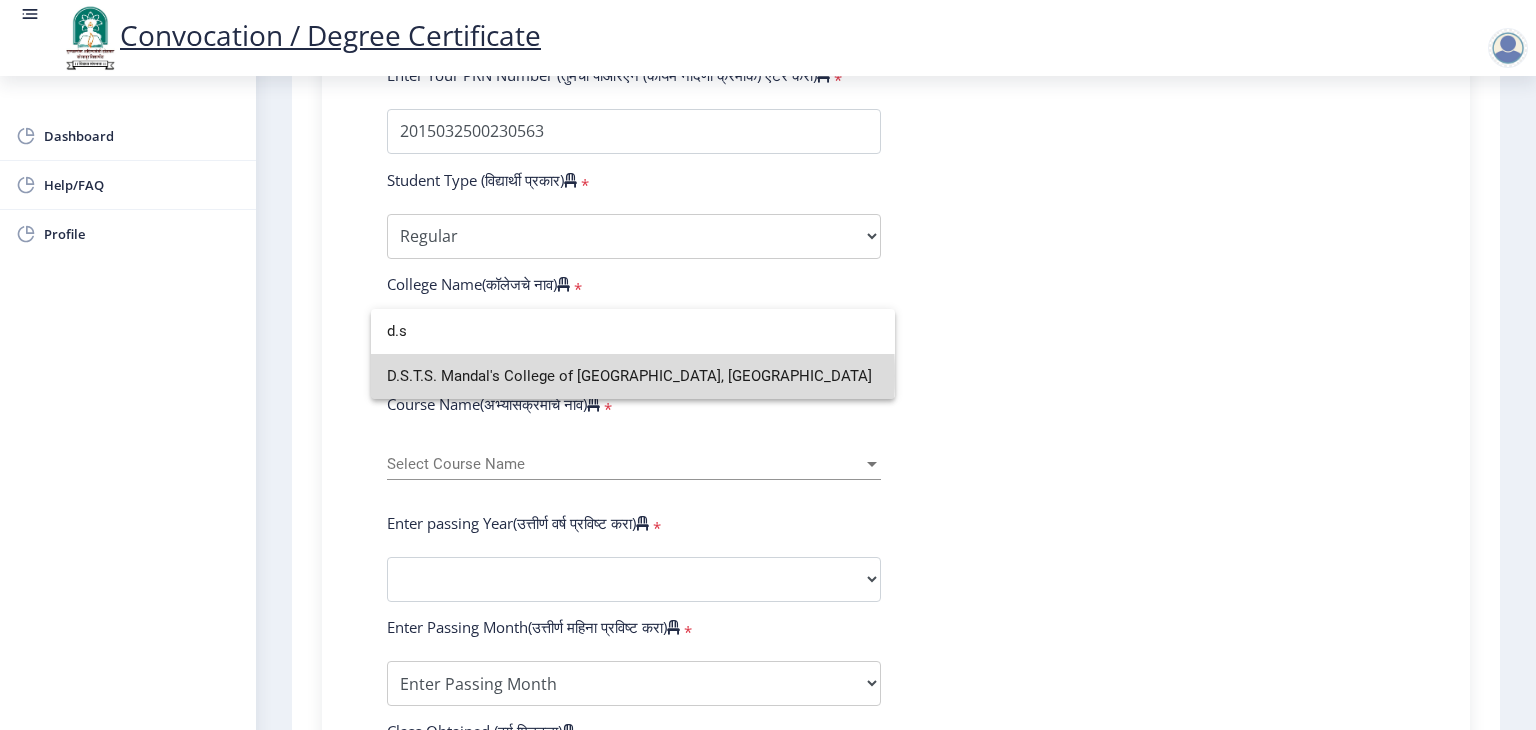 click on "D.S.T.S. Mandal's College of [GEOGRAPHIC_DATA], [GEOGRAPHIC_DATA]" at bounding box center [633, 376] 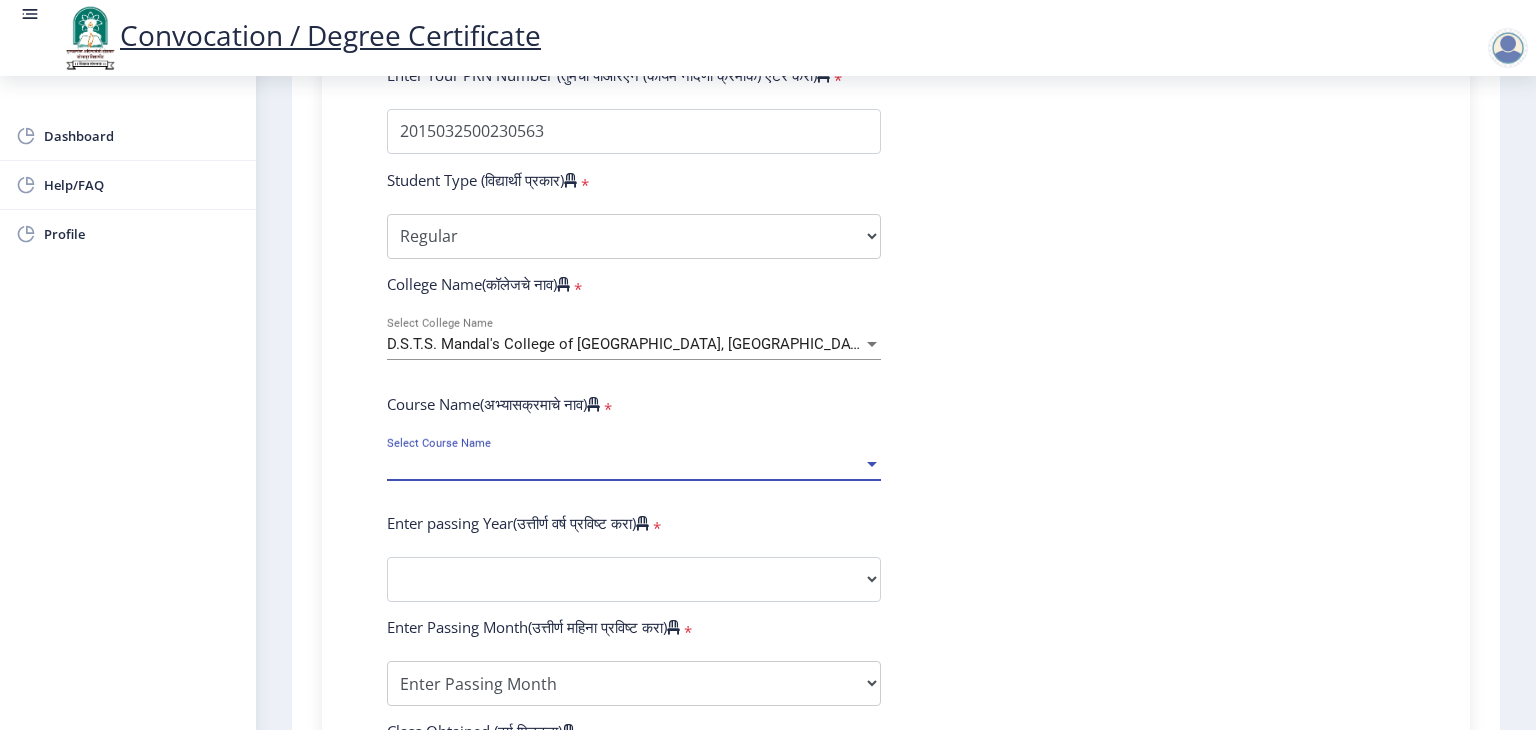 click on "Select Course Name" at bounding box center (625, 464) 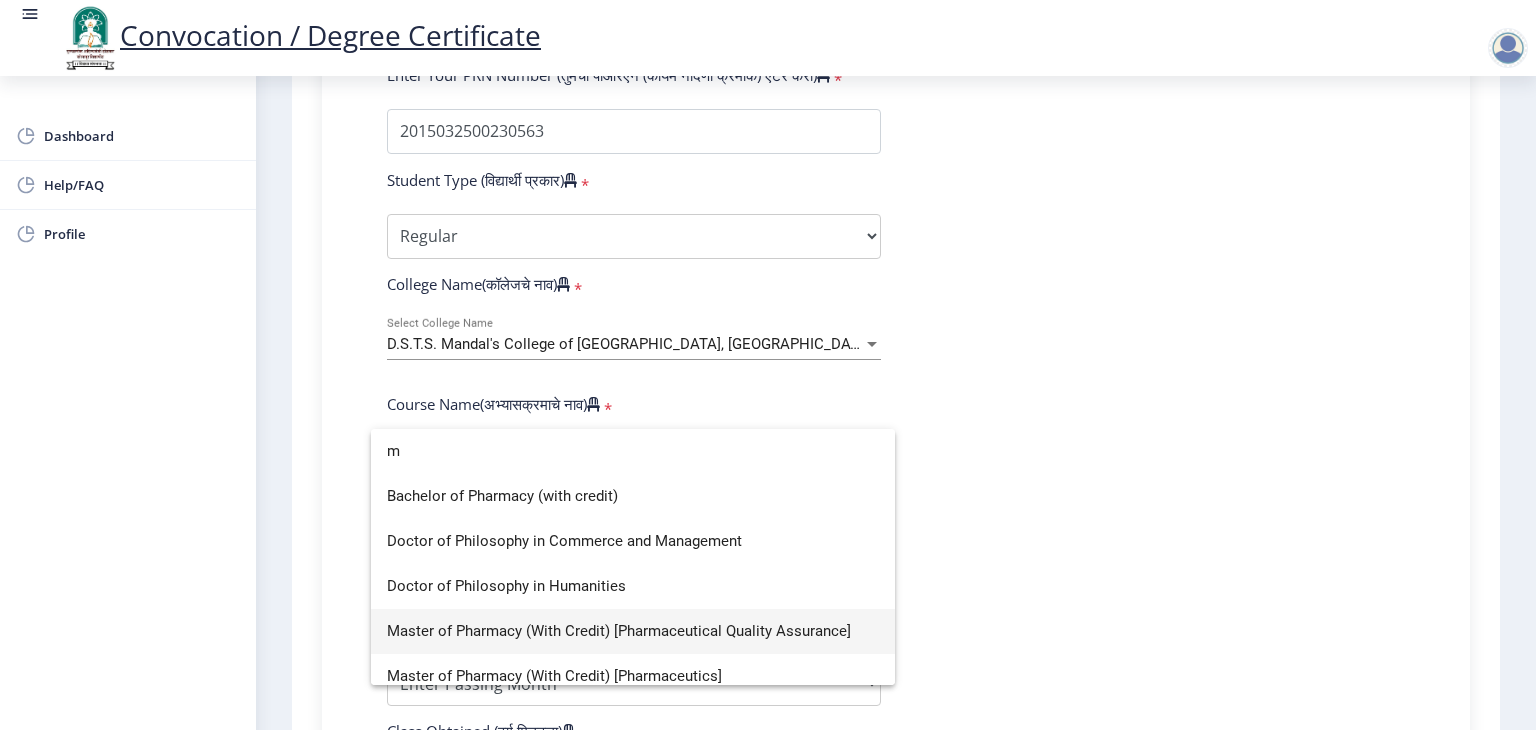 type on "m" 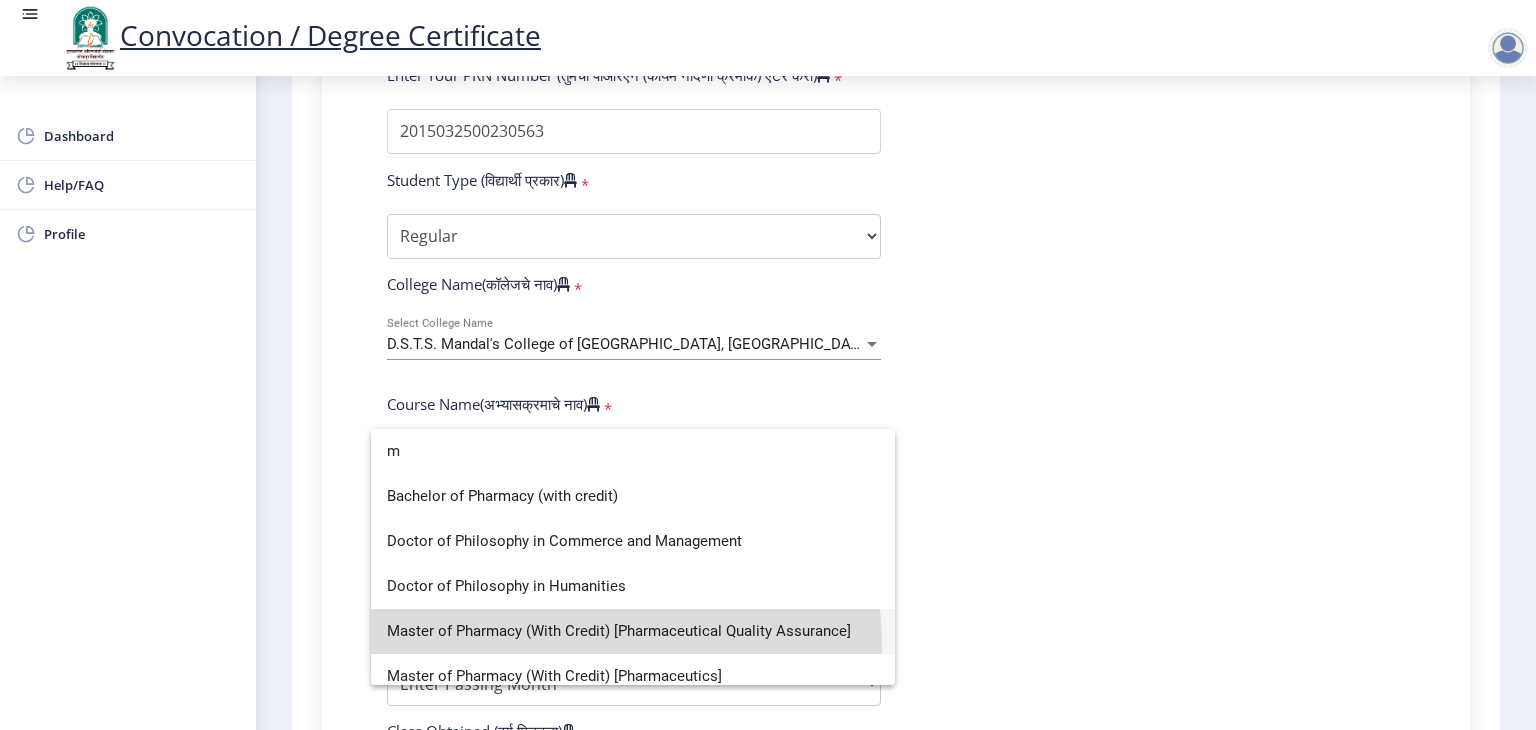 click on "Master of Pharmacy (With Credit) [Pharmaceutical Quality Assurance]" at bounding box center [633, 631] 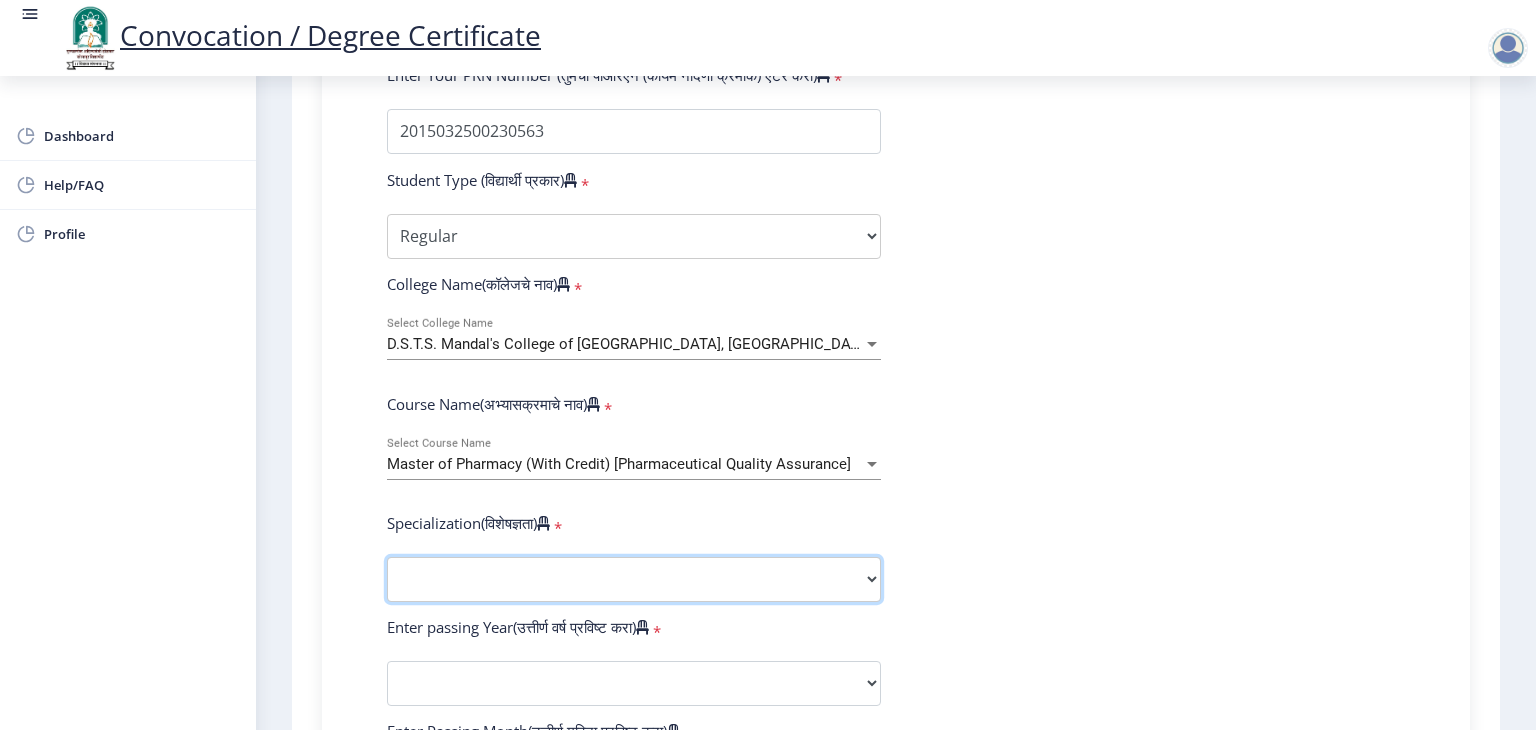 click on "Specialization Pharmaceutical Chemistry Pharmaceutics Quality Assurance Pharmacognosy Other" at bounding box center (634, 579) 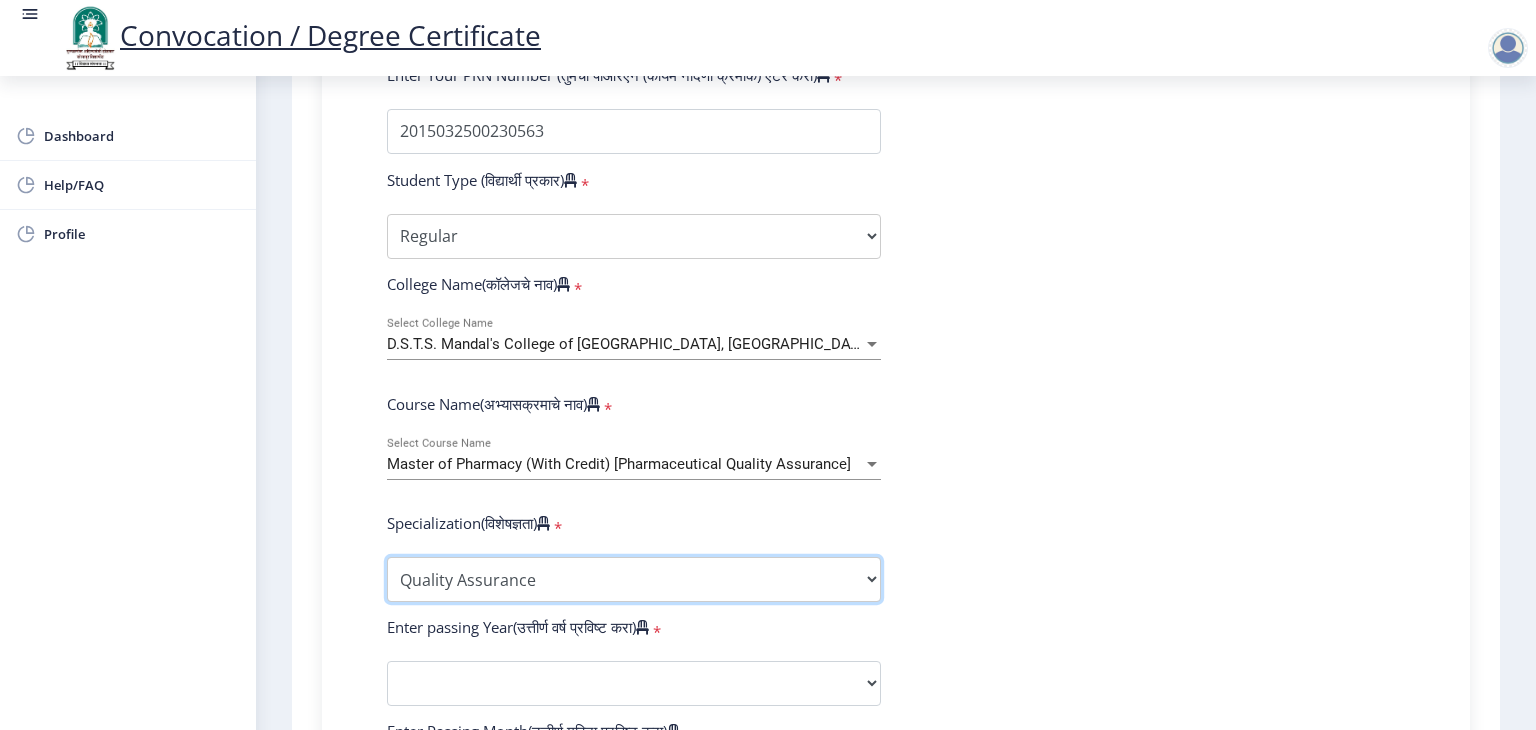 click on "Specialization Pharmaceutical Chemistry Pharmaceutics Quality Assurance Pharmacognosy Other" at bounding box center [634, 579] 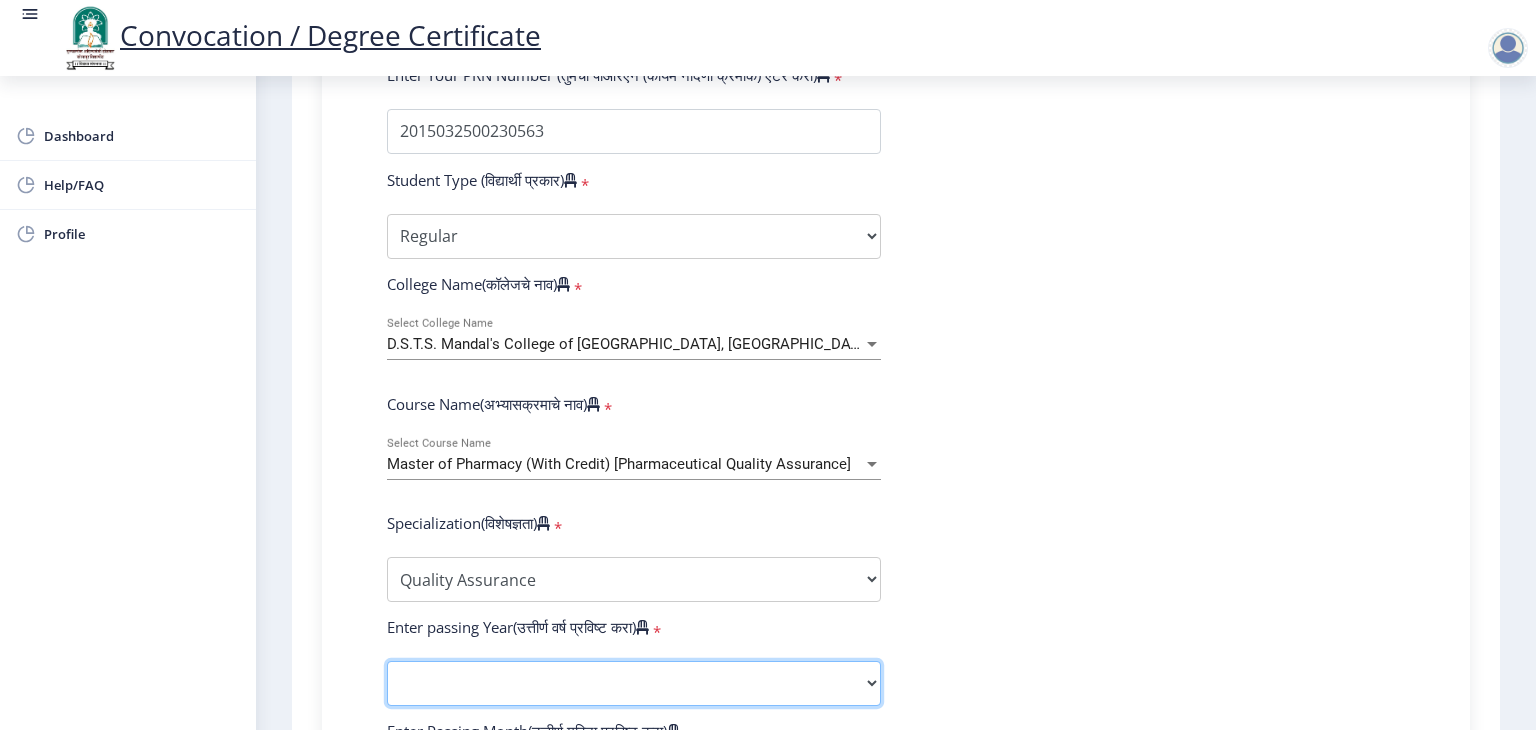 click on "2025   2024   2023   2022   2021   2020   2019   2018   2017   2016   2015   2014   2013   2012   2011   2010   2009   2008   2007   2006   2005   2004   2003   2002   2001   2000   1999   1998   1997   1996   1995   1994   1993   1992   1991   1990   1989   1988   1987   1986   1985   1984   1983   1982   1981   1980   1979   1978   1977   1976" 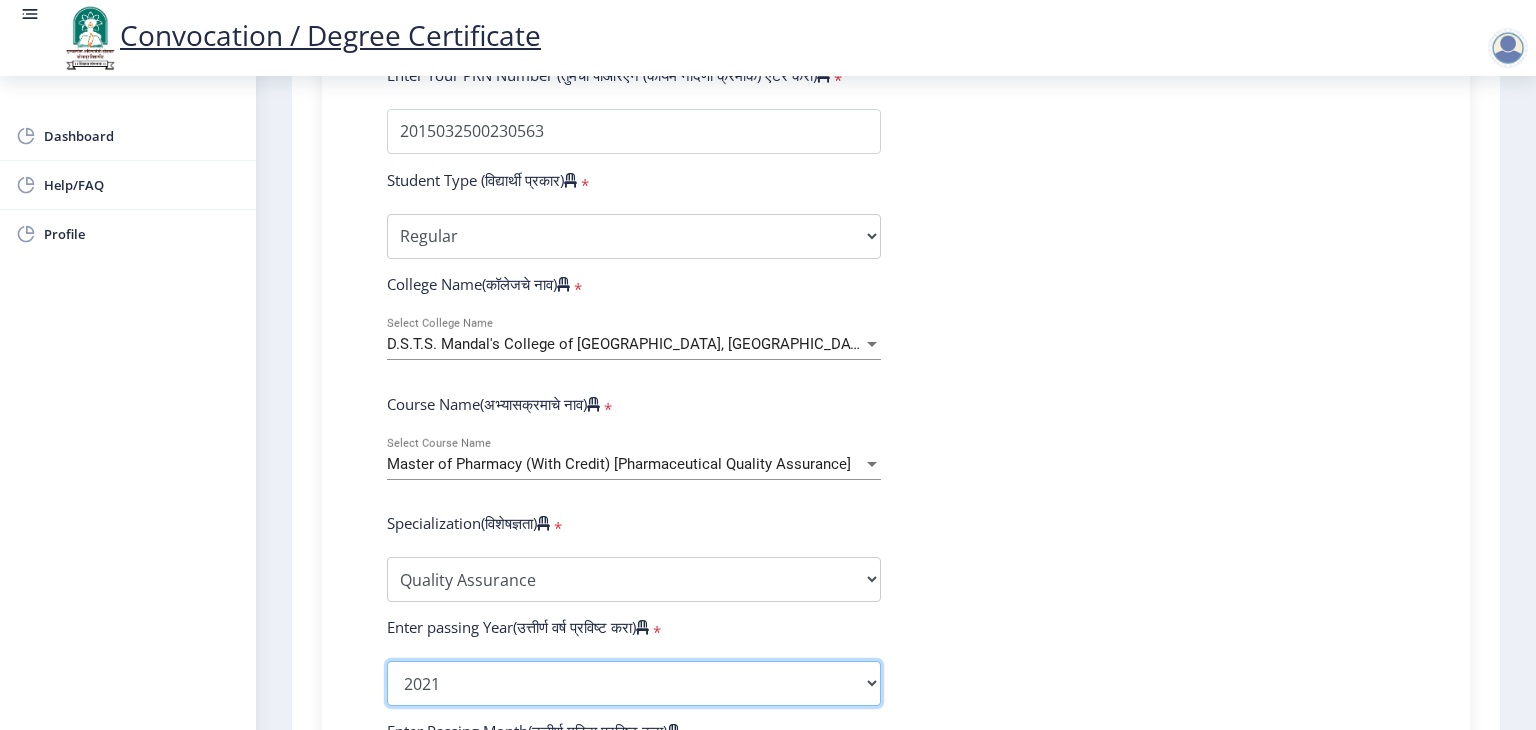 click on "2025   2024   2023   2022   2021   2020   2019   2018   2017   2016   2015   2014   2013   2012   2011   2010   2009   2008   2007   2006   2005   2004   2003   2002   2001   2000   1999   1998   1997   1996   1995   1994   1993   1992   1991   1990   1989   1988   1987   1986   1985   1984   1983   1982   1981   1980   1979   1978   1977   1976" 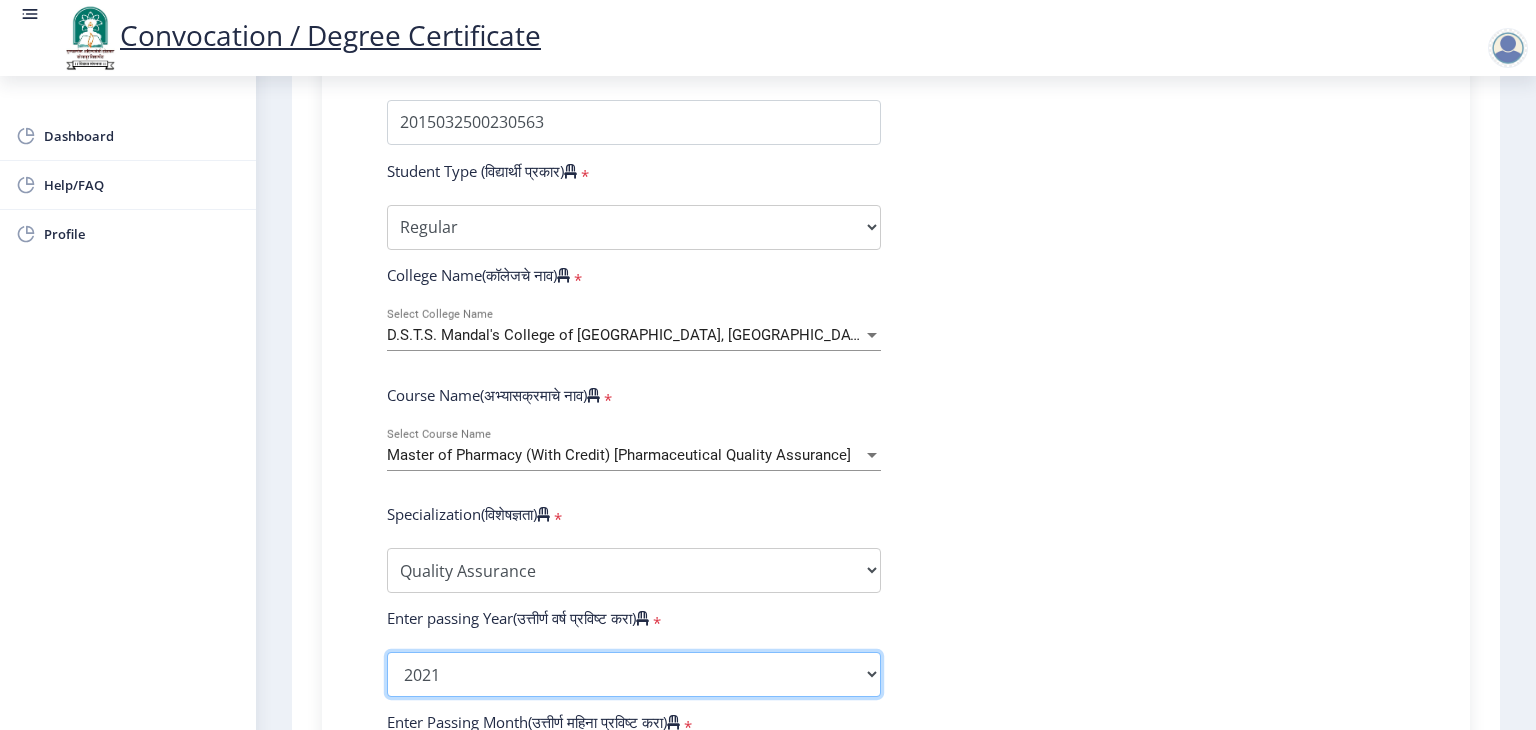 scroll, scrollTop: 567, scrollLeft: 0, axis: vertical 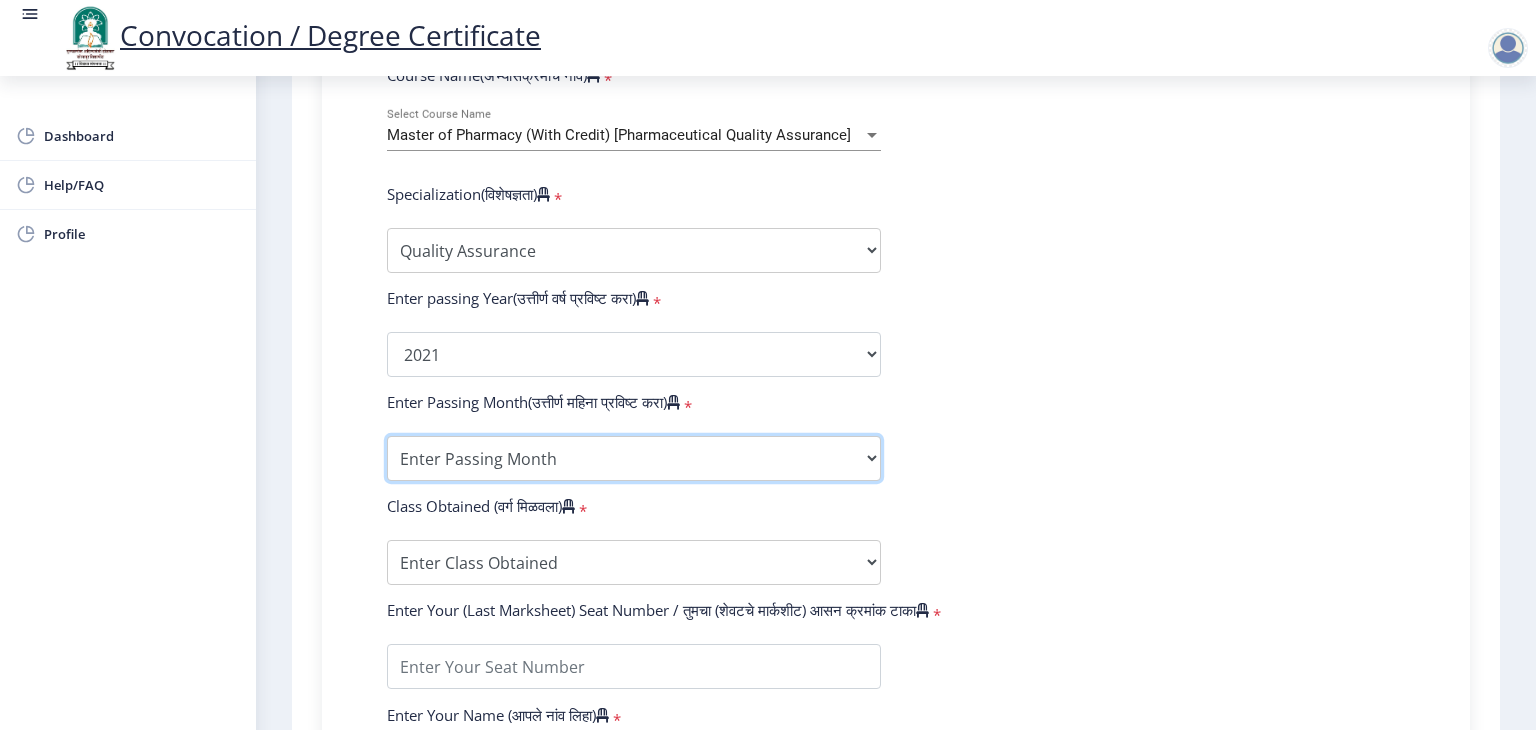 click on "Enter Passing Month March April May October November December" at bounding box center (634, 458) 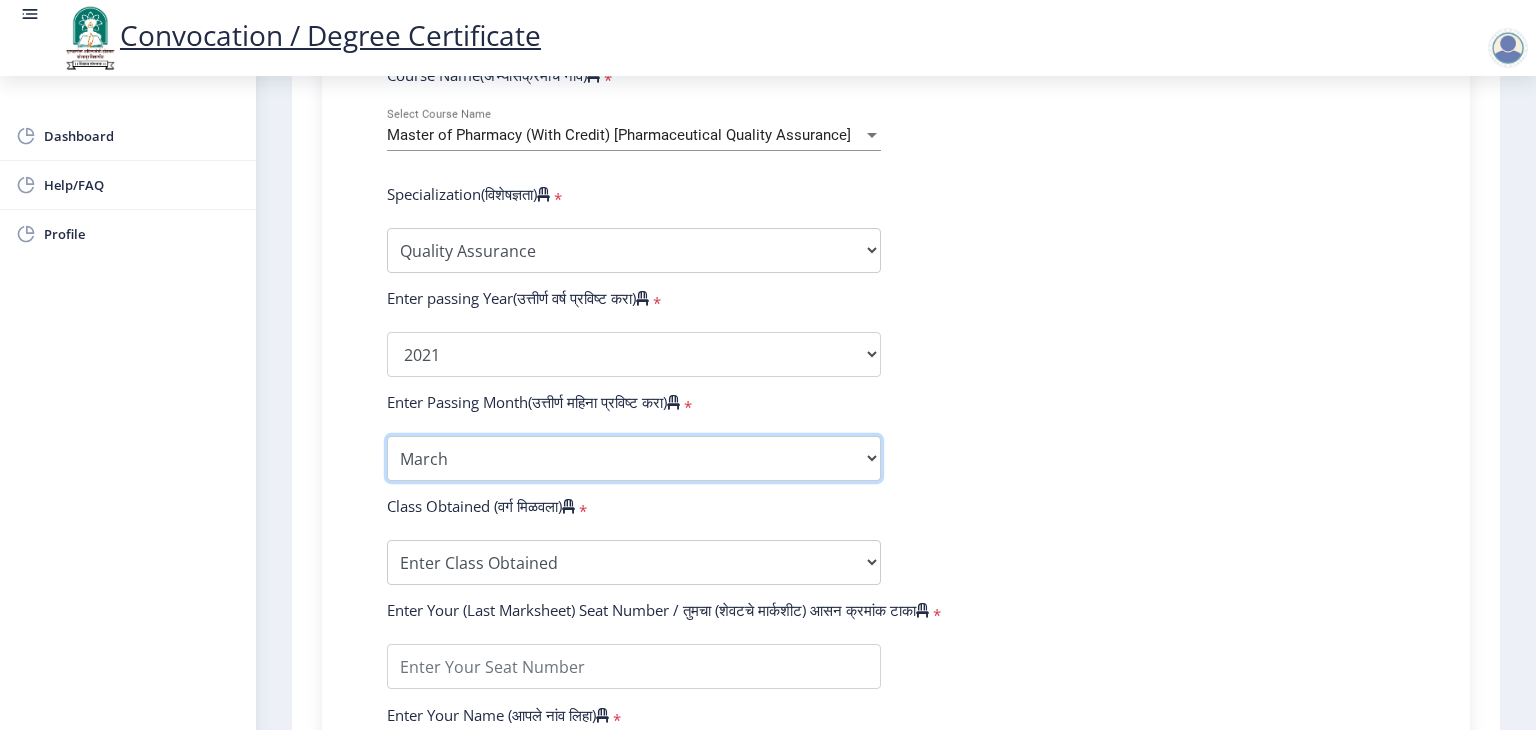 click on "Enter Passing Month March April May October November December" at bounding box center [634, 458] 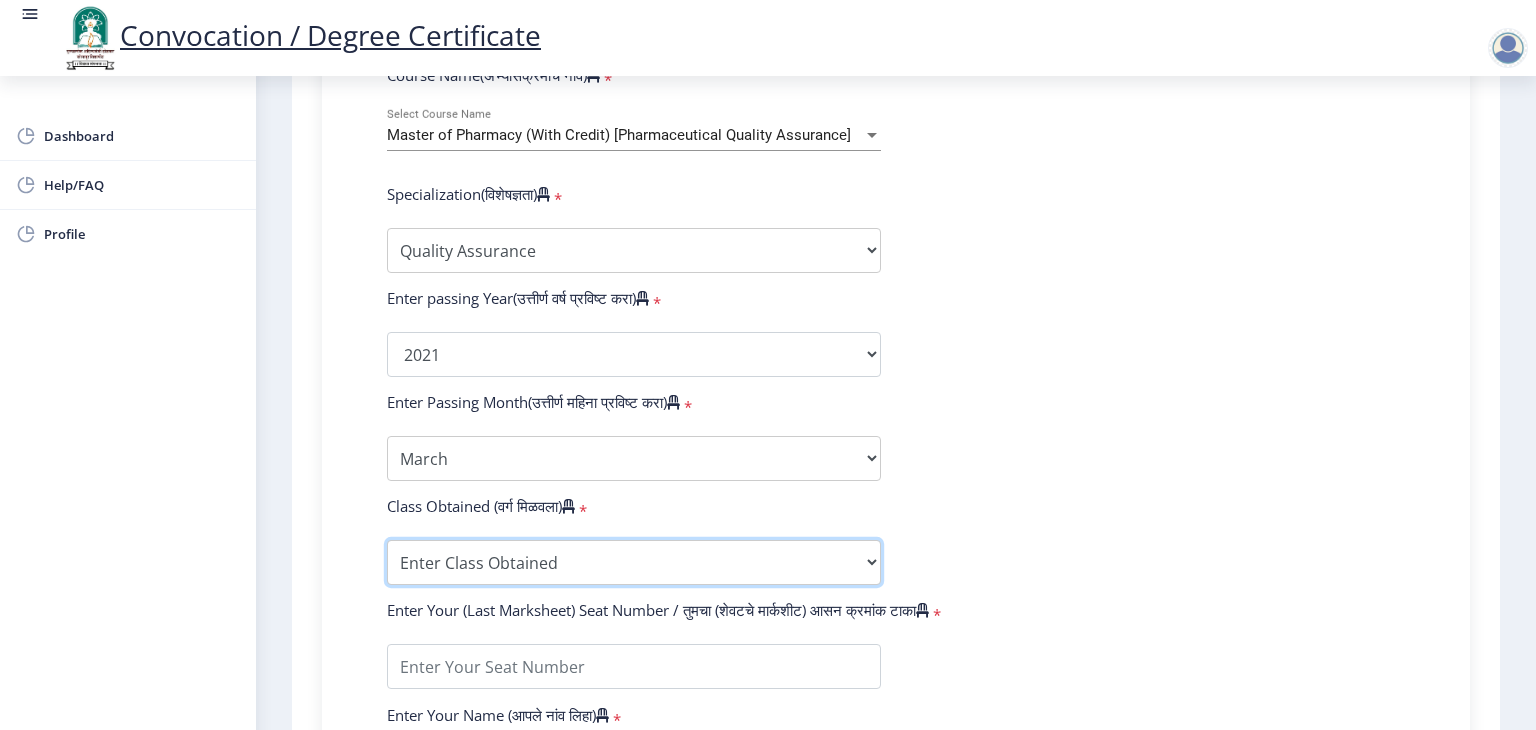 click on "Enter Class Obtained DISTINCTION FIRST CLASS HIGHER SECOND CLASS SECOND CLASS PASS CLASS OUTSTANDING - EXEMPLARY FIRST CLASS WITH DISTINCTION Grade O Grade A+ Grade A Grade B+ Grade B Grade C+ Grade C Grade D Grade E" at bounding box center (634, 562) 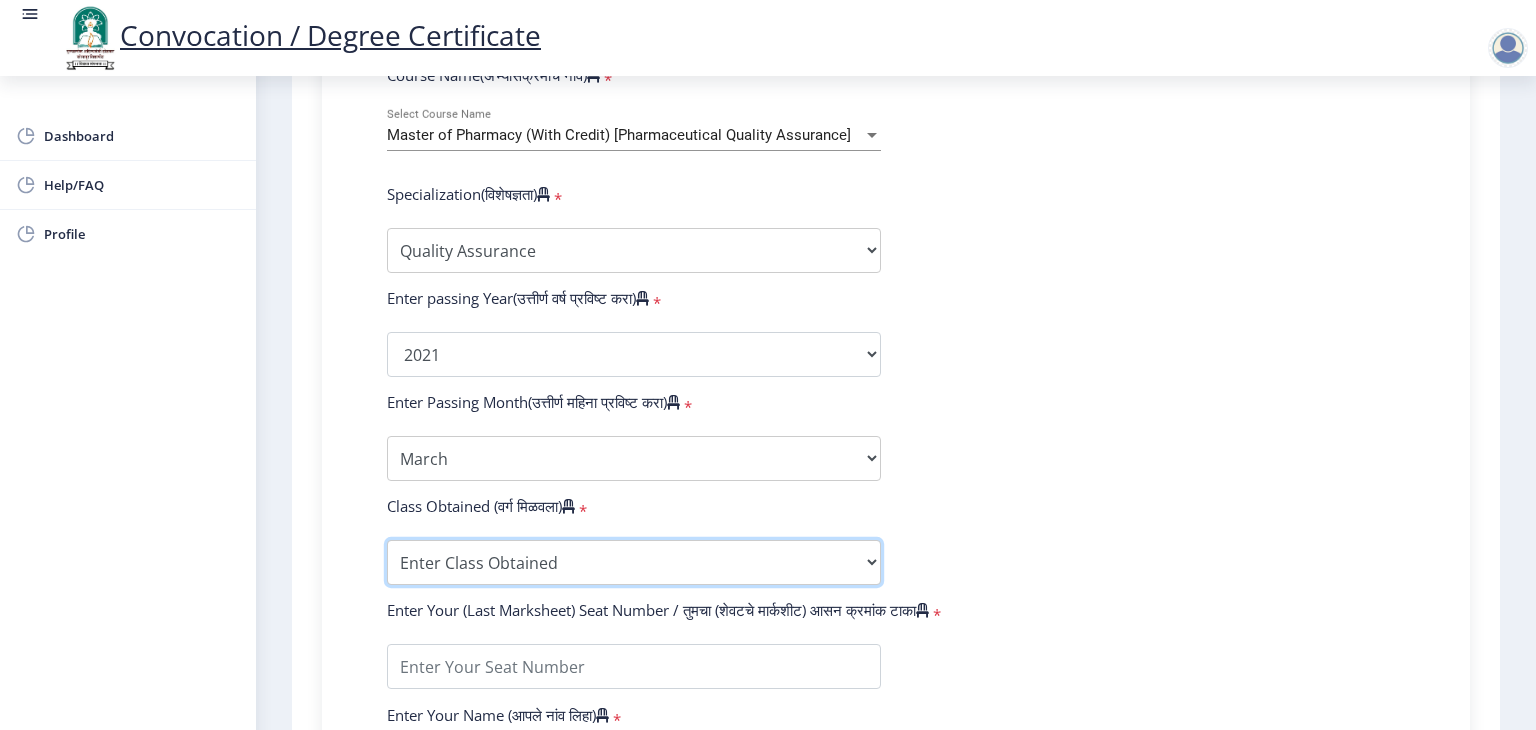 select on "Grade A" 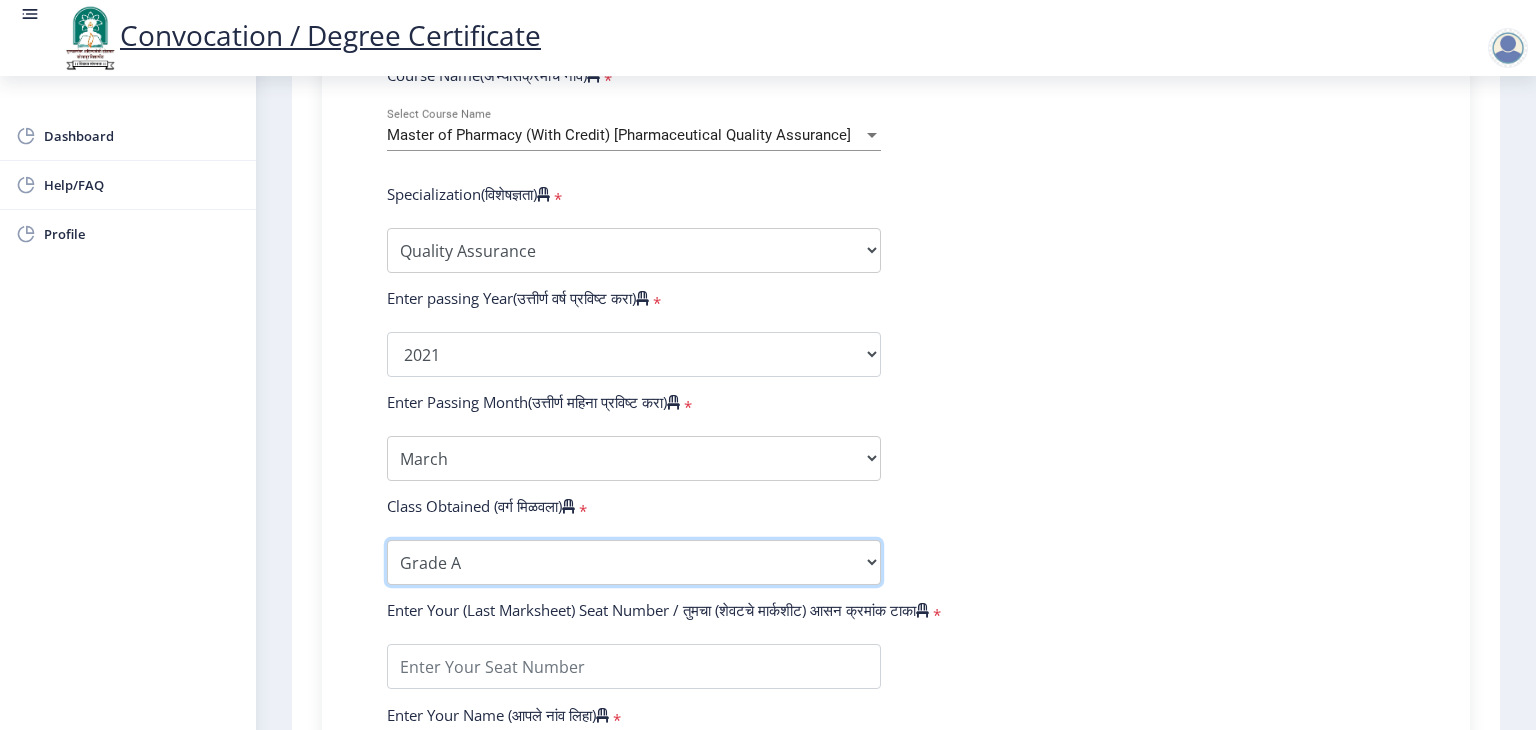 click on "Enter Class Obtained DISTINCTION FIRST CLASS HIGHER SECOND CLASS SECOND CLASS PASS CLASS OUTSTANDING - EXEMPLARY FIRST CLASS WITH DISTINCTION Grade O Grade A+ Grade A Grade B+ Grade B Grade C+ Grade C Grade D Grade E" at bounding box center [634, 562] 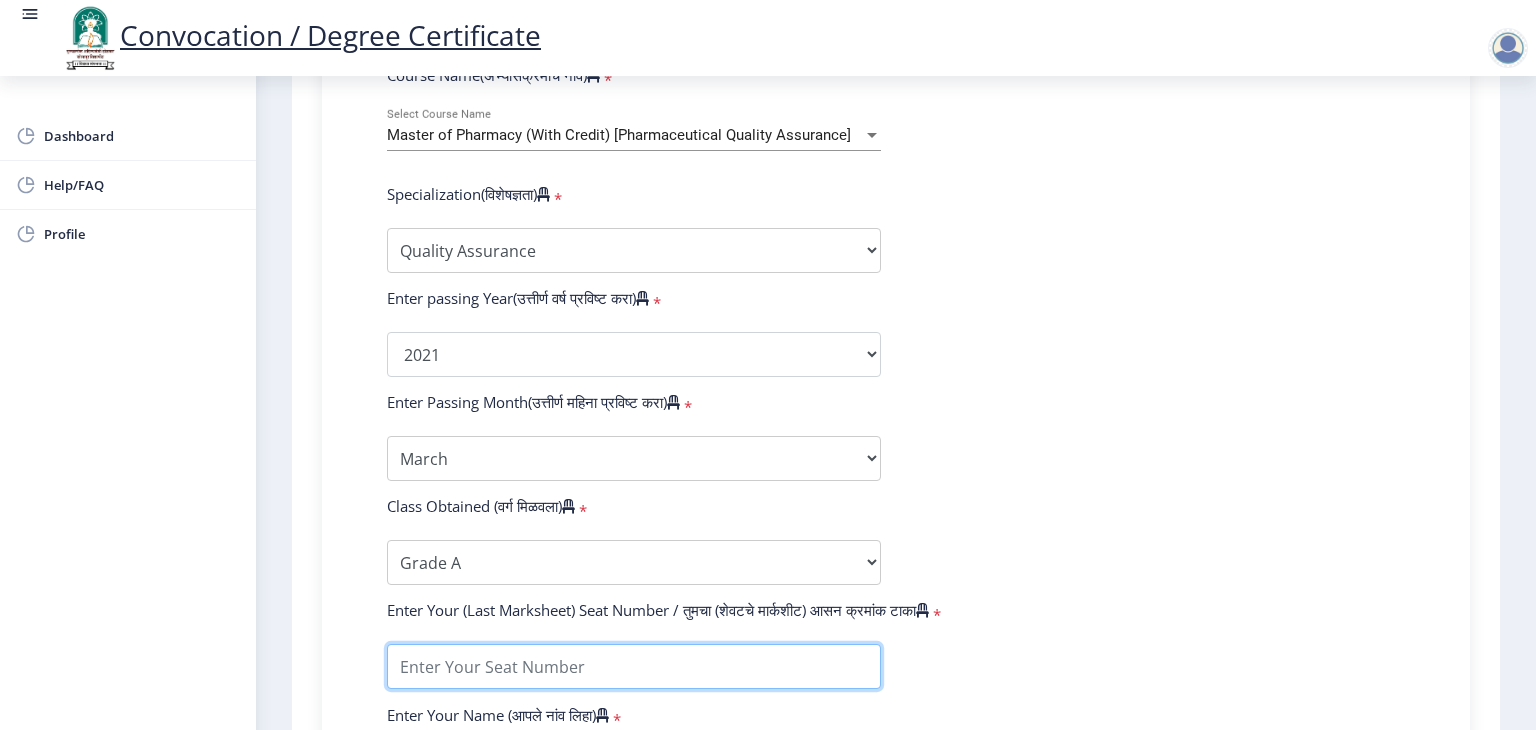 click at bounding box center (634, 666) 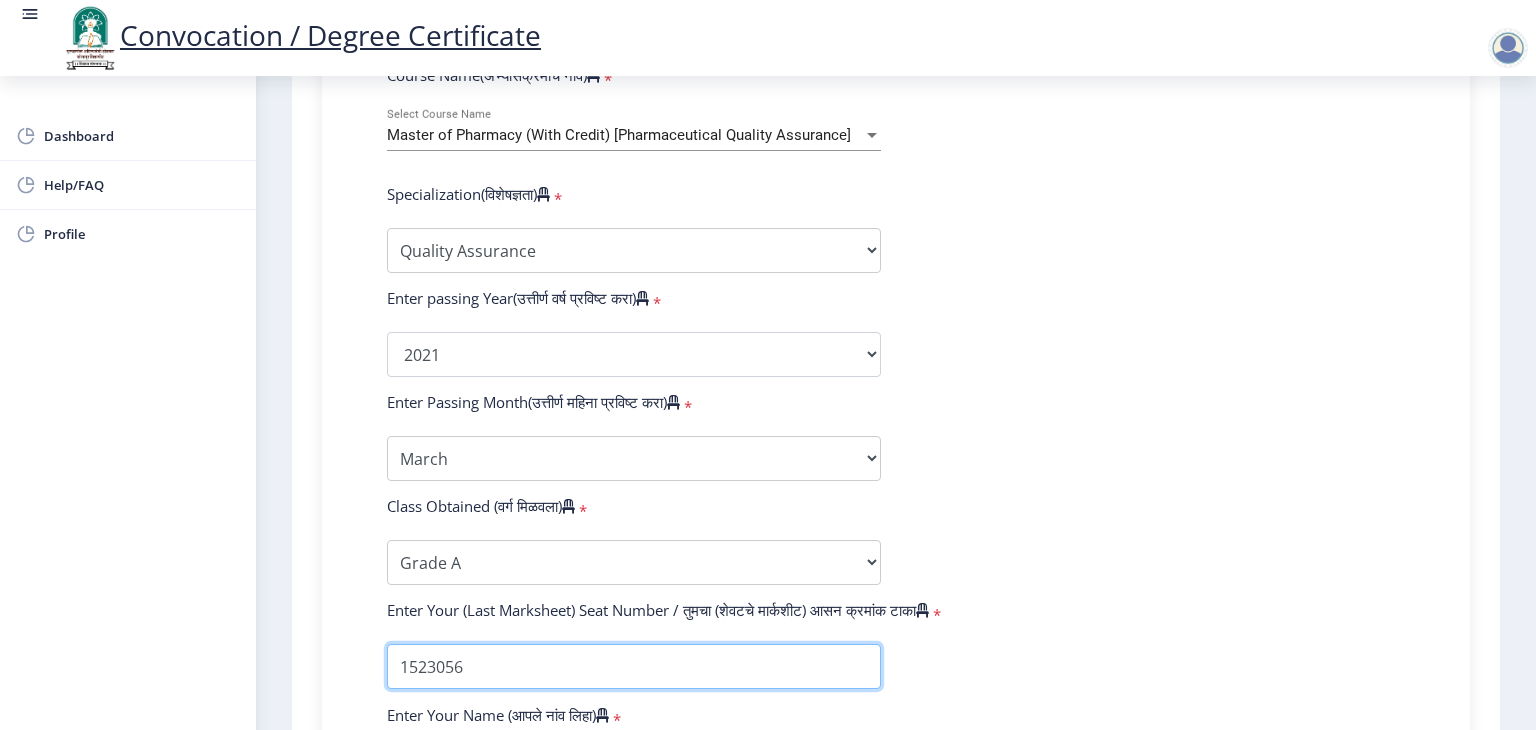 scroll, scrollTop: 1309, scrollLeft: 0, axis: vertical 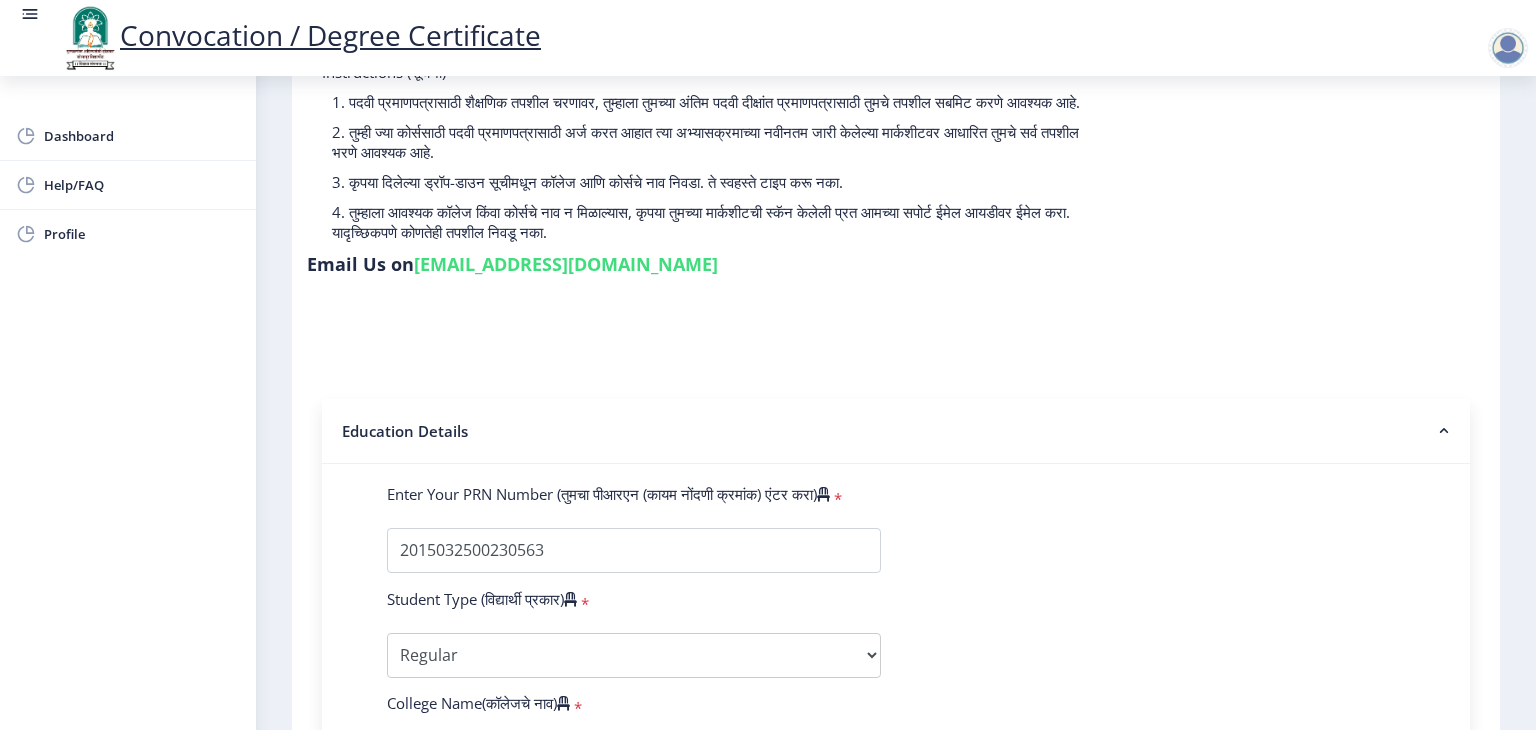 type on "1523056" 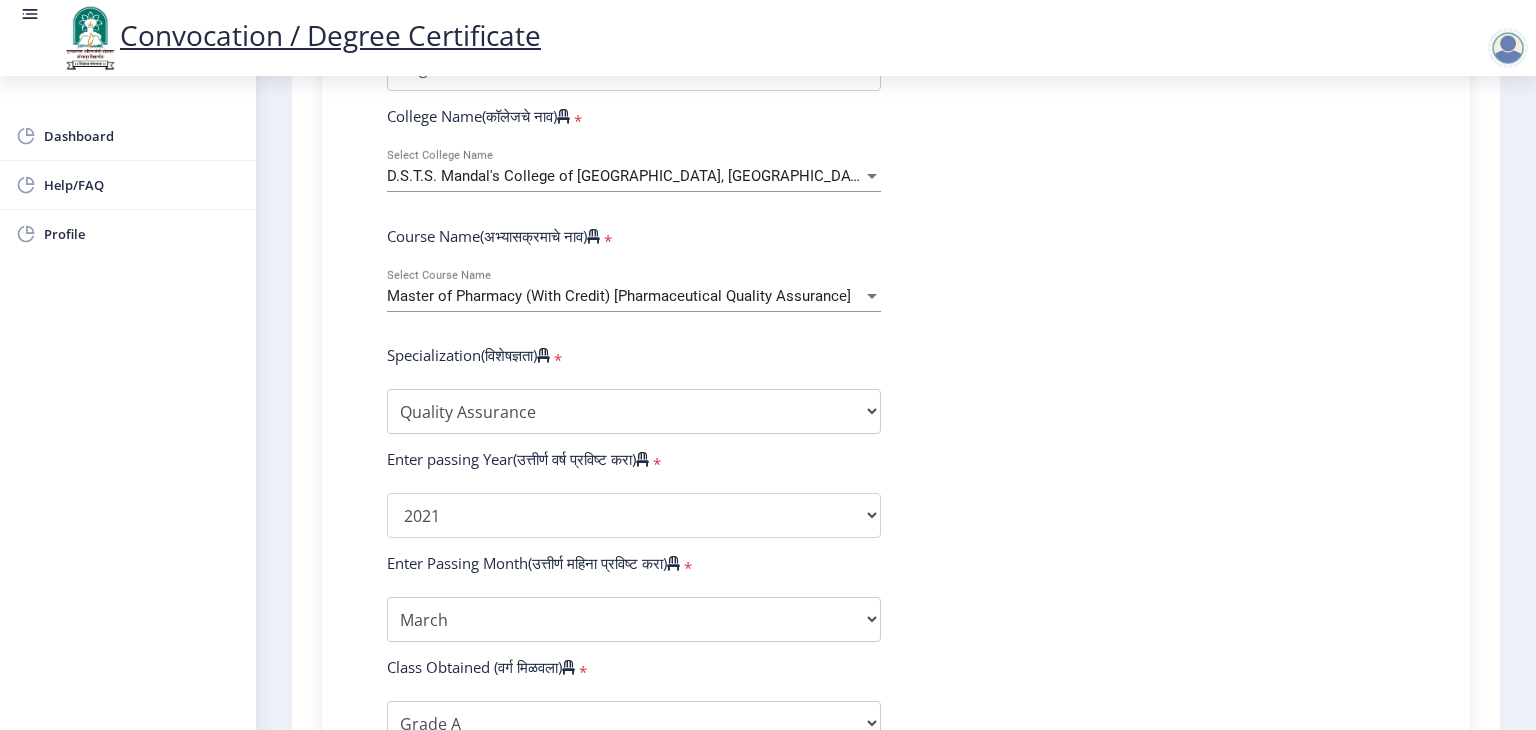 scroll, scrollTop: 746, scrollLeft: 0, axis: vertical 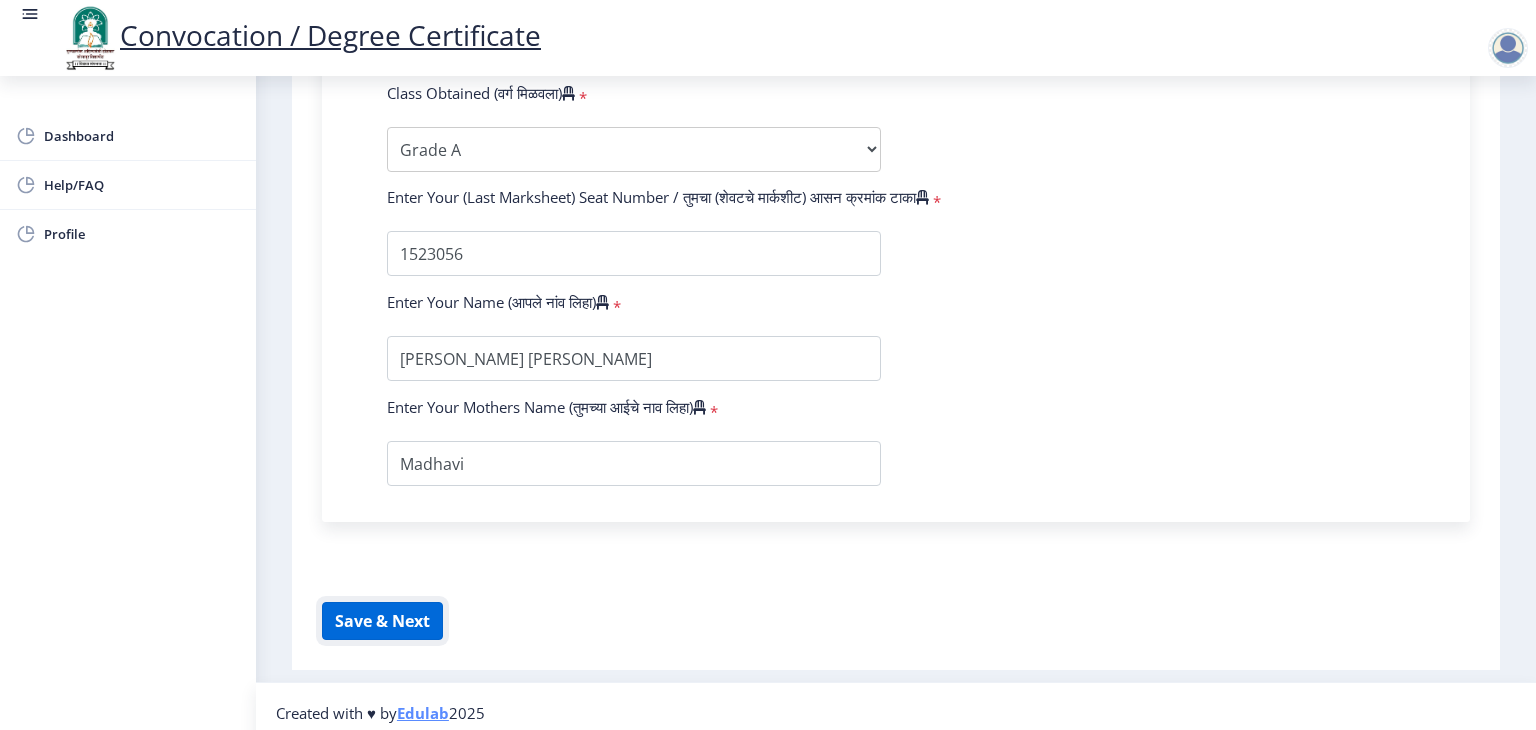 click on "Save & Next" 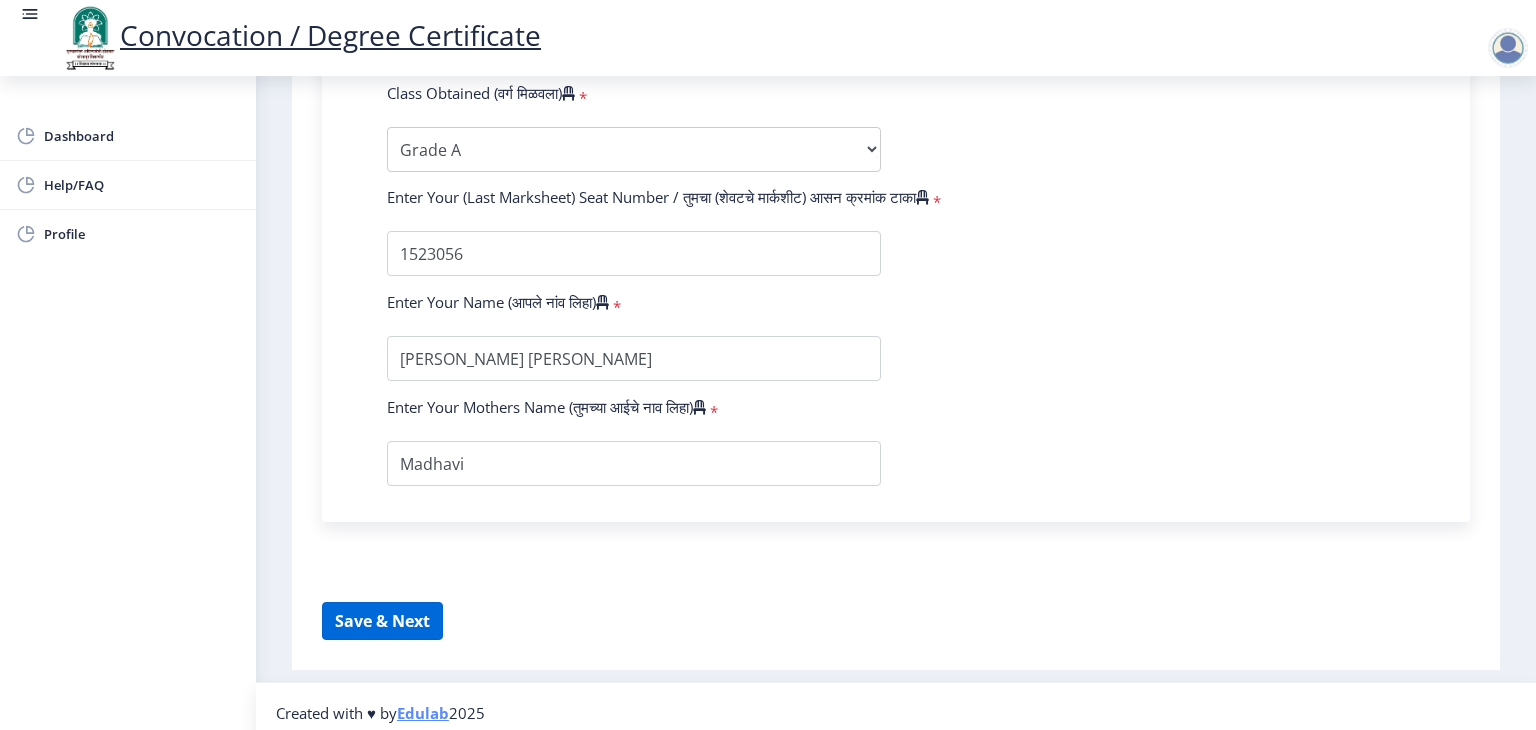 select 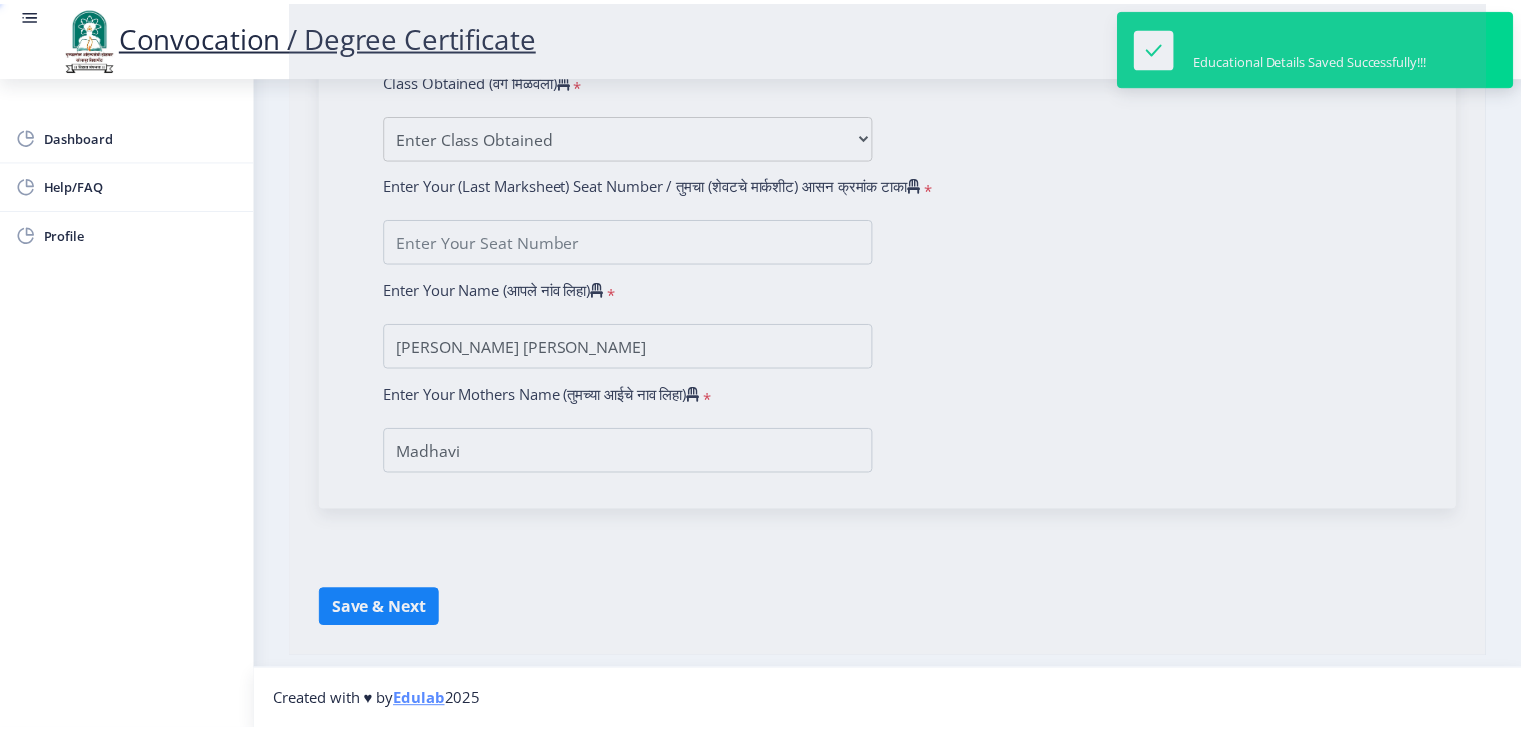 scroll, scrollTop: 0, scrollLeft: 0, axis: both 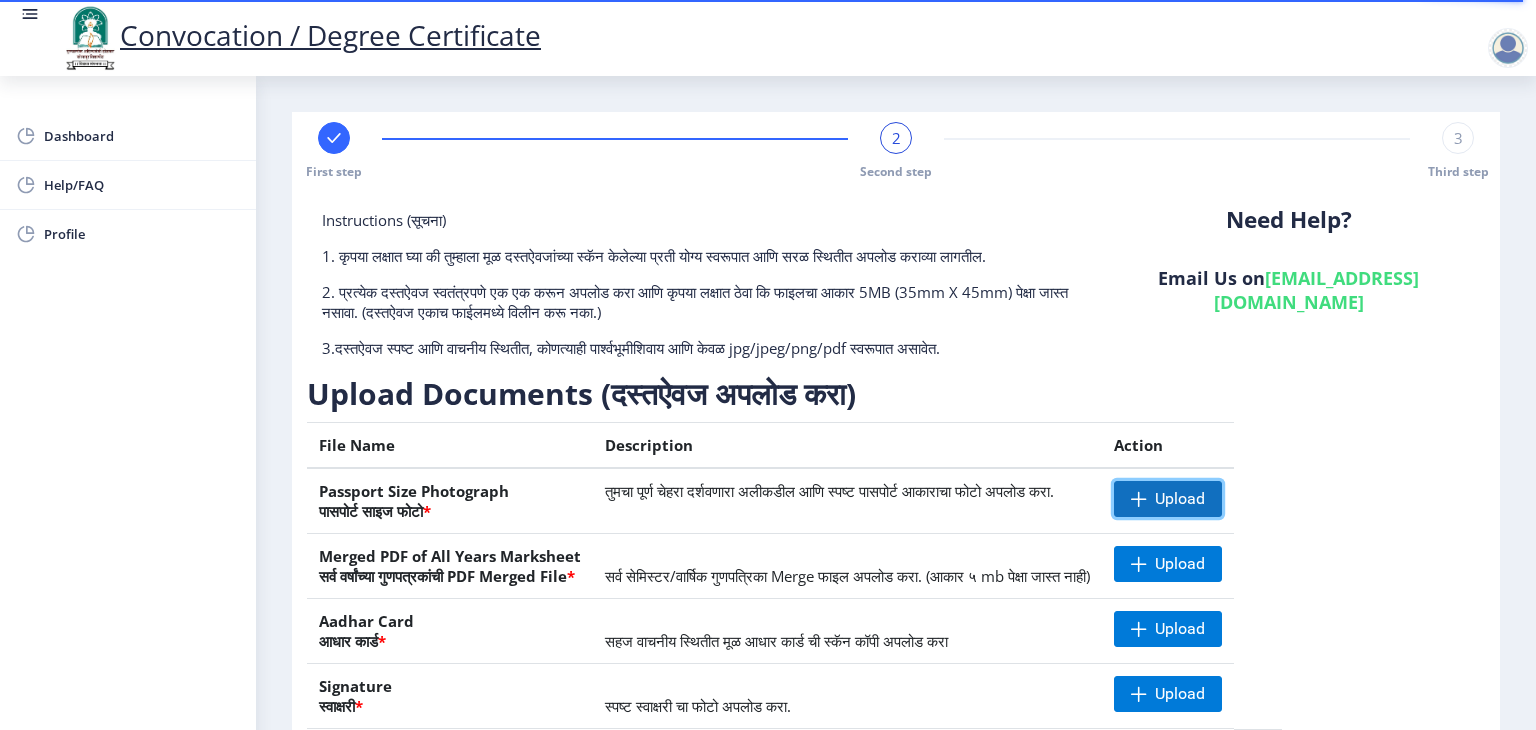 click on "Upload" 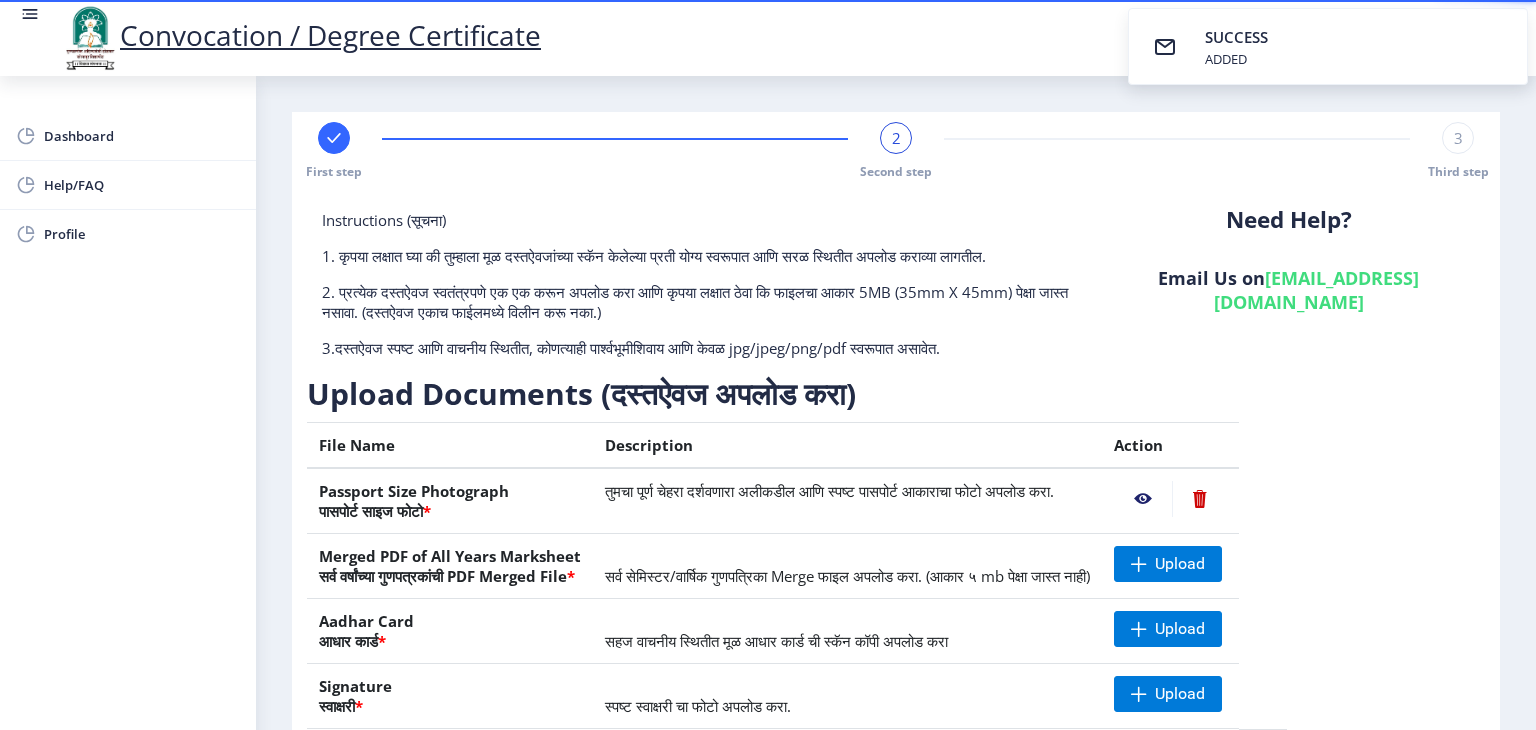 click 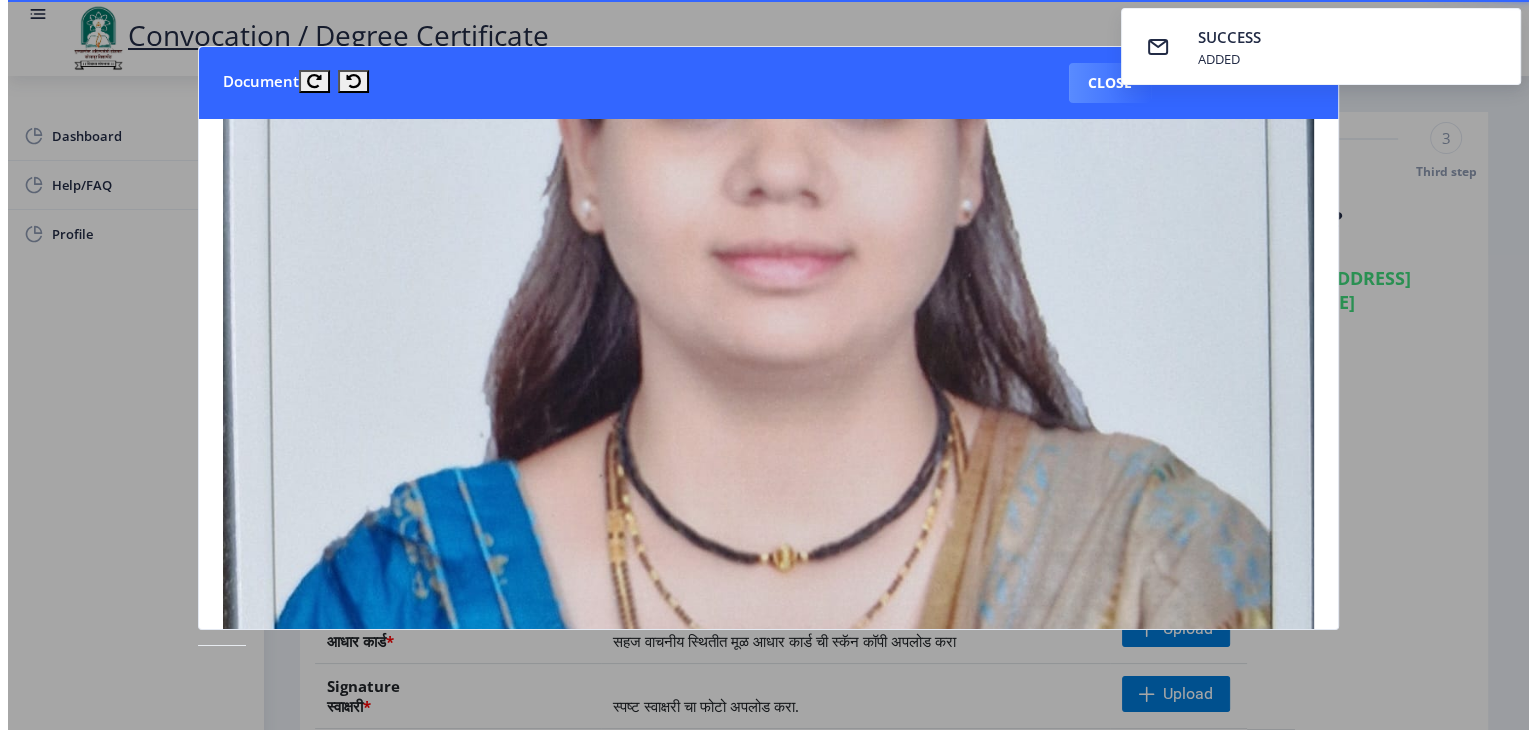 scroll, scrollTop: 884, scrollLeft: 0, axis: vertical 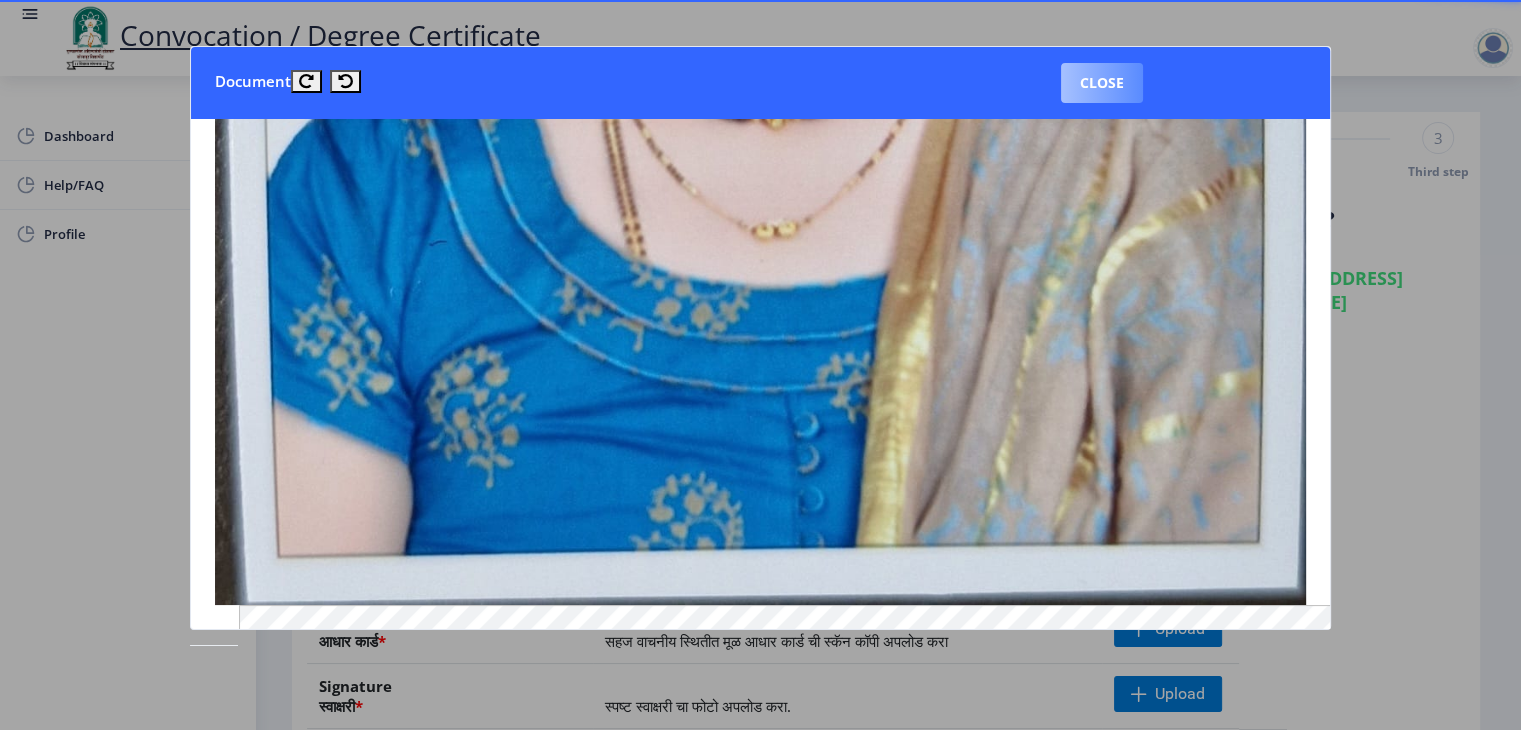 click on "Close" at bounding box center [1102, 83] 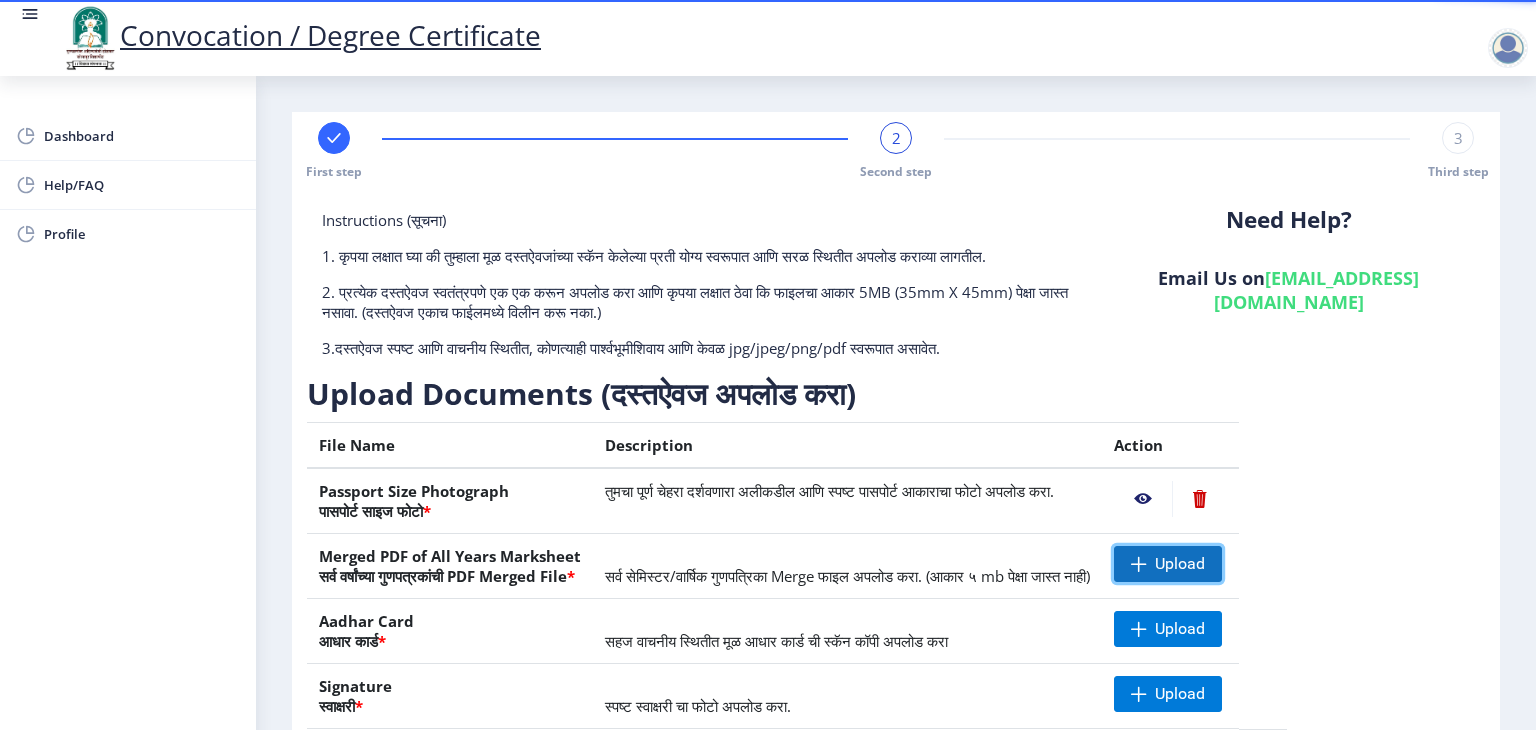 click 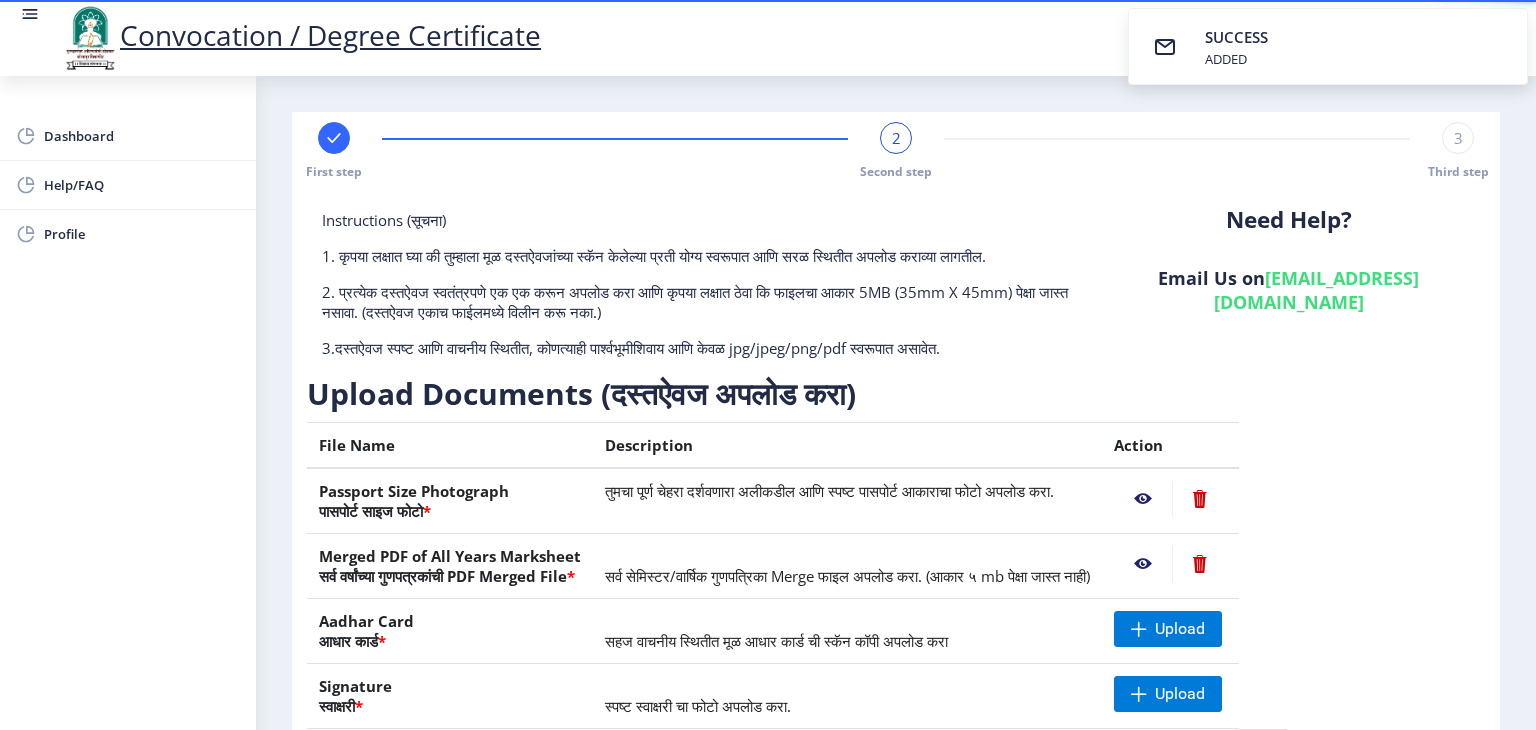 click 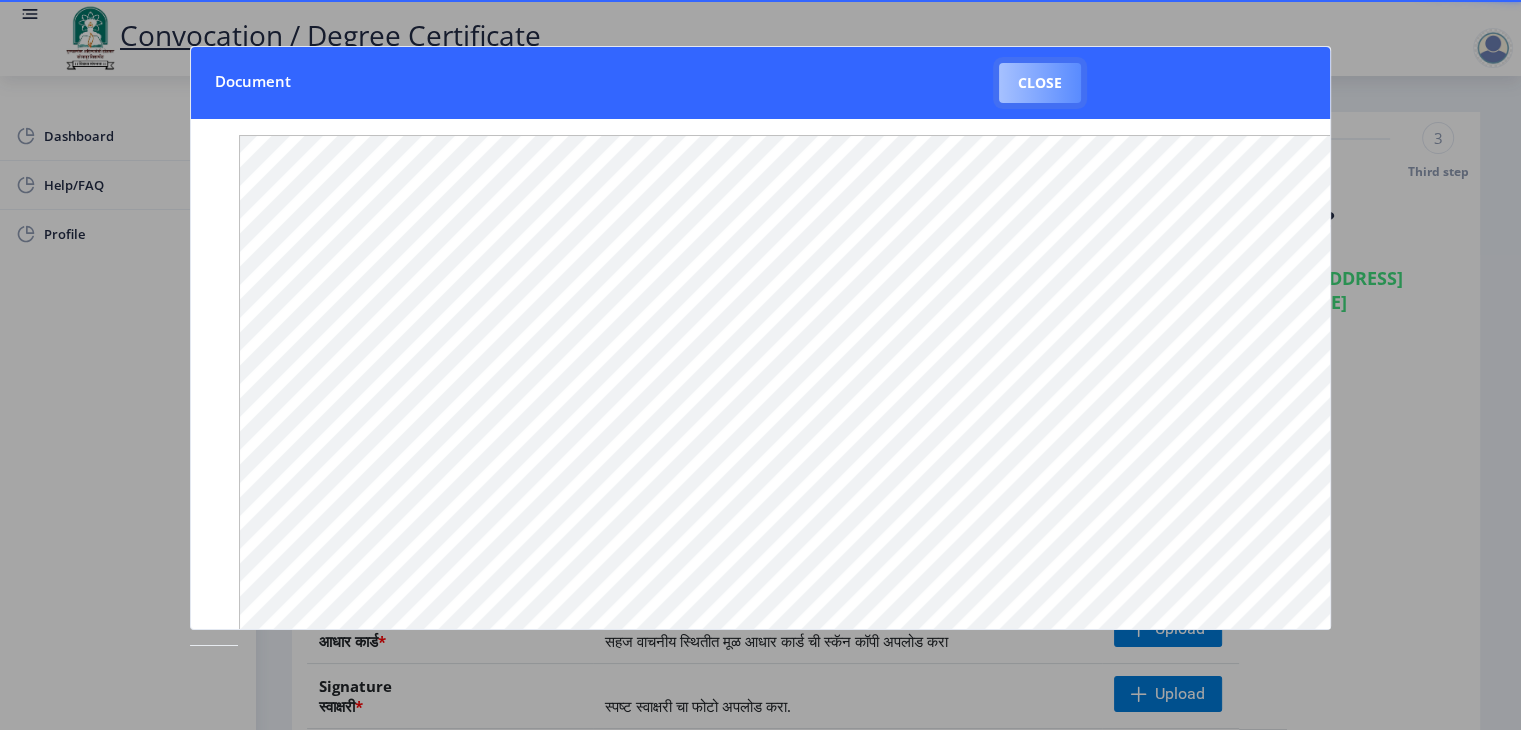 click on "Close" at bounding box center [1040, 83] 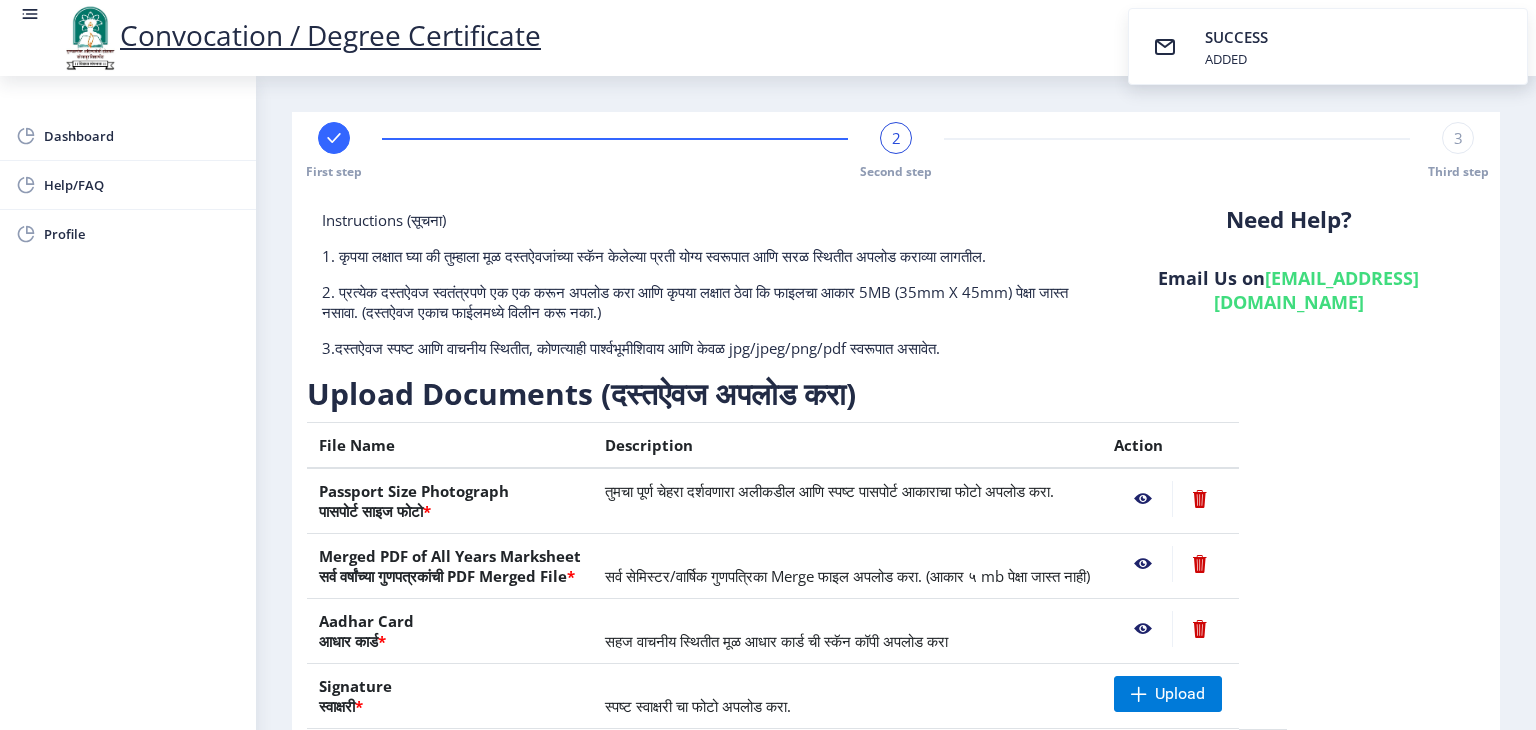 click 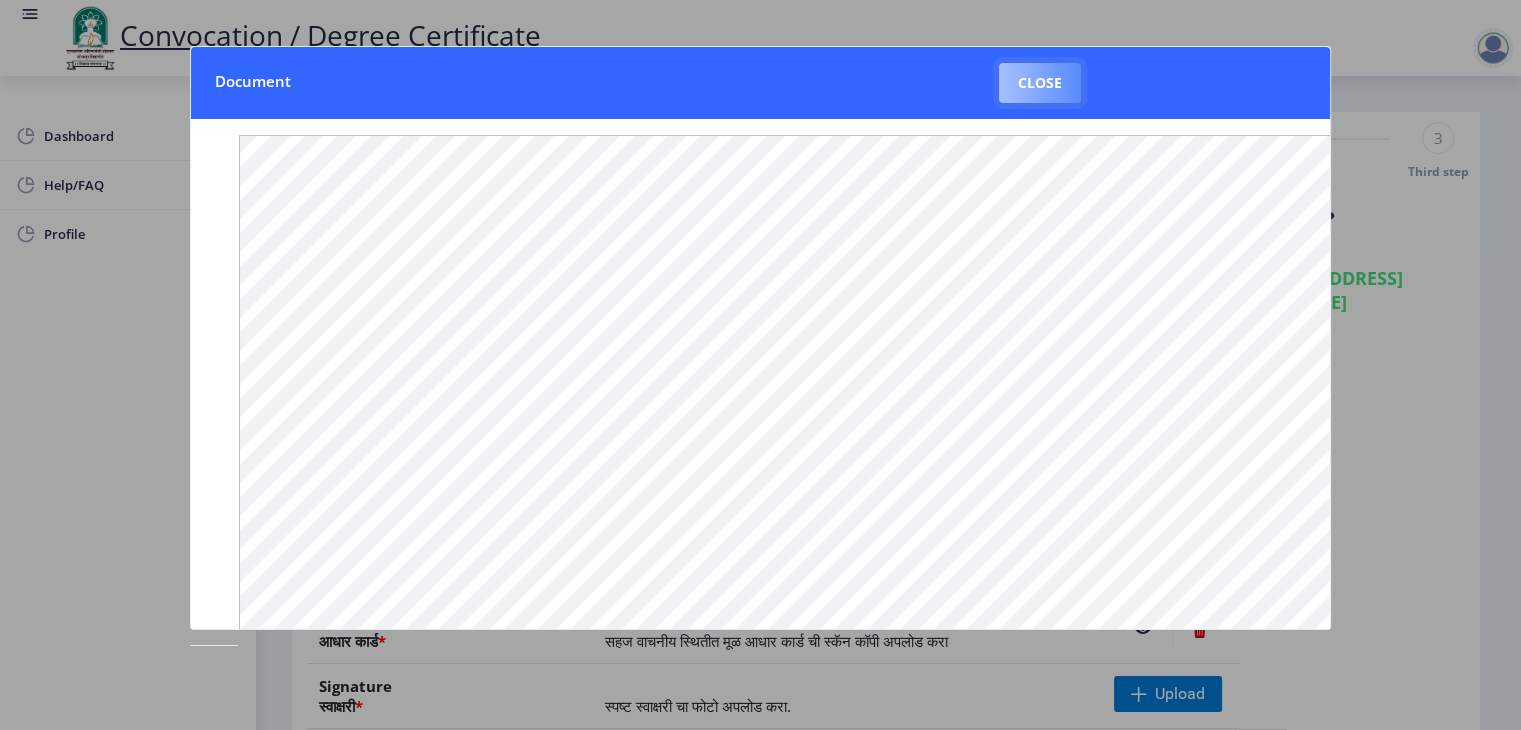 click on "Close" at bounding box center [1040, 83] 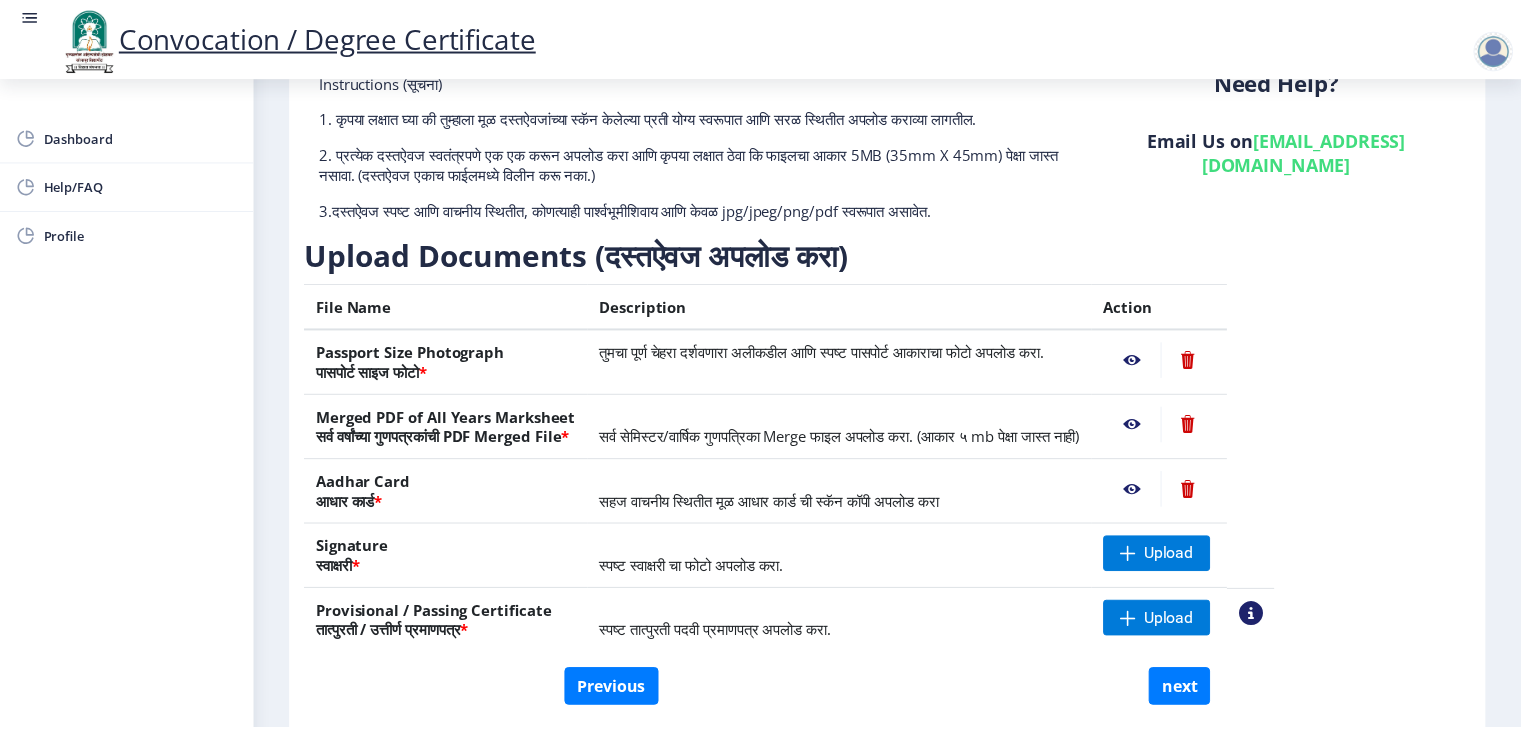 scroll, scrollTop: 218, scrollLeft: 0, axis: vertical 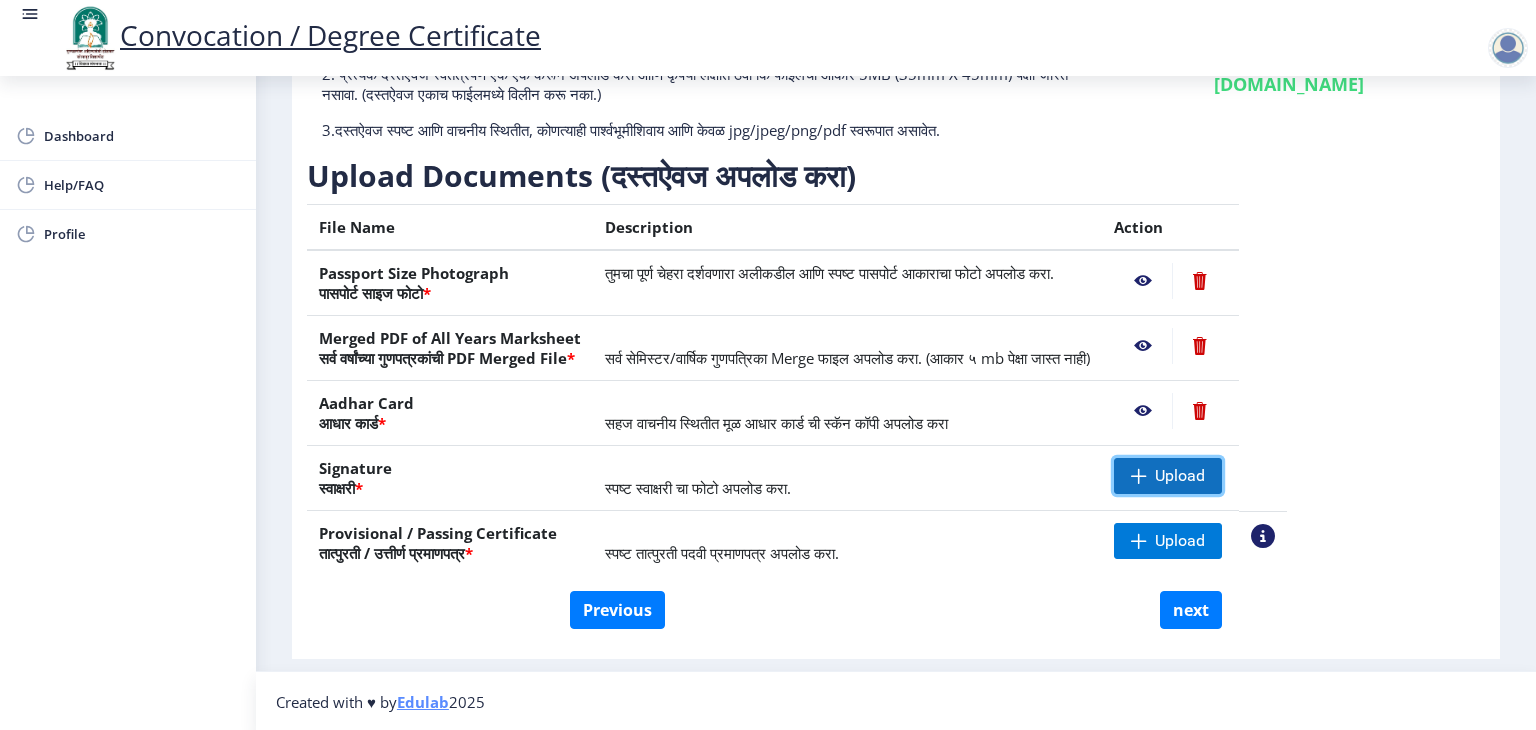 click on "Upload" 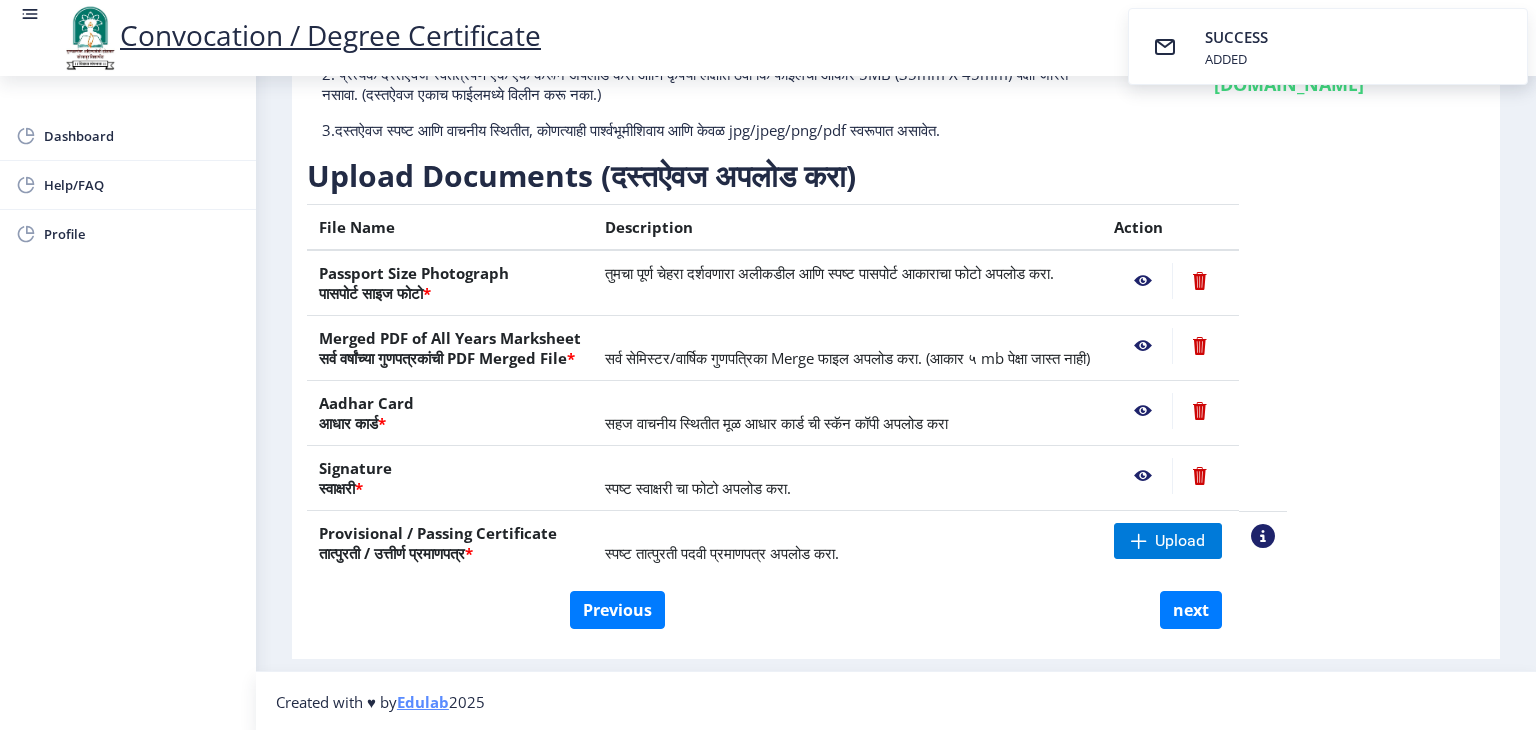 click 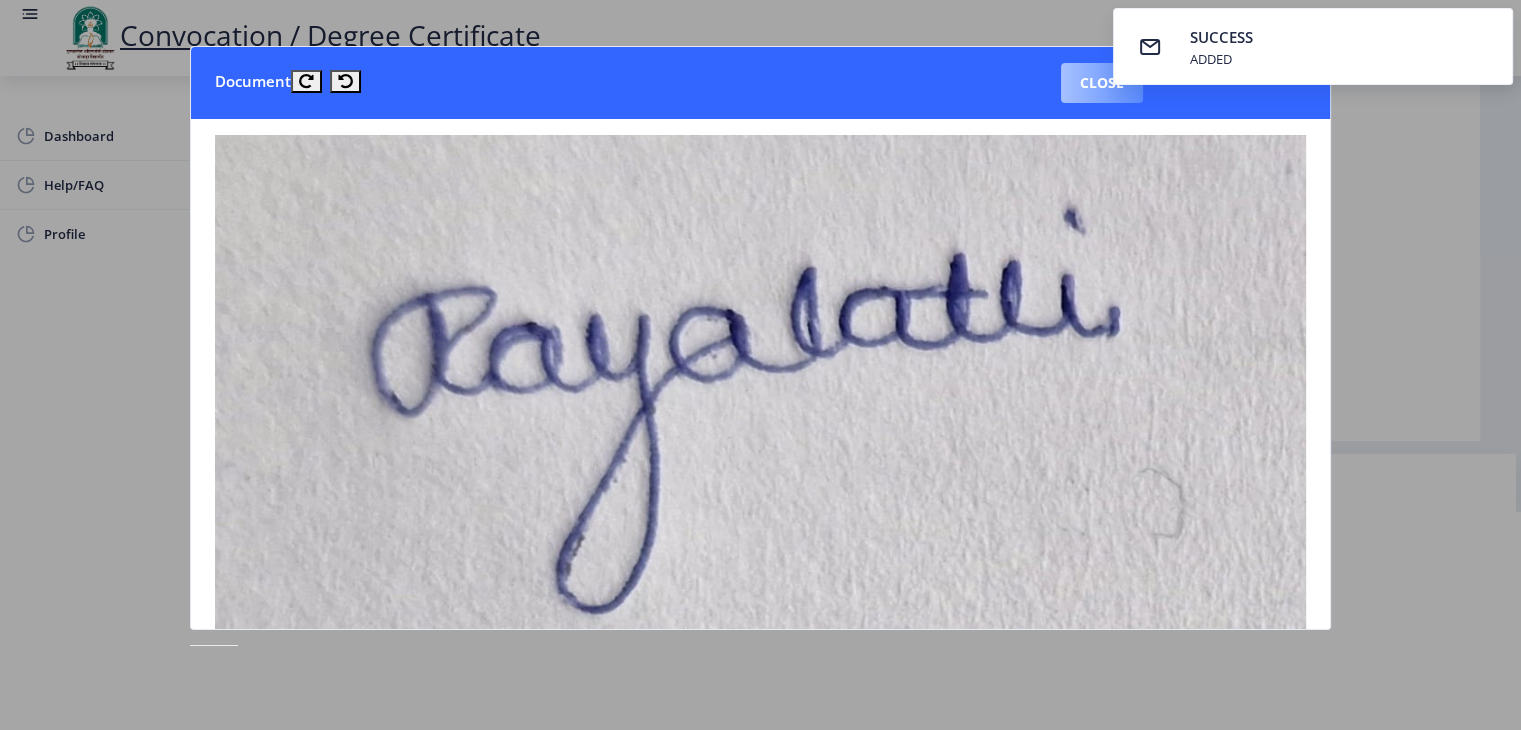 click on "Close" at bounding box center (1102, 83) 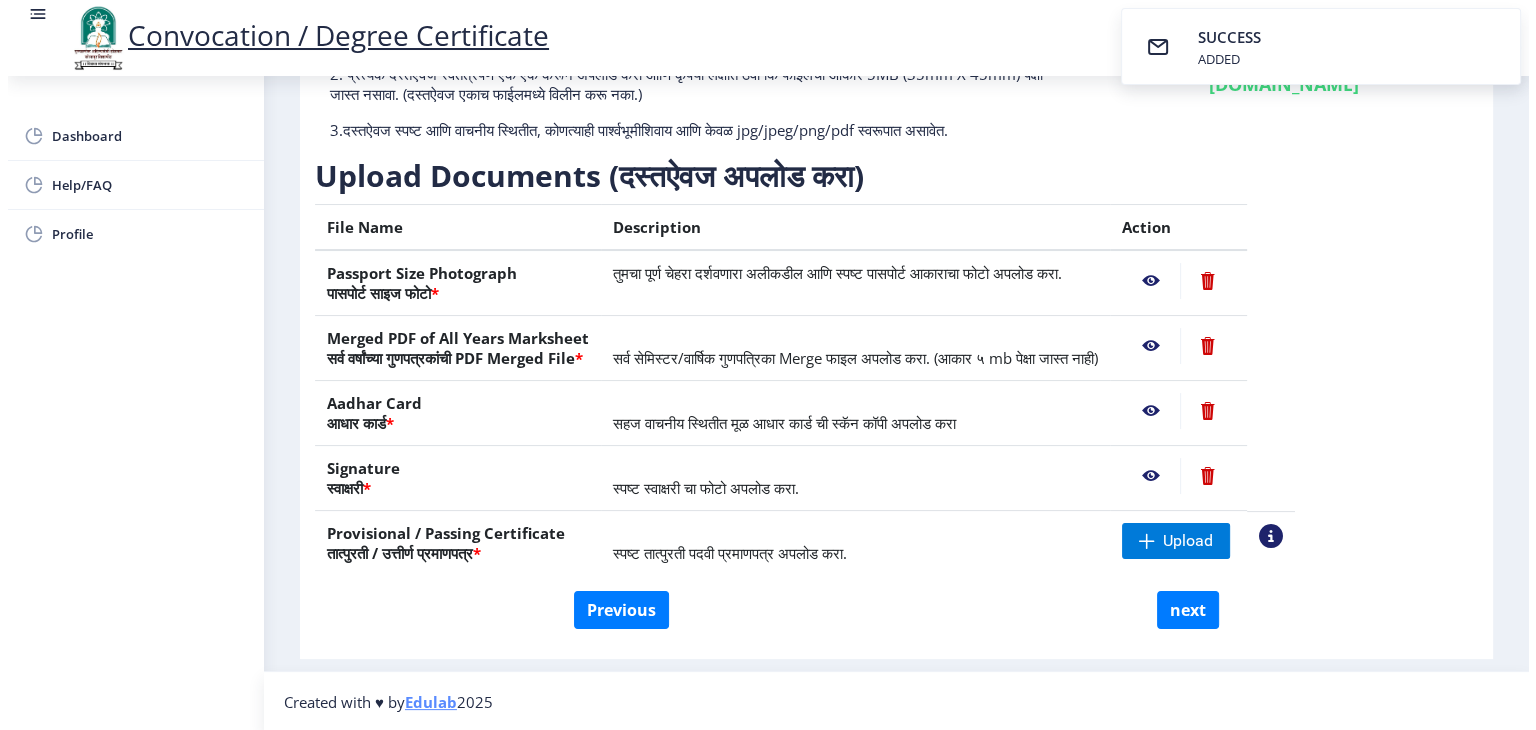 scroll, scrollTop: 23, scrollLeft: 0, axis: vertical 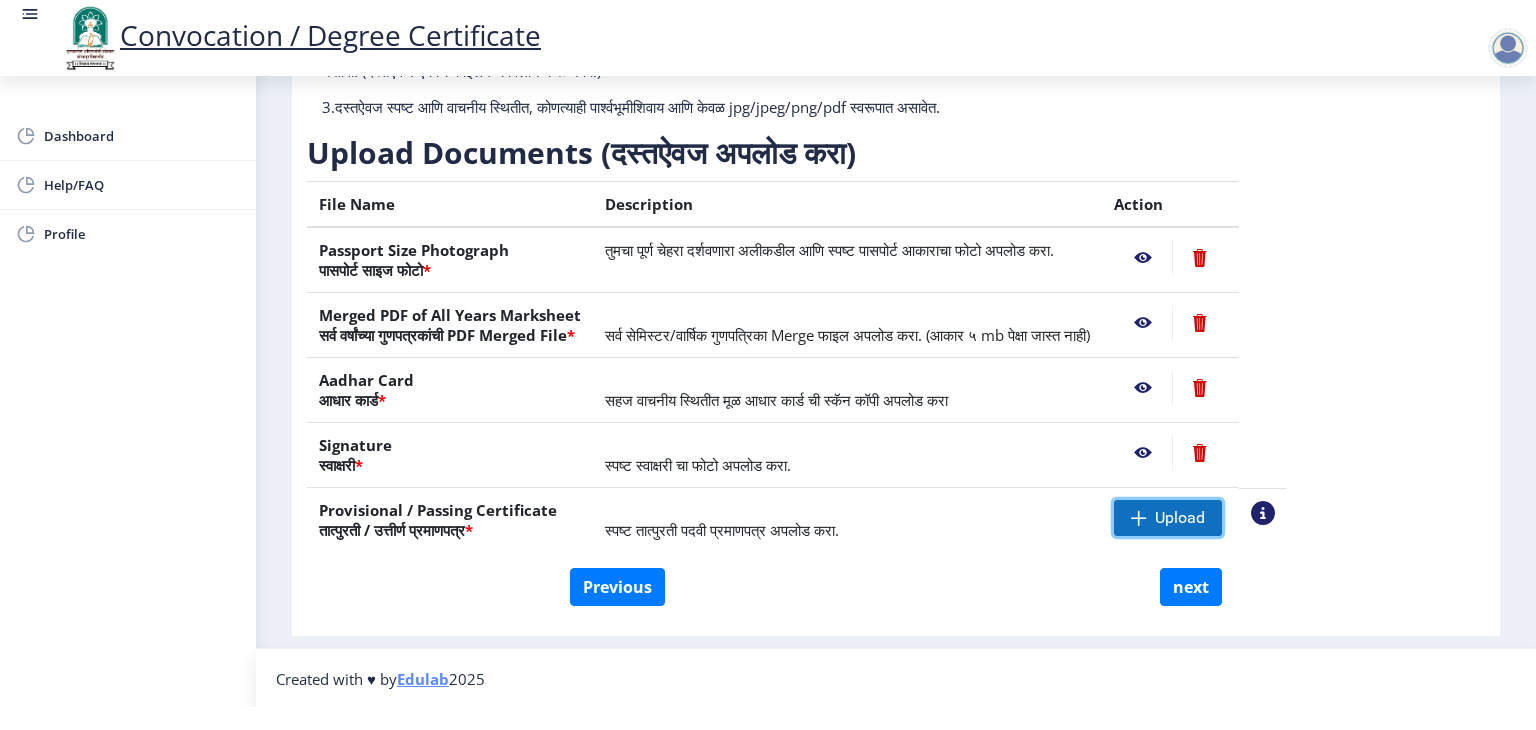 click on "Upload" 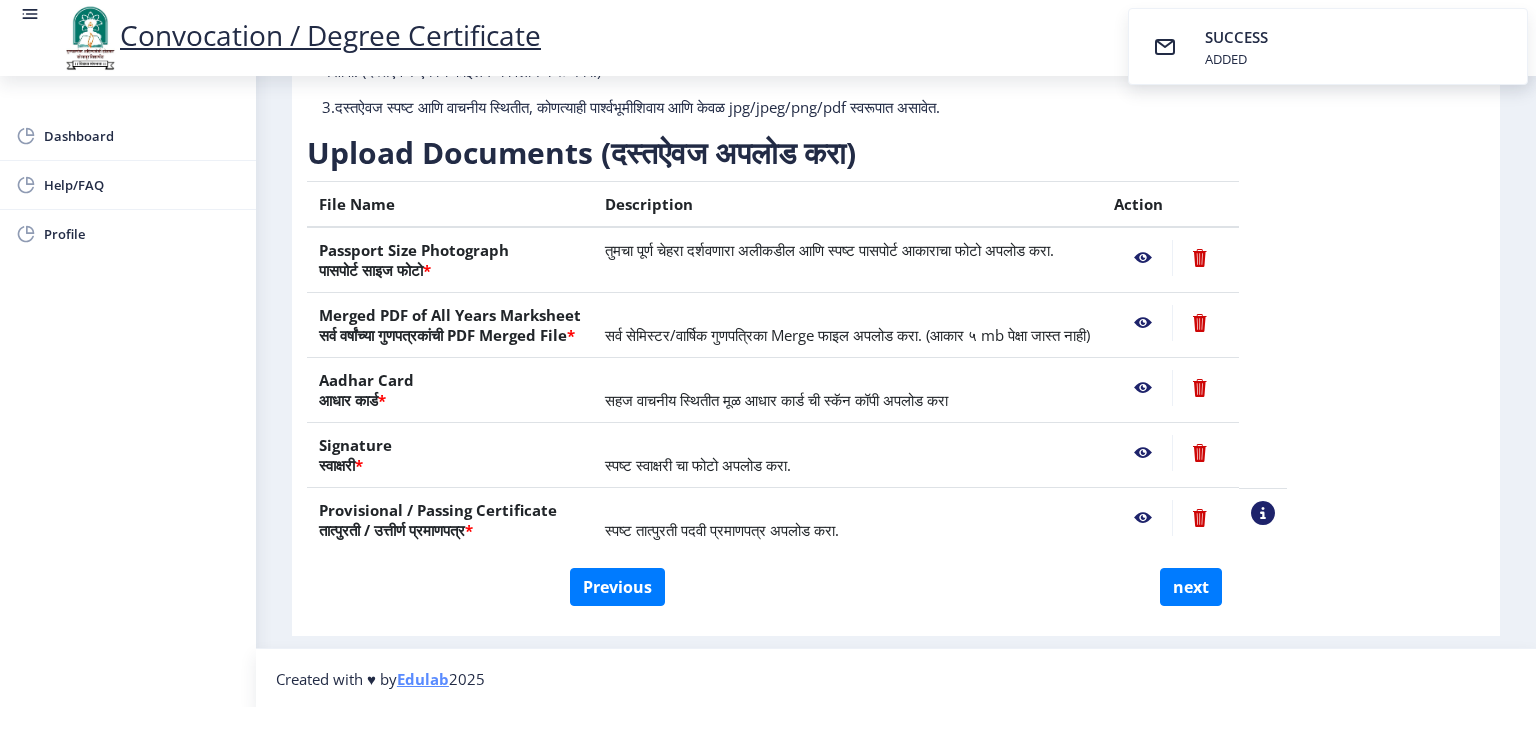 click 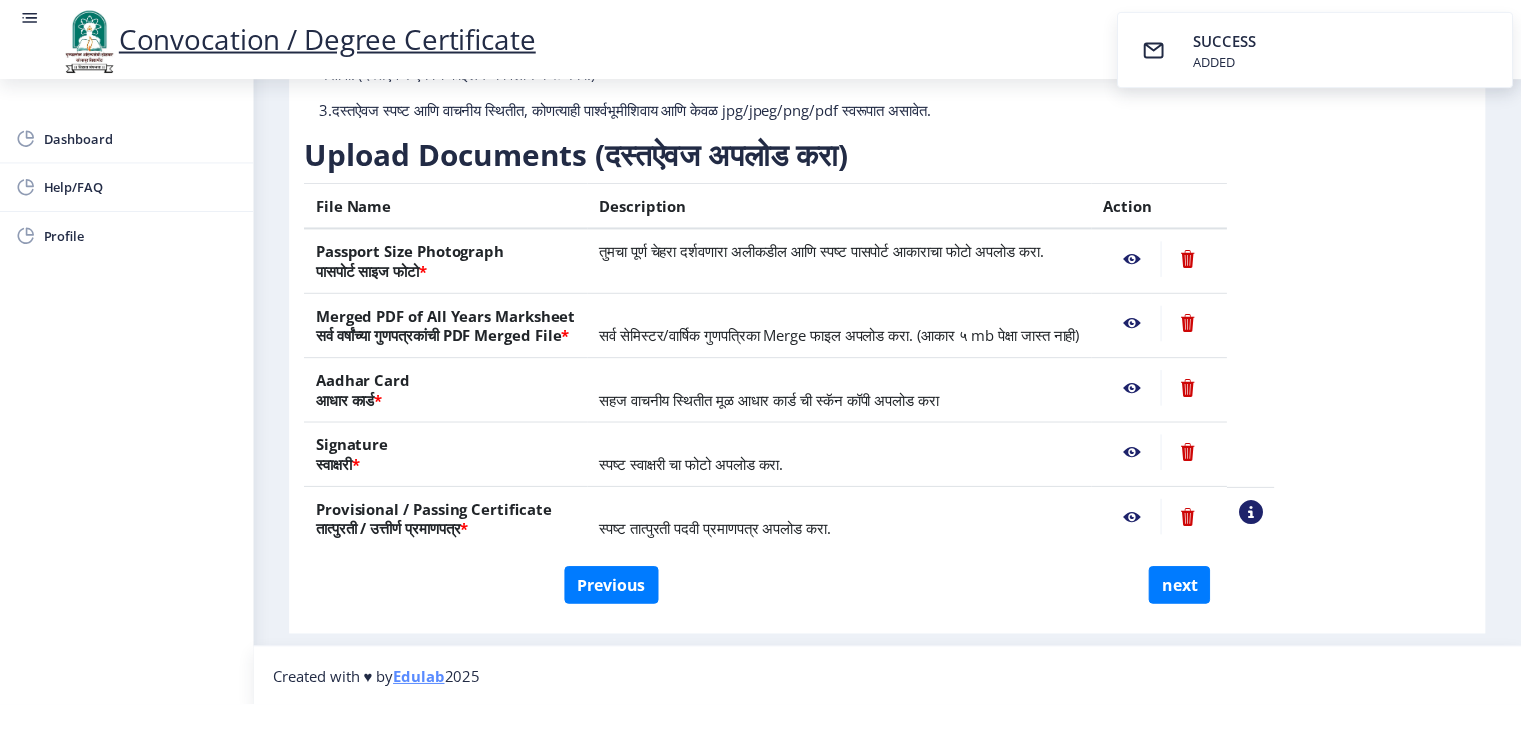 scroll, scrollTop: 0, scrollLeft: 0, axis: both 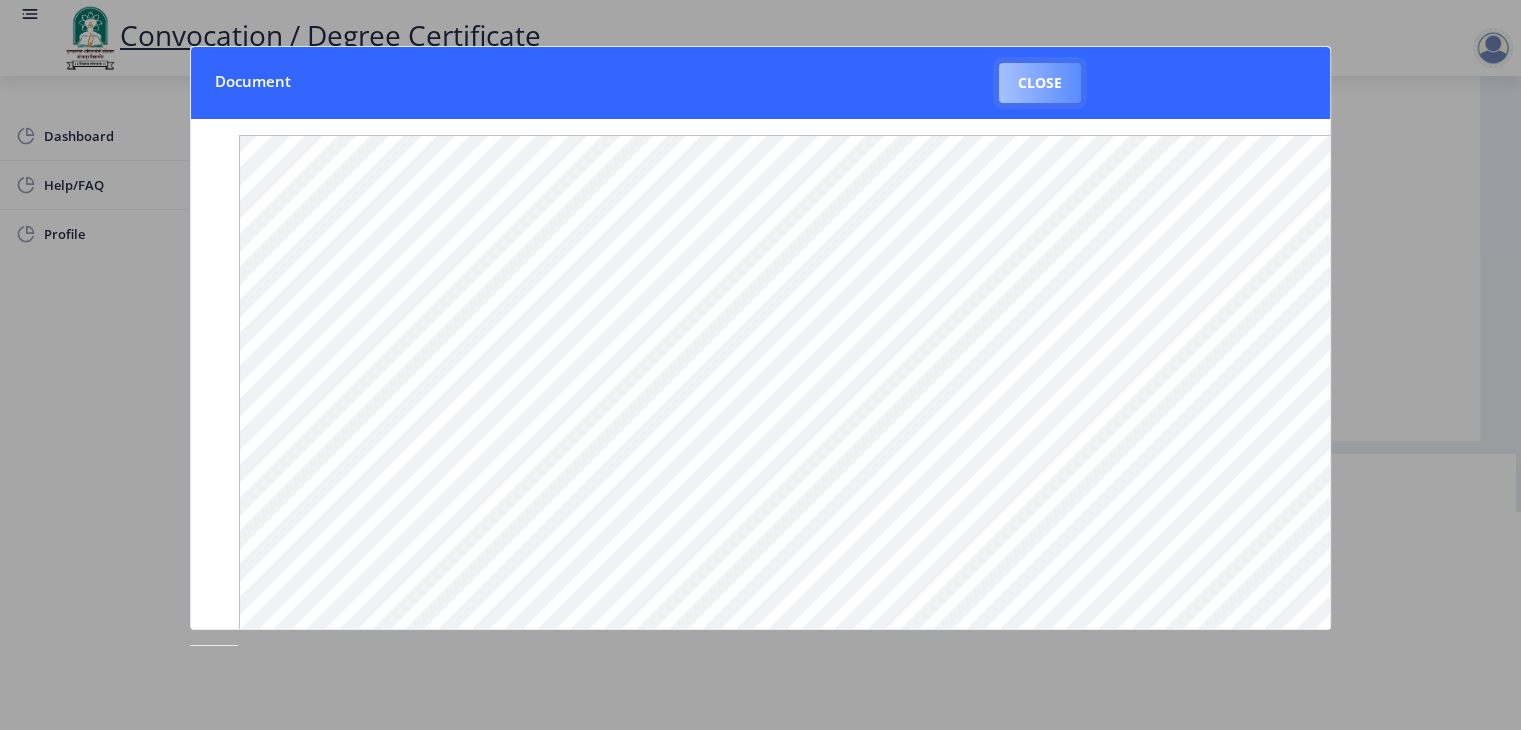 click on "Close" at bounding box center [1040, 83] 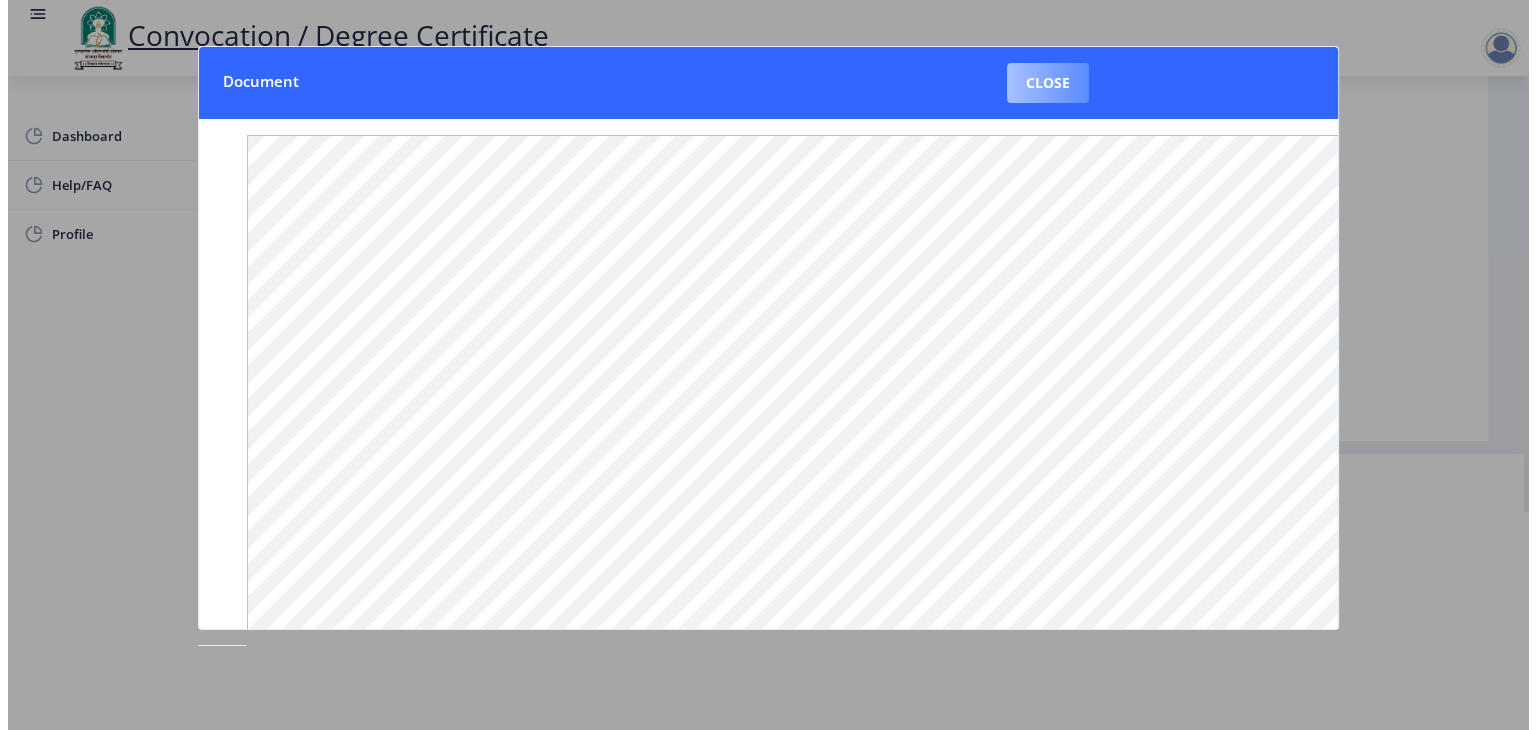 scroll, scrollTop: 23, scrollLeft: 0, axis: vertical 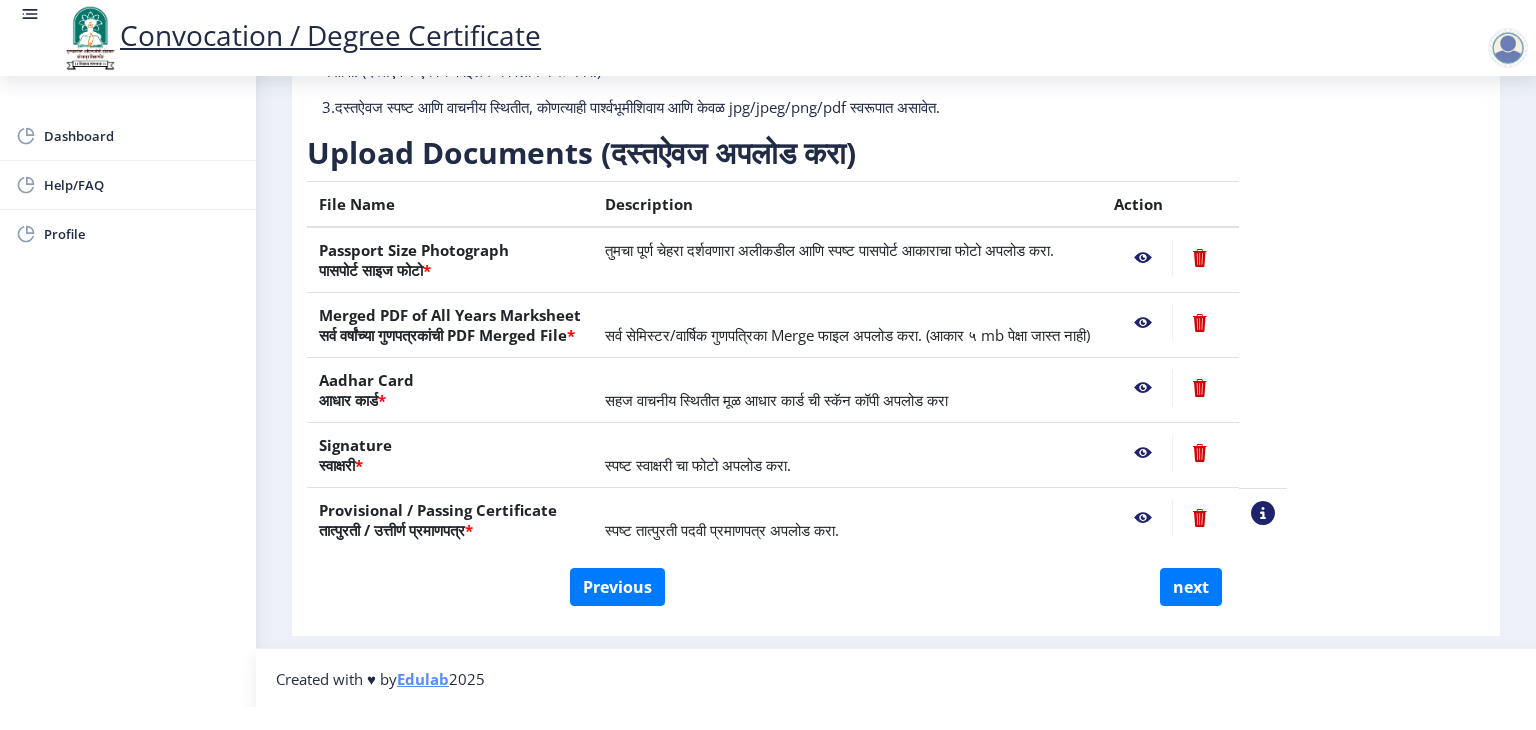 click 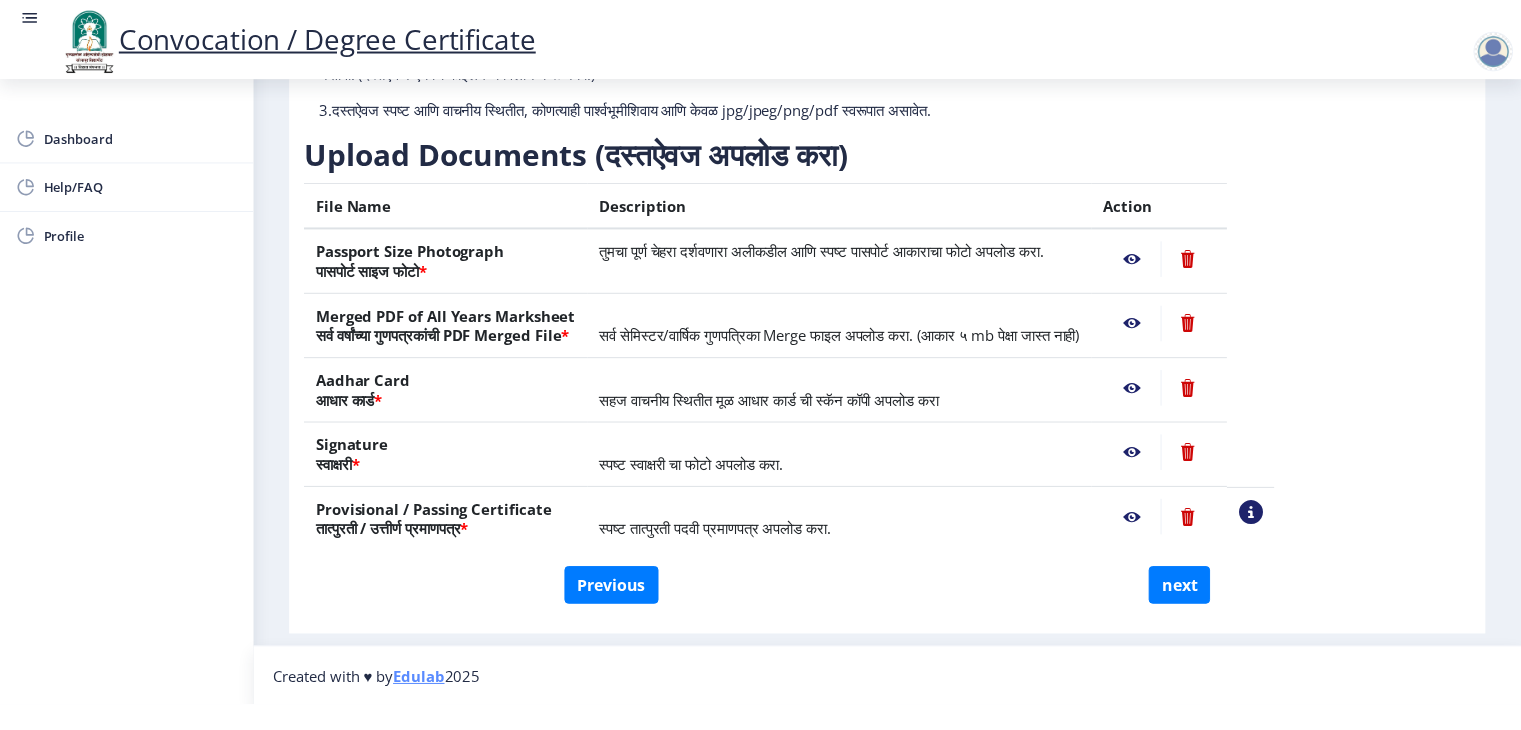 scroll, scrollTop: 0, scrollLeft: 0, axis: both 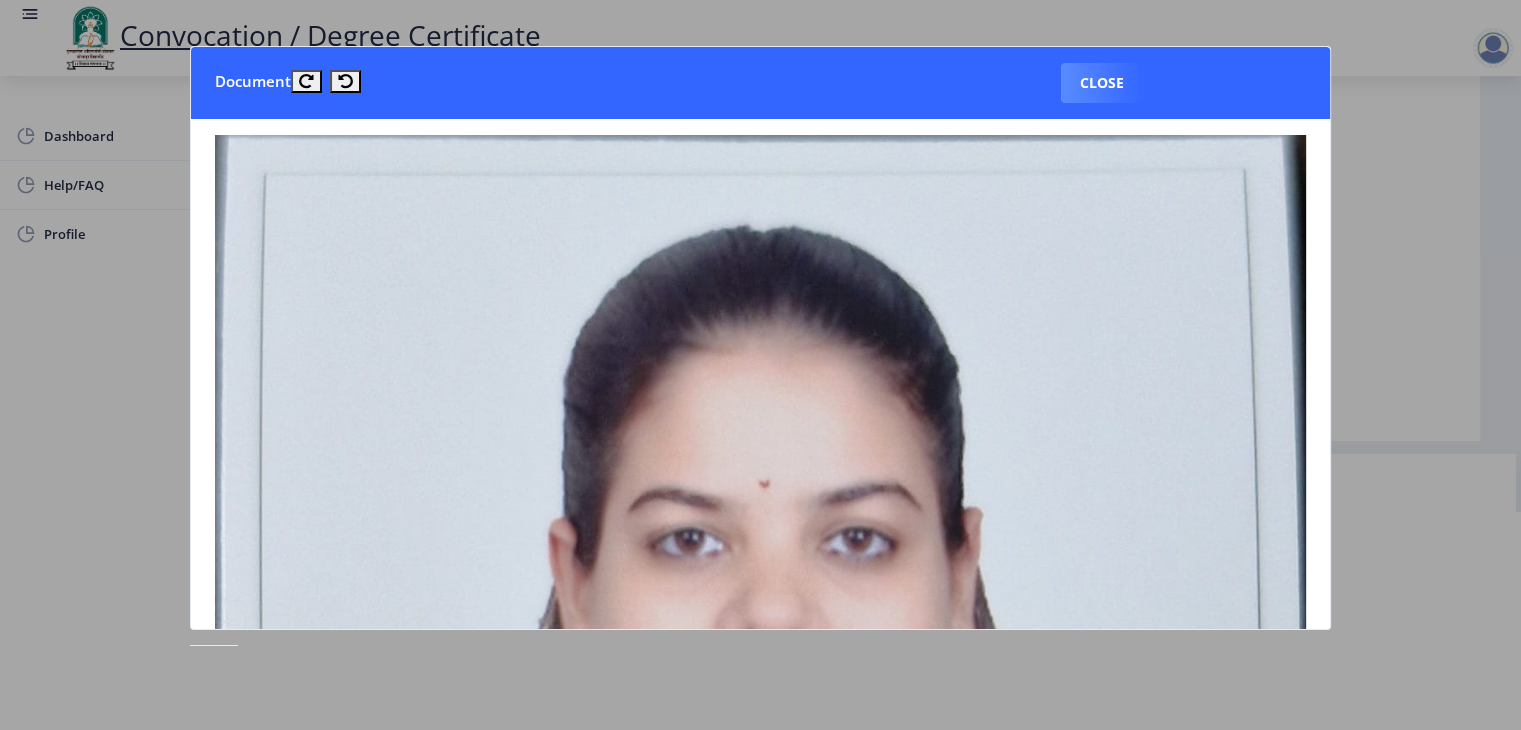 click 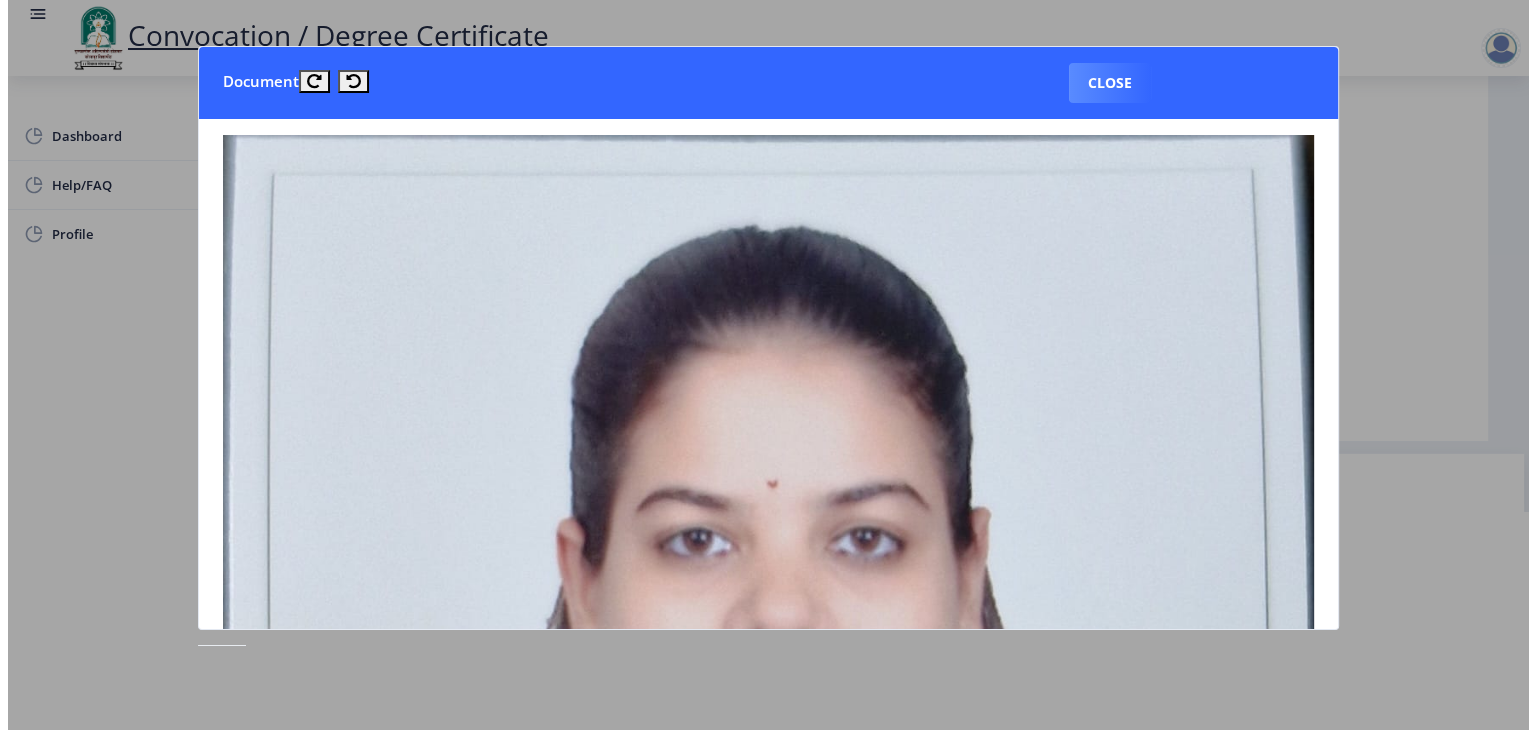 scroll, scrollTop: 23, scrollLeft: 0, axis: vertical 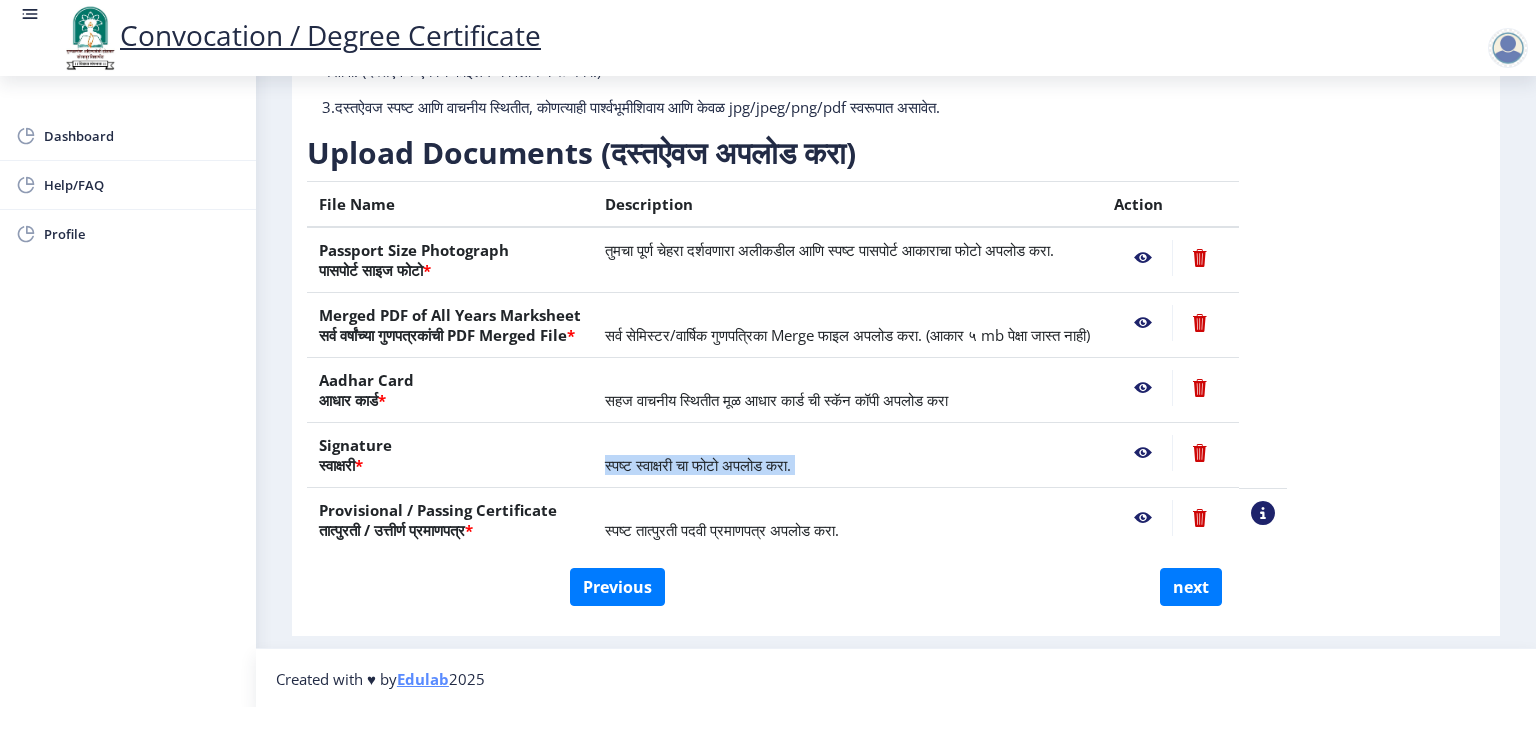 click on "File Name Description Action Passport Size Photograph  पासपोर्ट साइज फोटो  * तुमचा पूर्ण चेहरा दर्शवणारा अलीकडील आणि स्पष्ट पासपोर्ट आकाराचा फोटो अपलोड करा.  Merged PDF of All Years Marksheet   सर्व वर्षांच्या गुणपत्रकांची PDF Merged File  * सर्व सेमिस्टर/वार्षिक गुणपत्रिका Merge फाइल अपलोड करा. (आकार ५ mb पेक्षा जास्त नाही)  Aadhar Card  आधार कार्ड  * सहज वाचनीय स्थितीत मूळ आधार कार्ड ची स्कॅन कॉपी अपलोड करा  Signature  स्वाक्षरी  * स्पष्ट स्वाक्षरी चा फोटो अपलोड करा. * View Sample PDC" 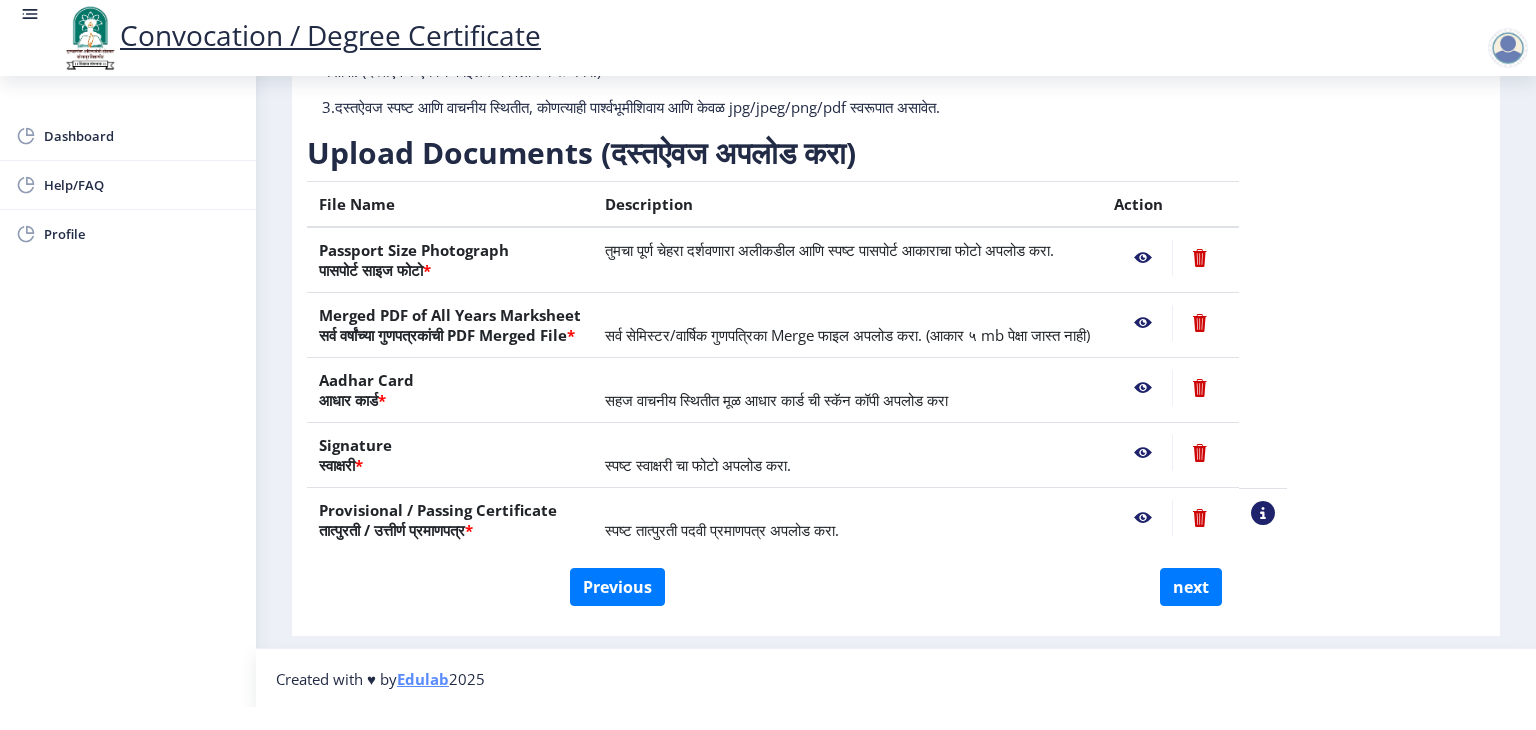 click on "File Name Description Action Passport Size Photograph  पासपोर्ट साइज फोटो  * तुमचा पूर्ण चेहरा दर्शवणारा अलीकडील आणि स्पष्ट पासपोर्ट आकाराचा फोटो अपलोड करा.  Merged PDF of All Years Marksheet   सर्व वर्षांच्या गुणपत्रकांची PDF Merged File  * सर्व सेमिस्टर/वार्षिक गुणपत्रिका Merge फाइल अपलोड करा. (आकार ५ mb पेक्षा जास्त नाही)  Aadhar Card  आधार कार्ड  * सहज वाचनीय स्थितीत मूळ आधार कार्ड ची स्कॅन कॉपी अपलोड करा  Signature  स्वाक्षरी  * स्पष्ट स्वाक्षरी चा फोटो अपलोड करा. * View Sample PDC" 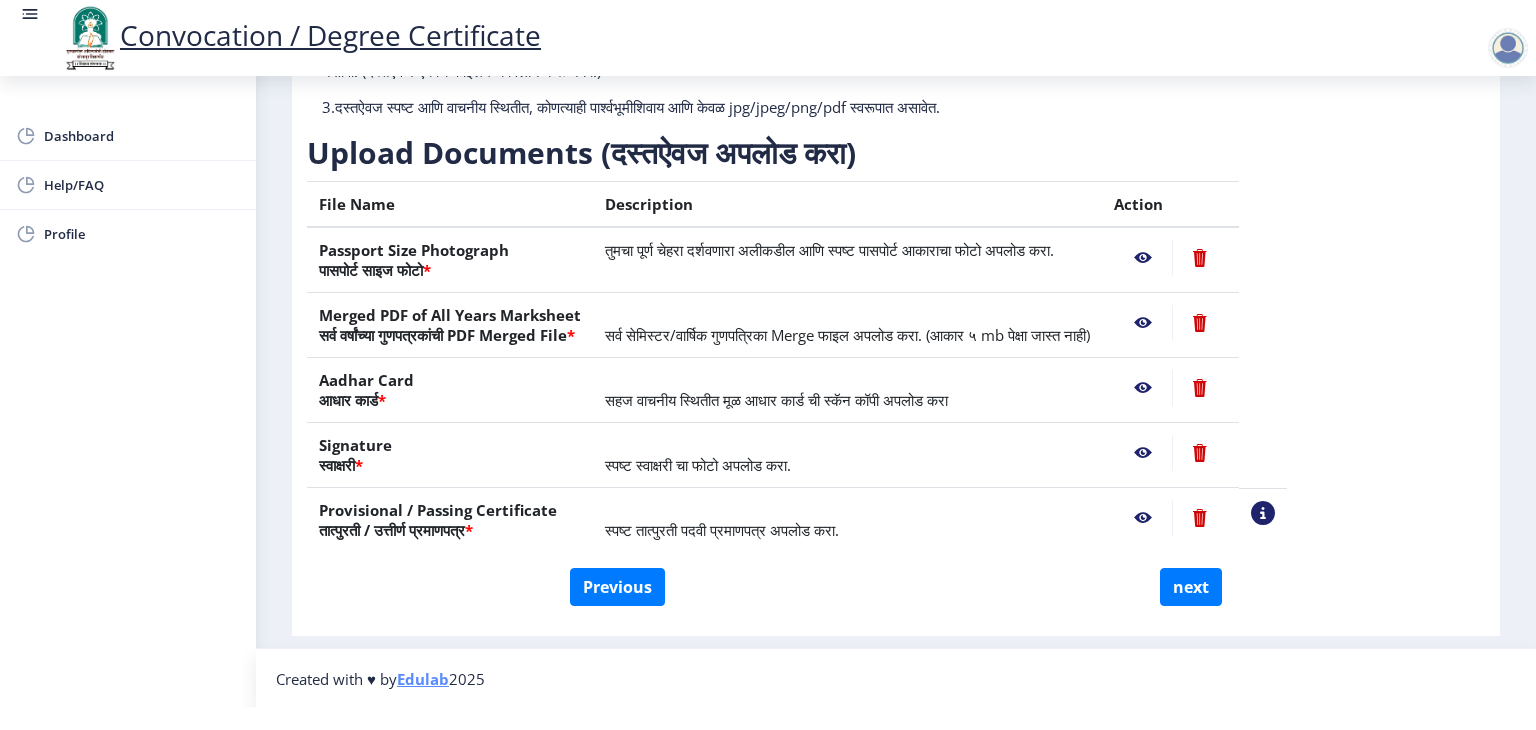 click 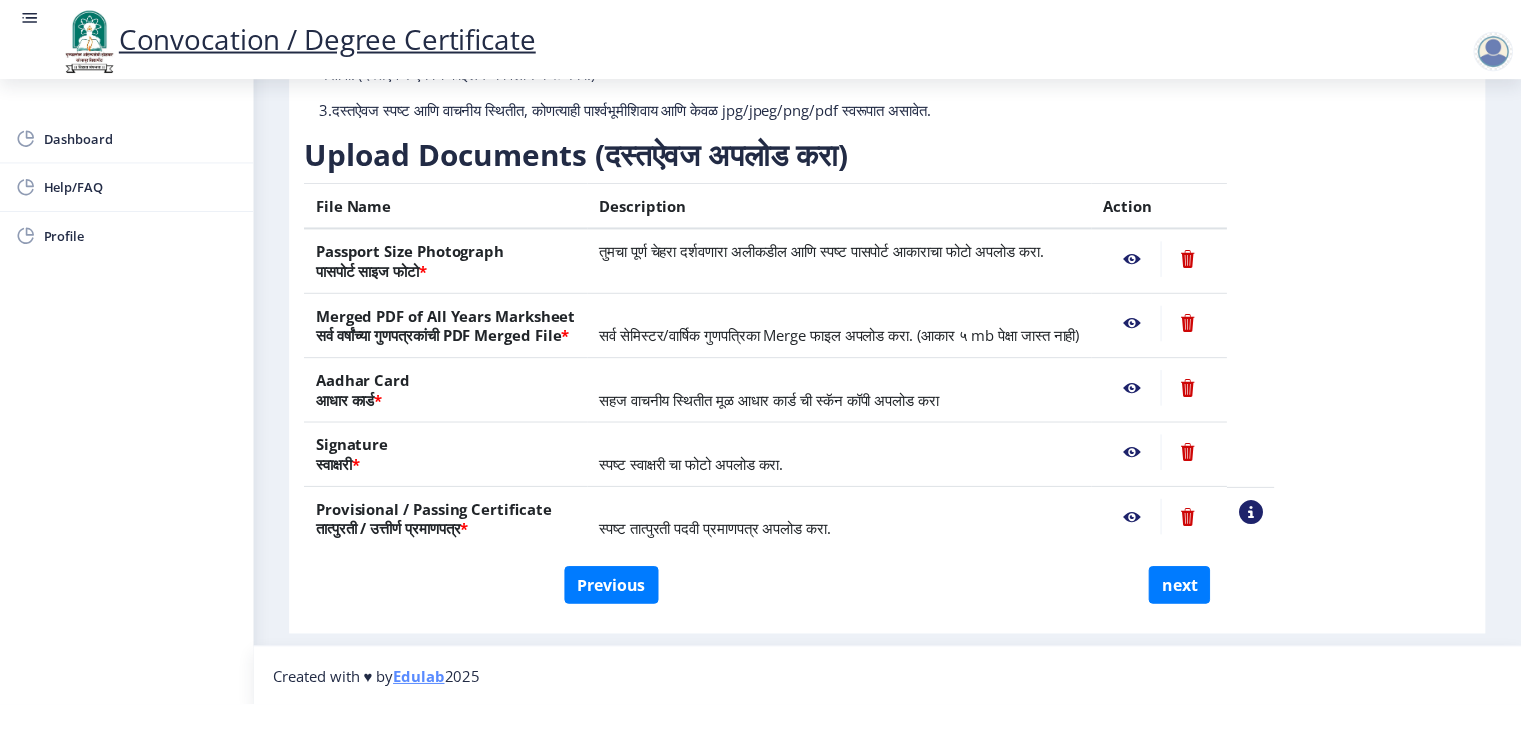scroll, scrollTop: 0, scrollLeft: 0, axis: both 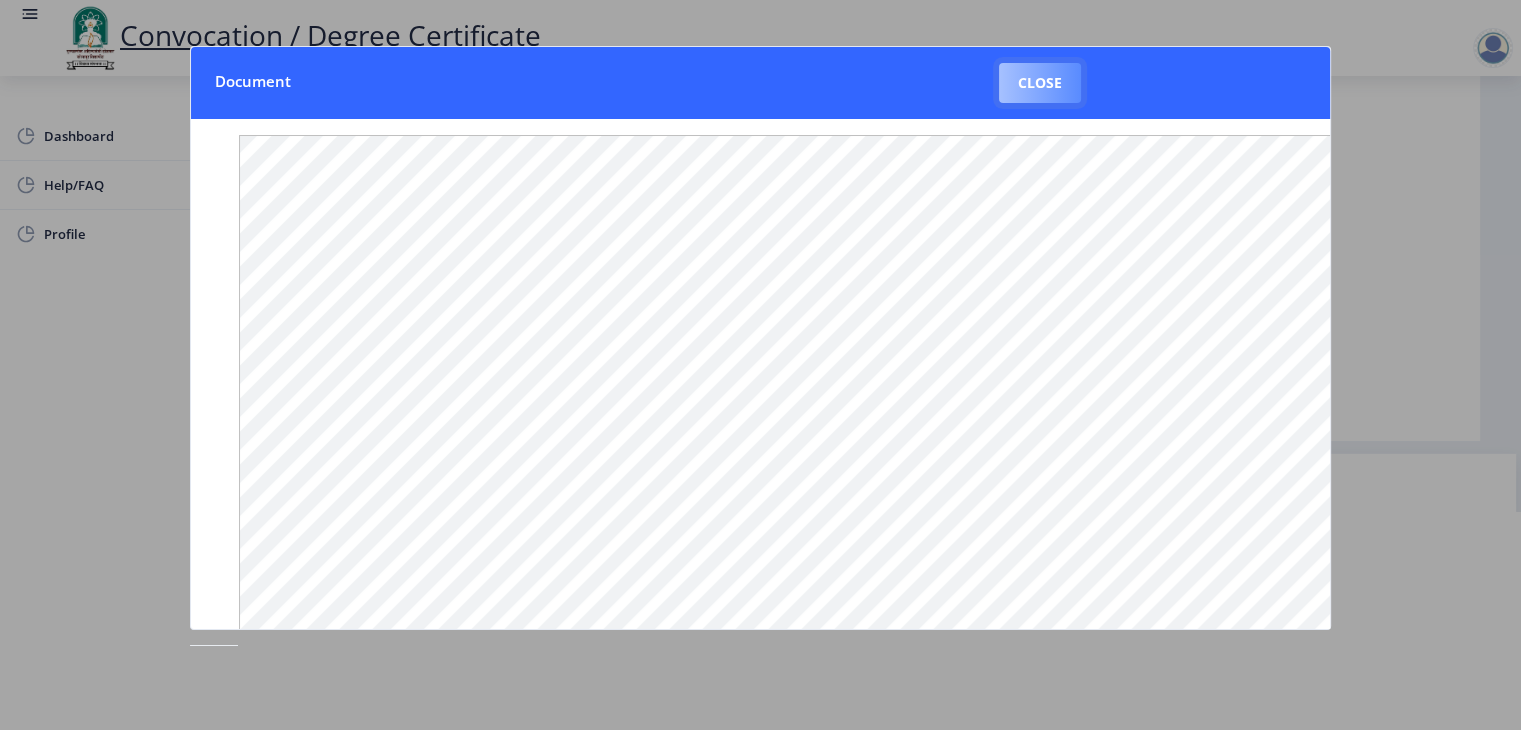 click on "Close" at bounding box center (1040, 83) 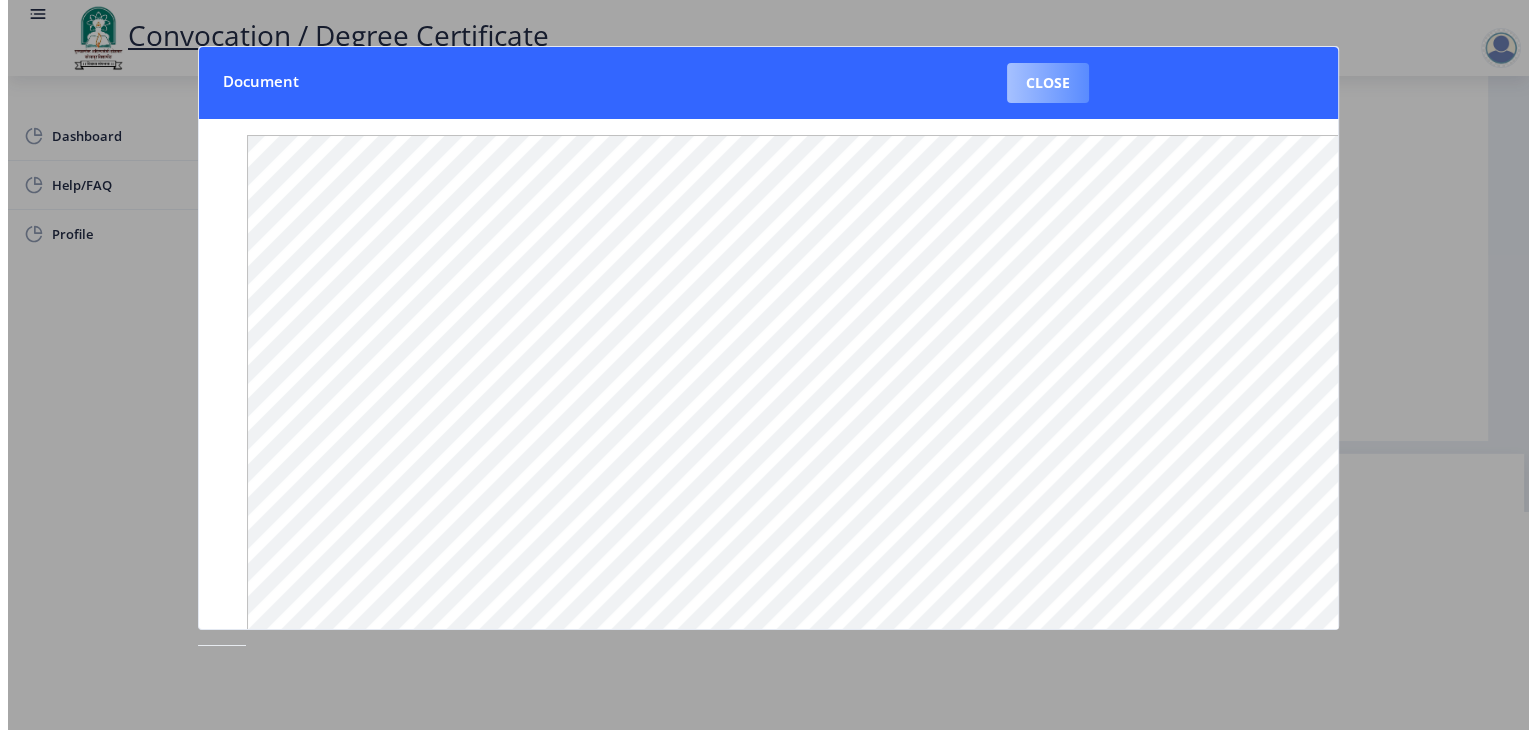 scroll, scrollTop: 23, scrollLeft: 0, axis: vertical 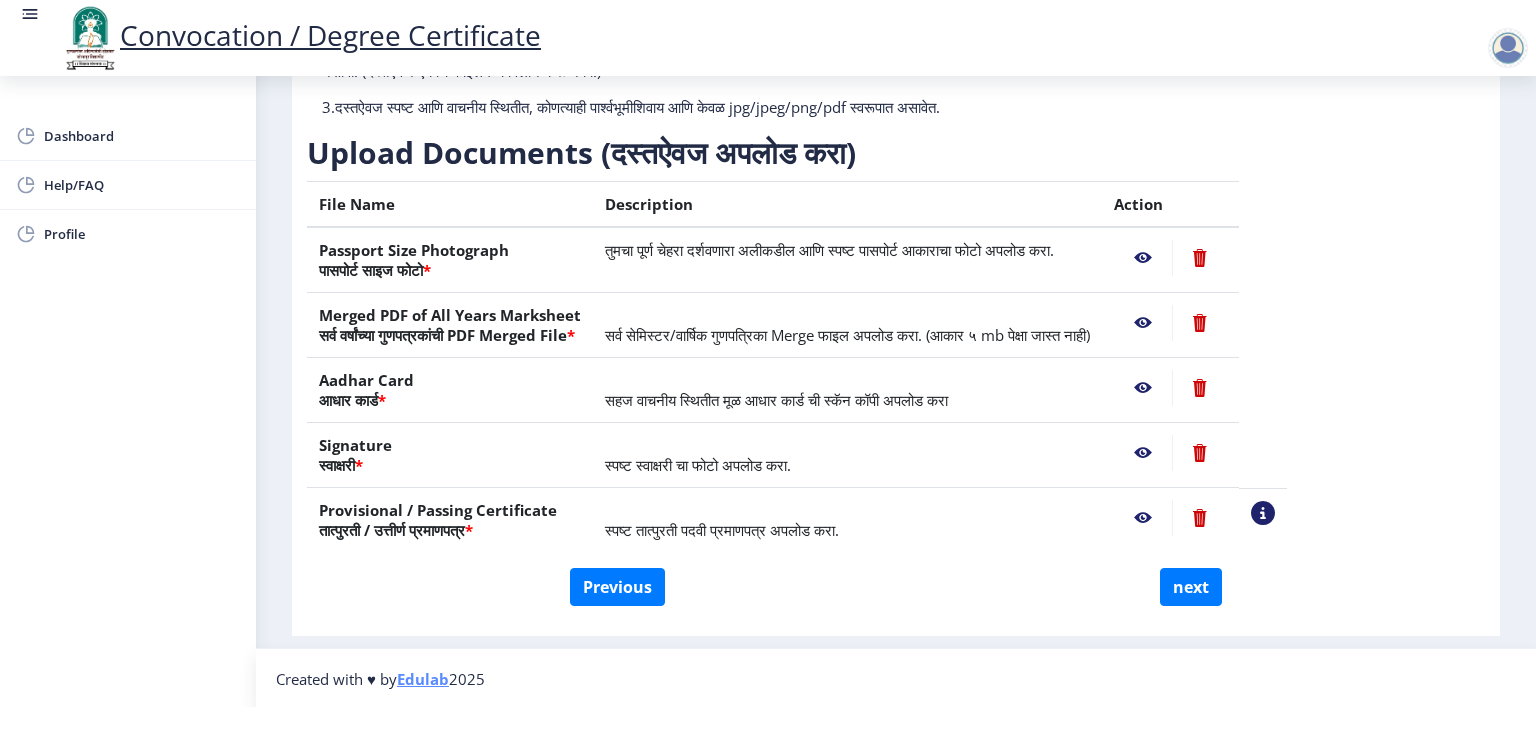 click 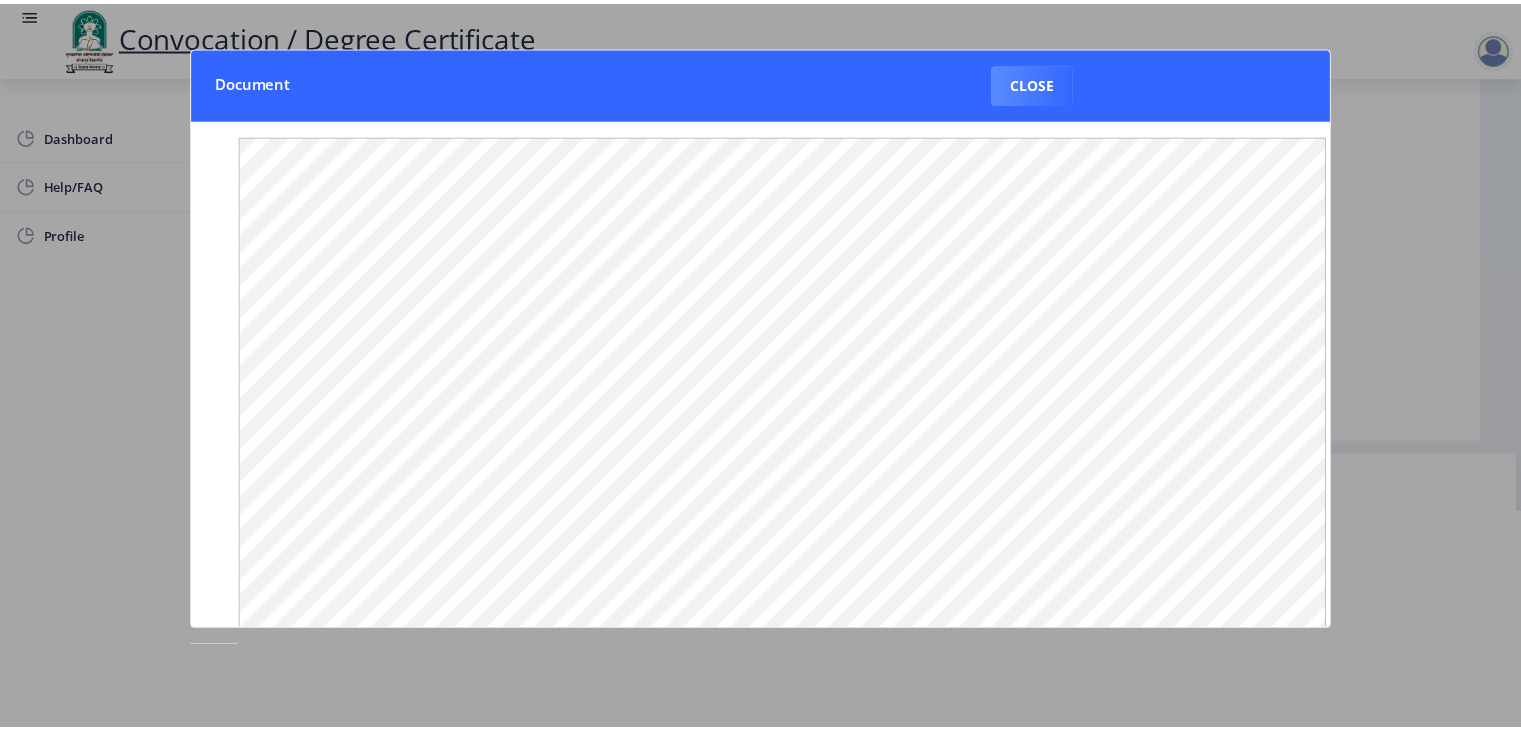 scroll, scrollTop: 0, scrollLeft: 0, axis: both 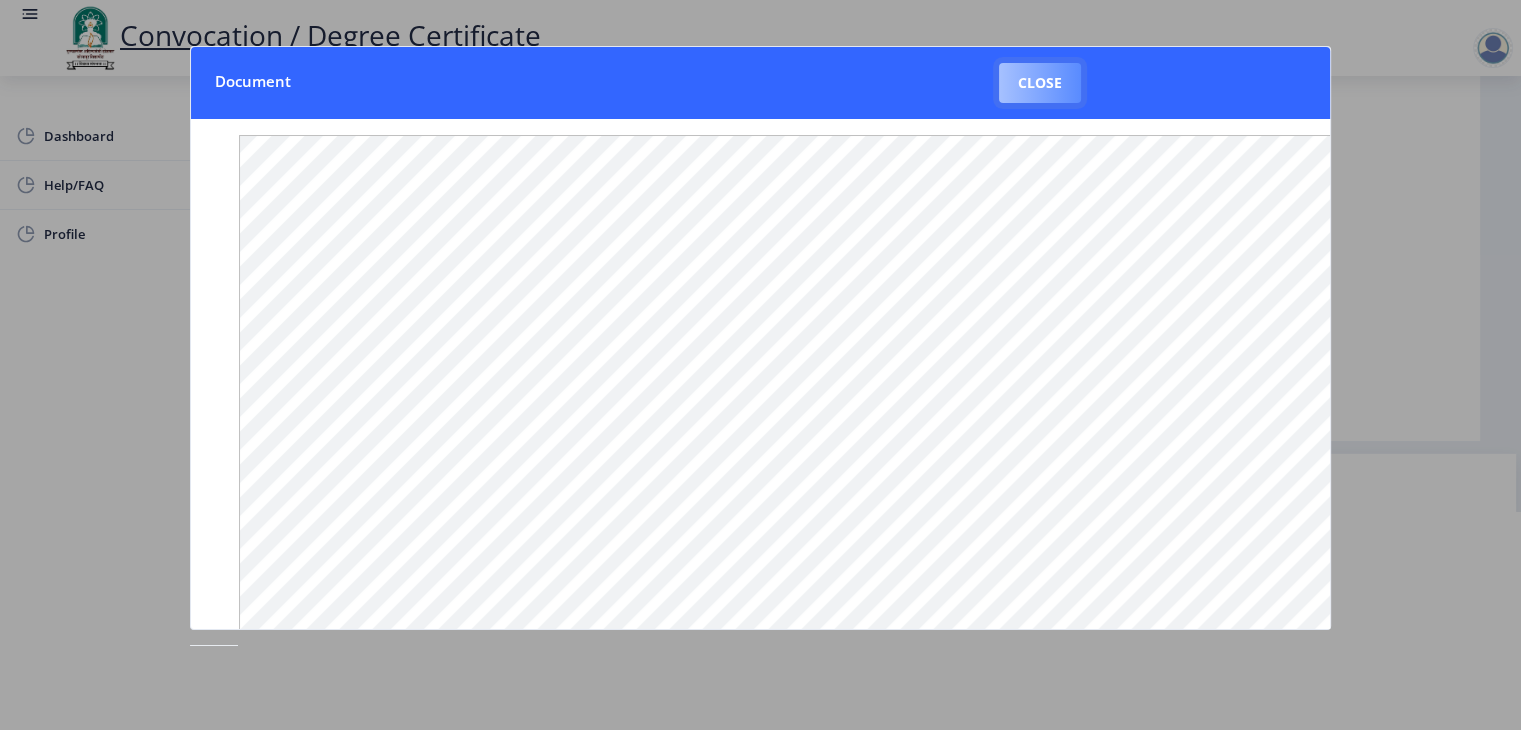 click on "Close" at bounding box center (1040, 83) 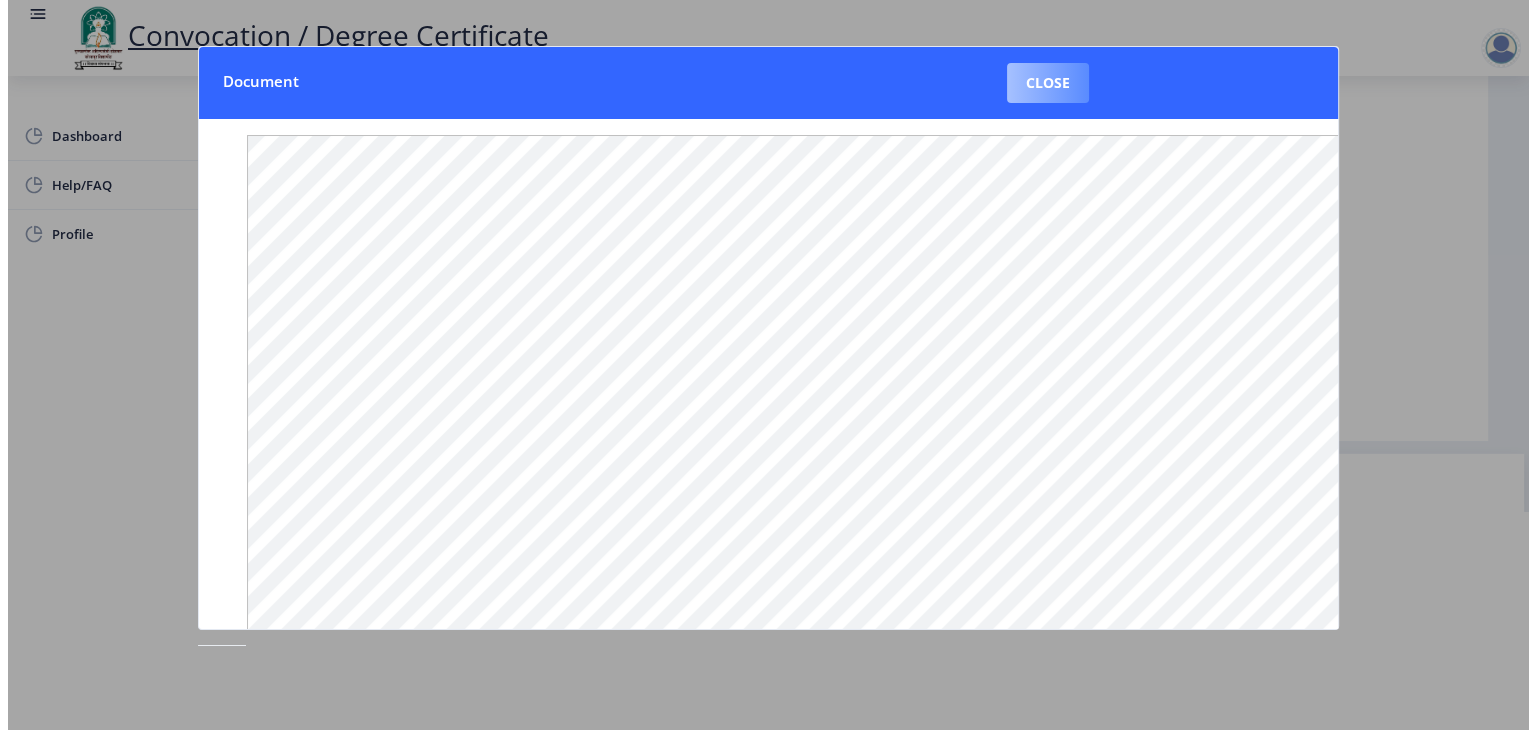 scroll, scrollTop: 23, scrollLeft: 0, axis: vertical 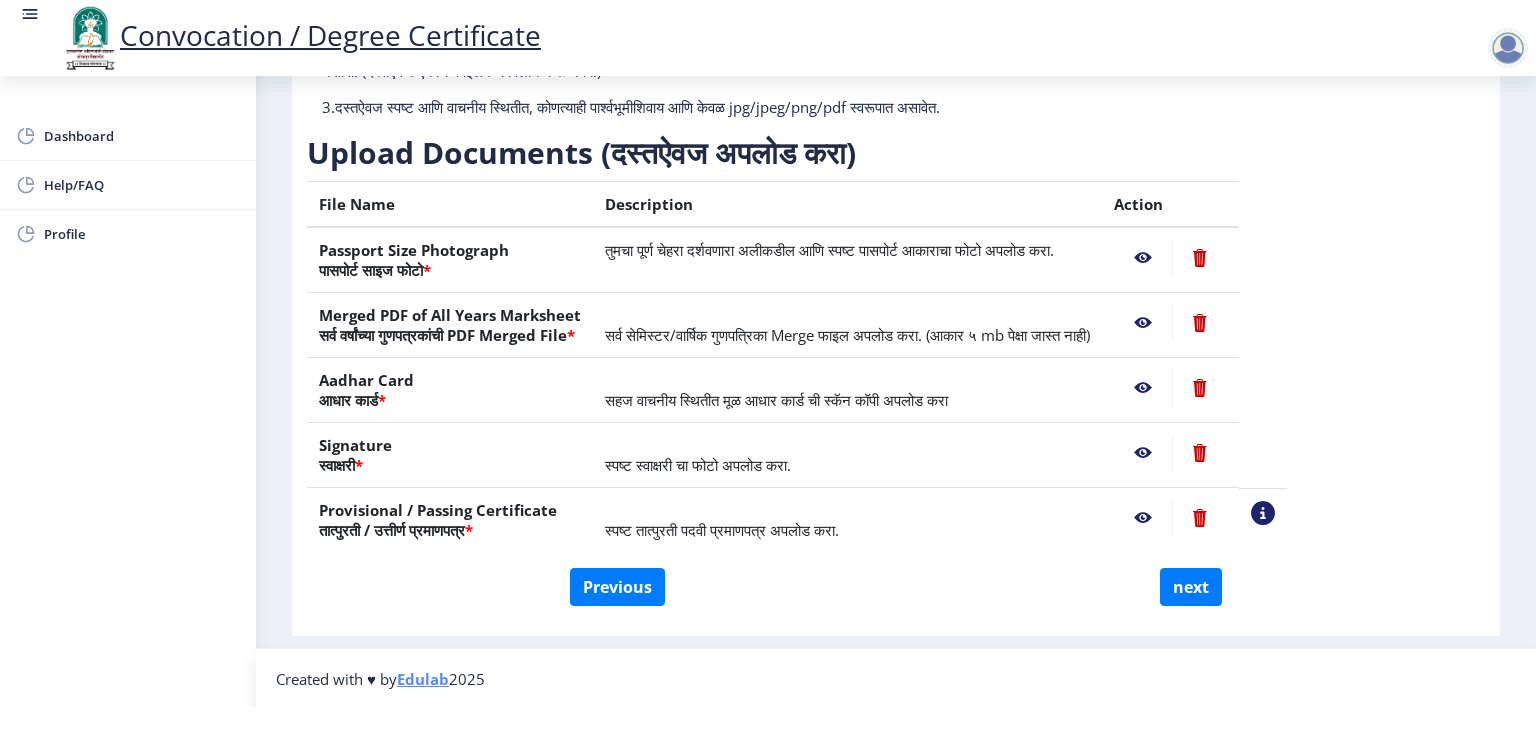 click 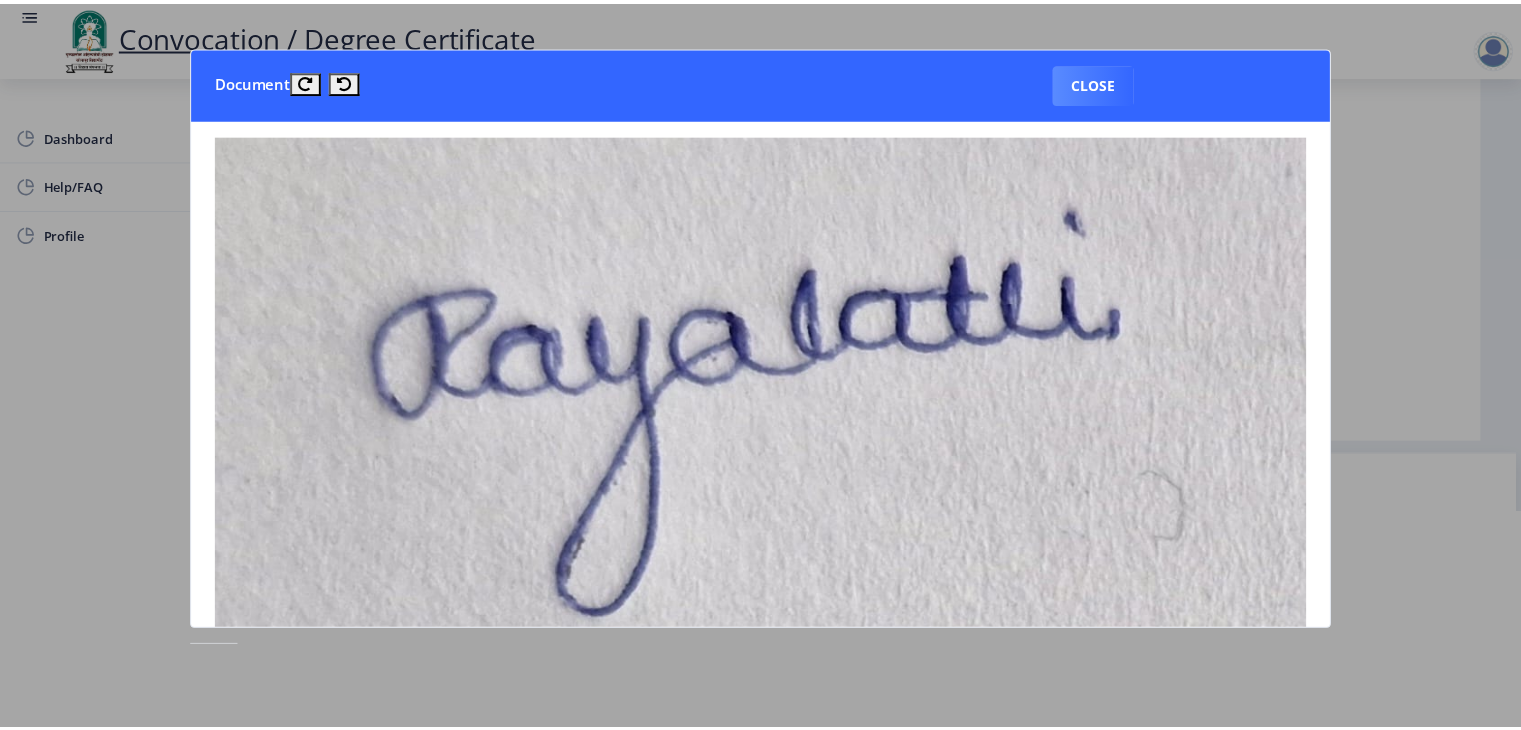 scroll, scrollTop: 0, scrollLeft: 0, axis: both 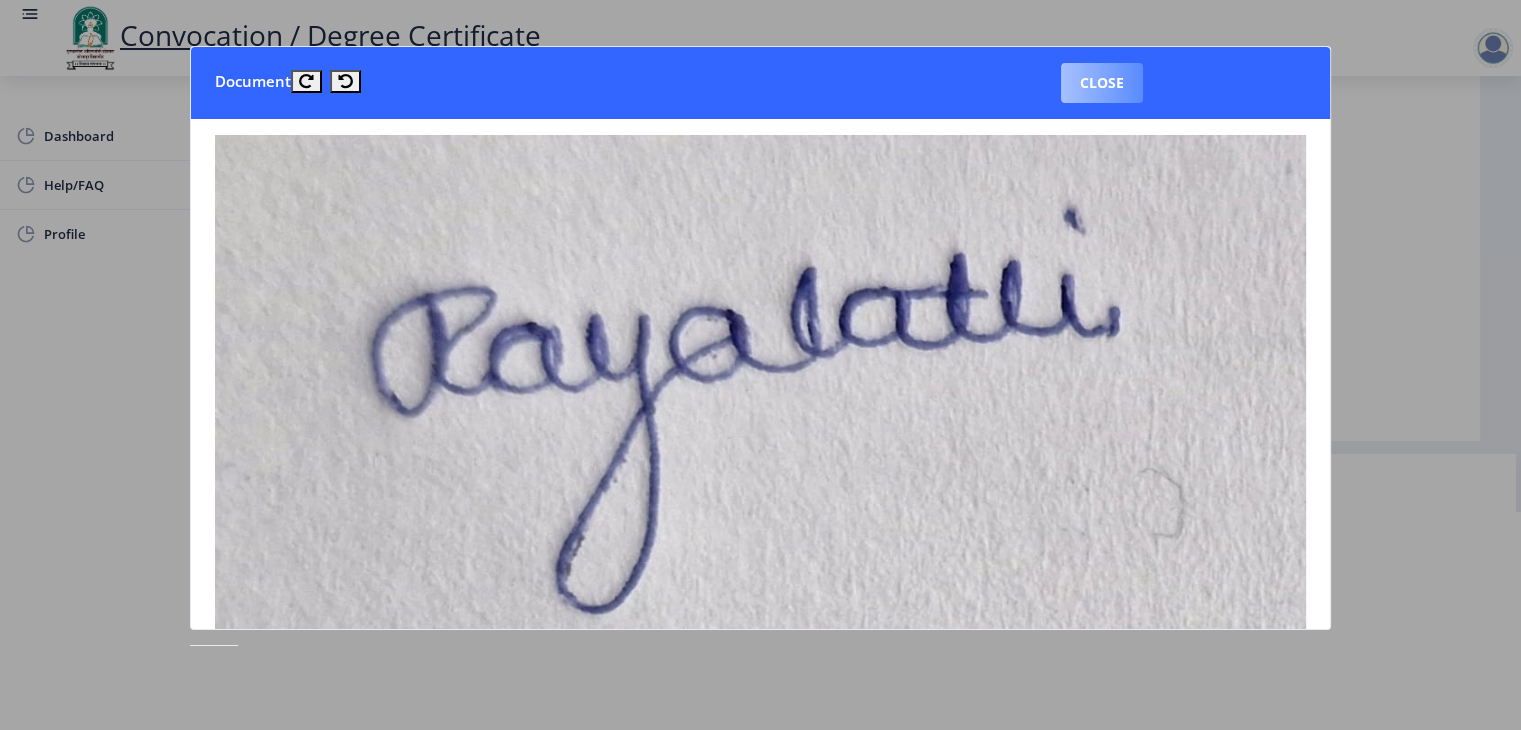 click on "Close" at bounding box center (1102, 83) 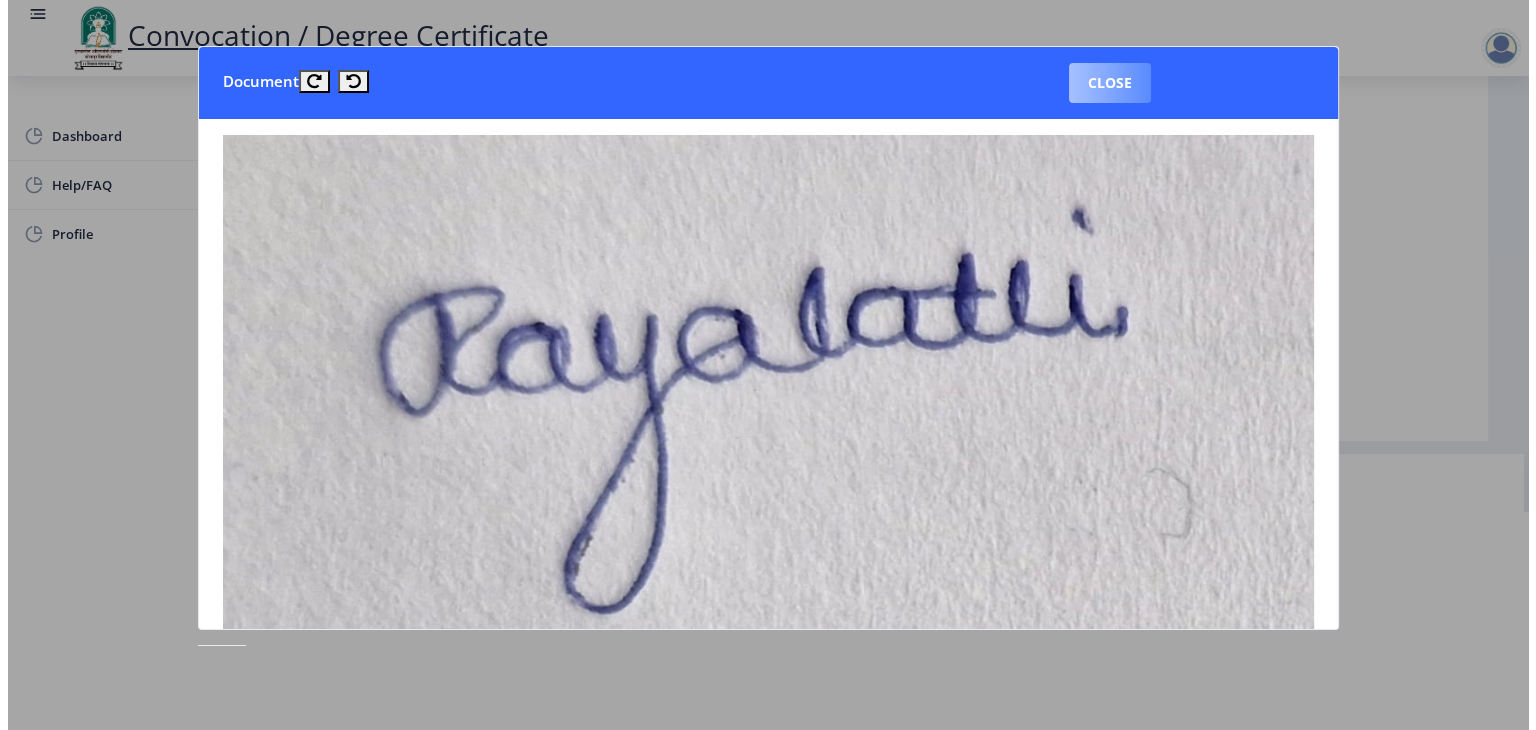 scroll, scrollTop: 23, scrollLeft: 0, axis: vertical 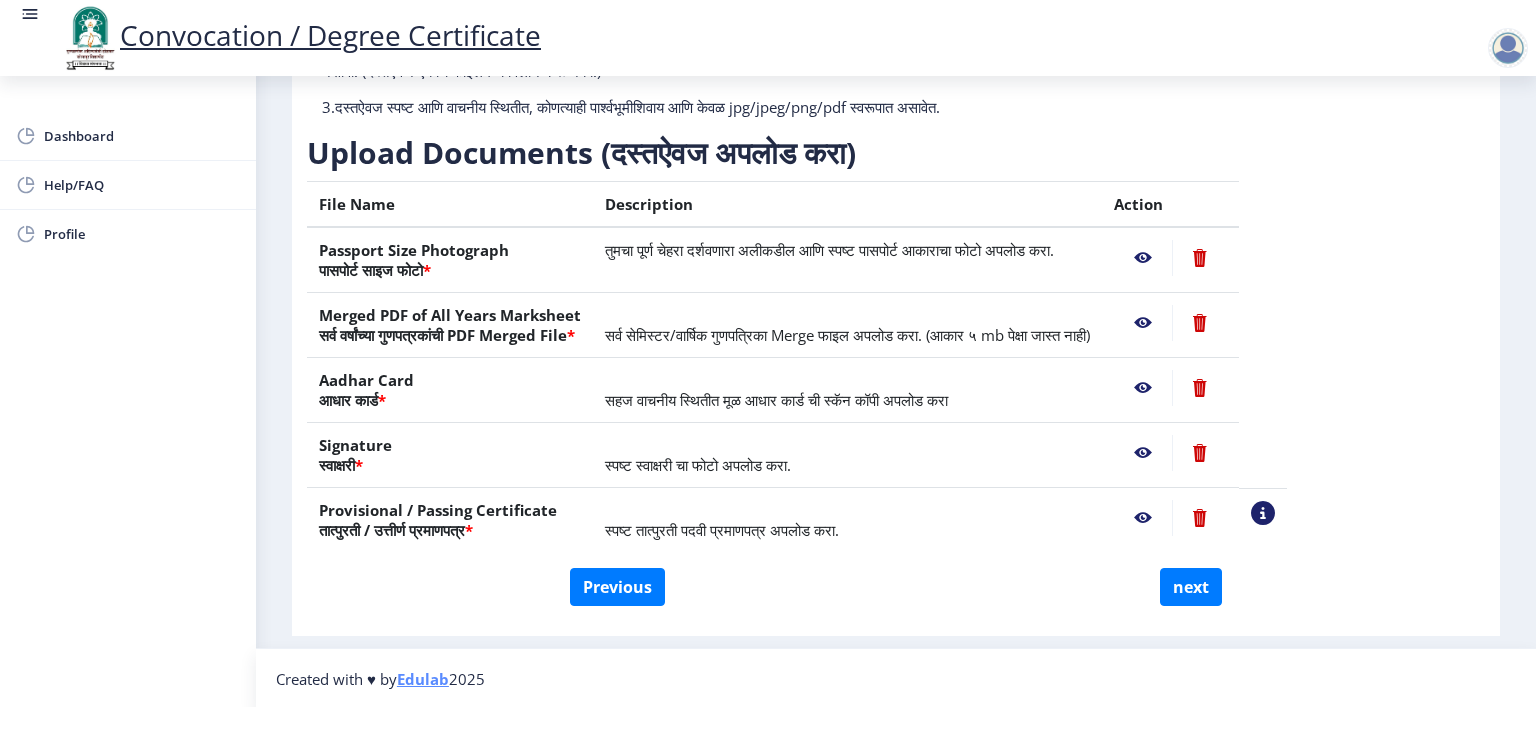 click 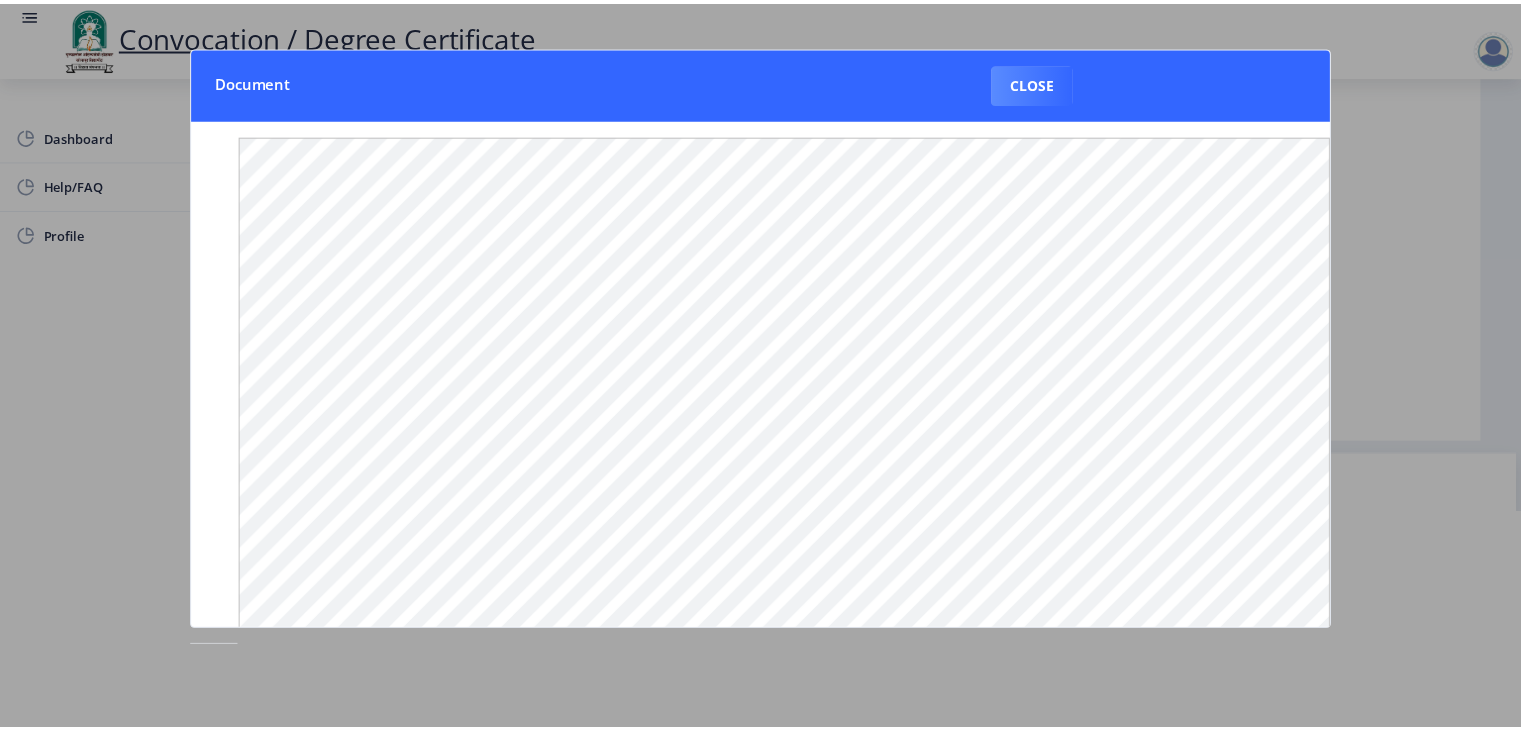 scroll, scrollTop: 0, scrollLeft: 0, axis: both 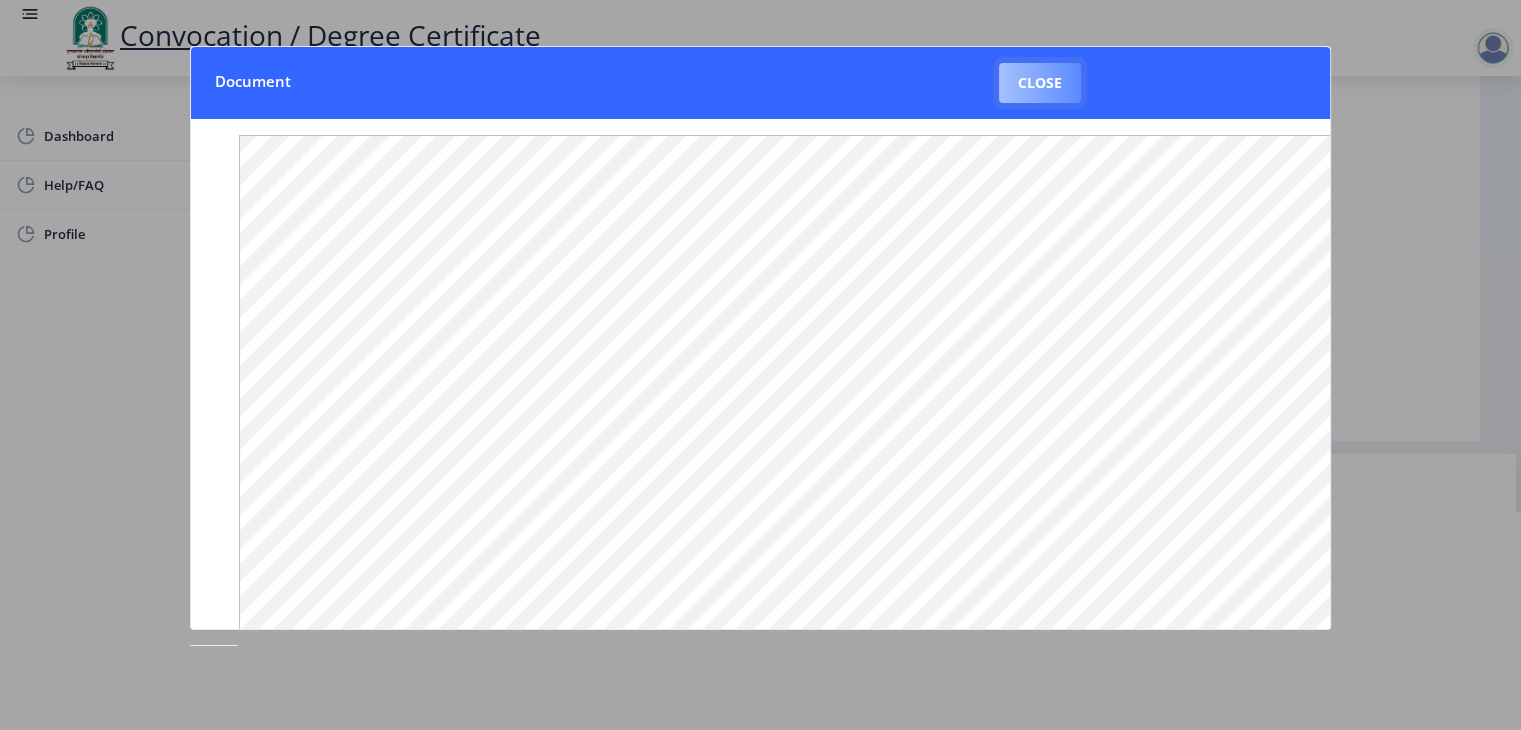 click on "Close" at bounding box center [1040, 83] 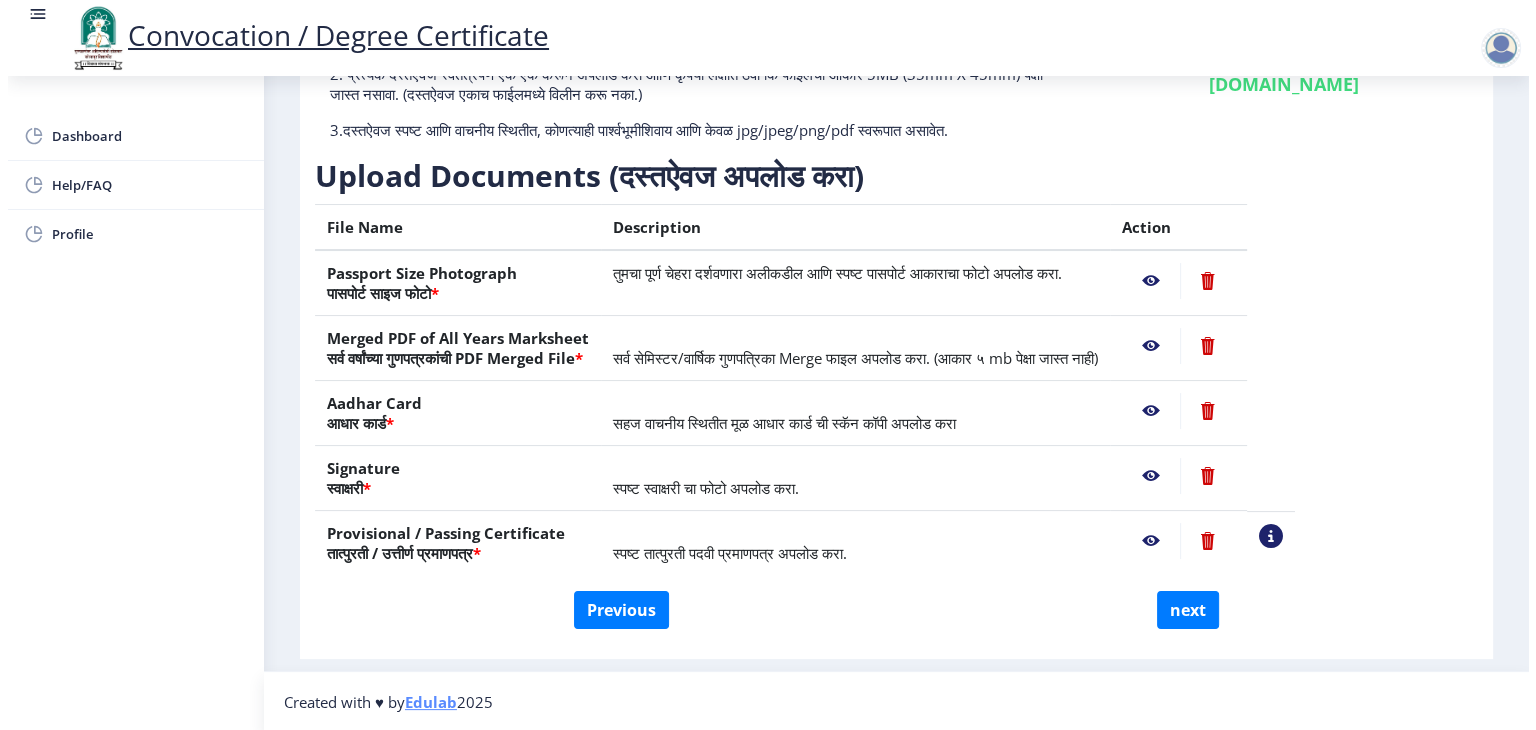 scroll, scrollTop: 23, scrollLeft: 0, axis: vertical 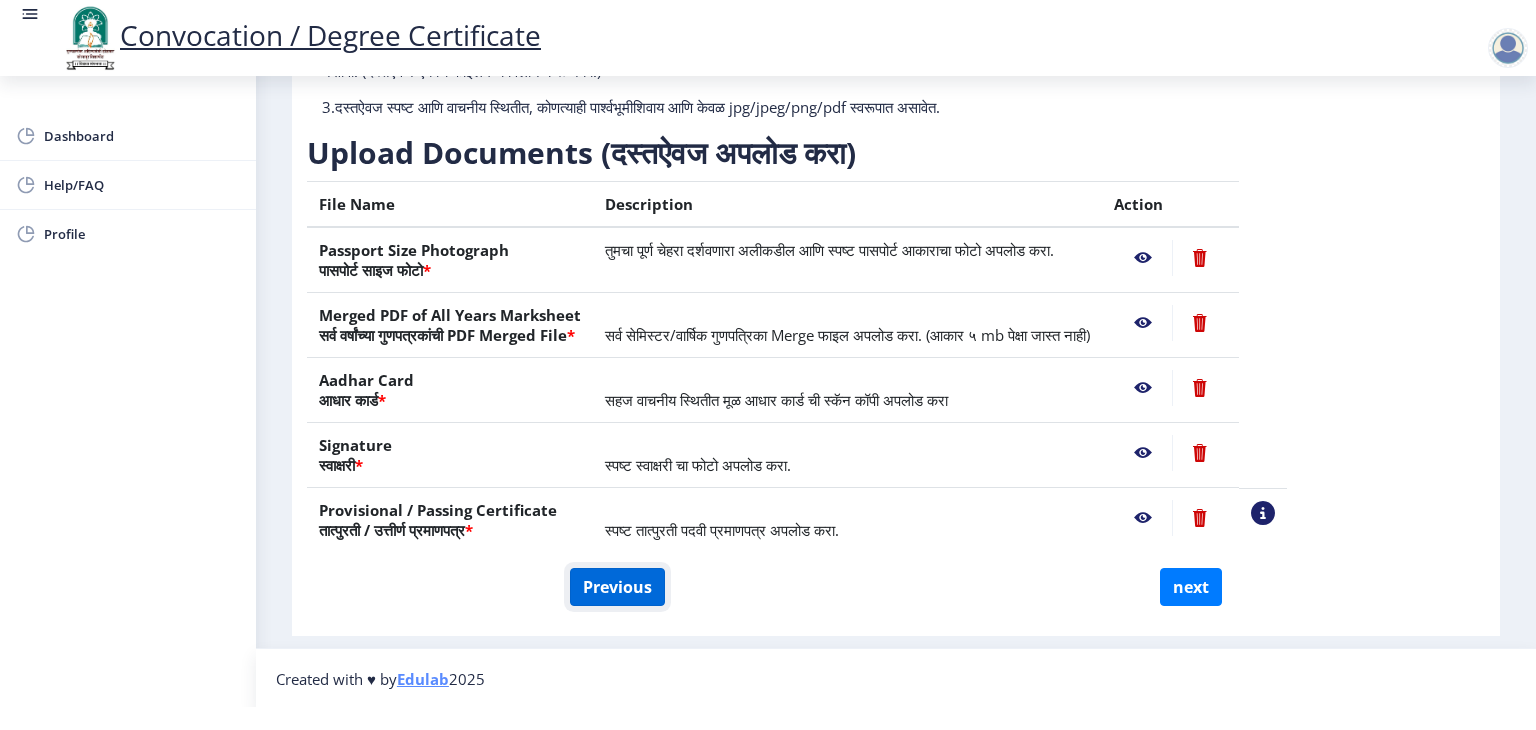 click on "Previous" 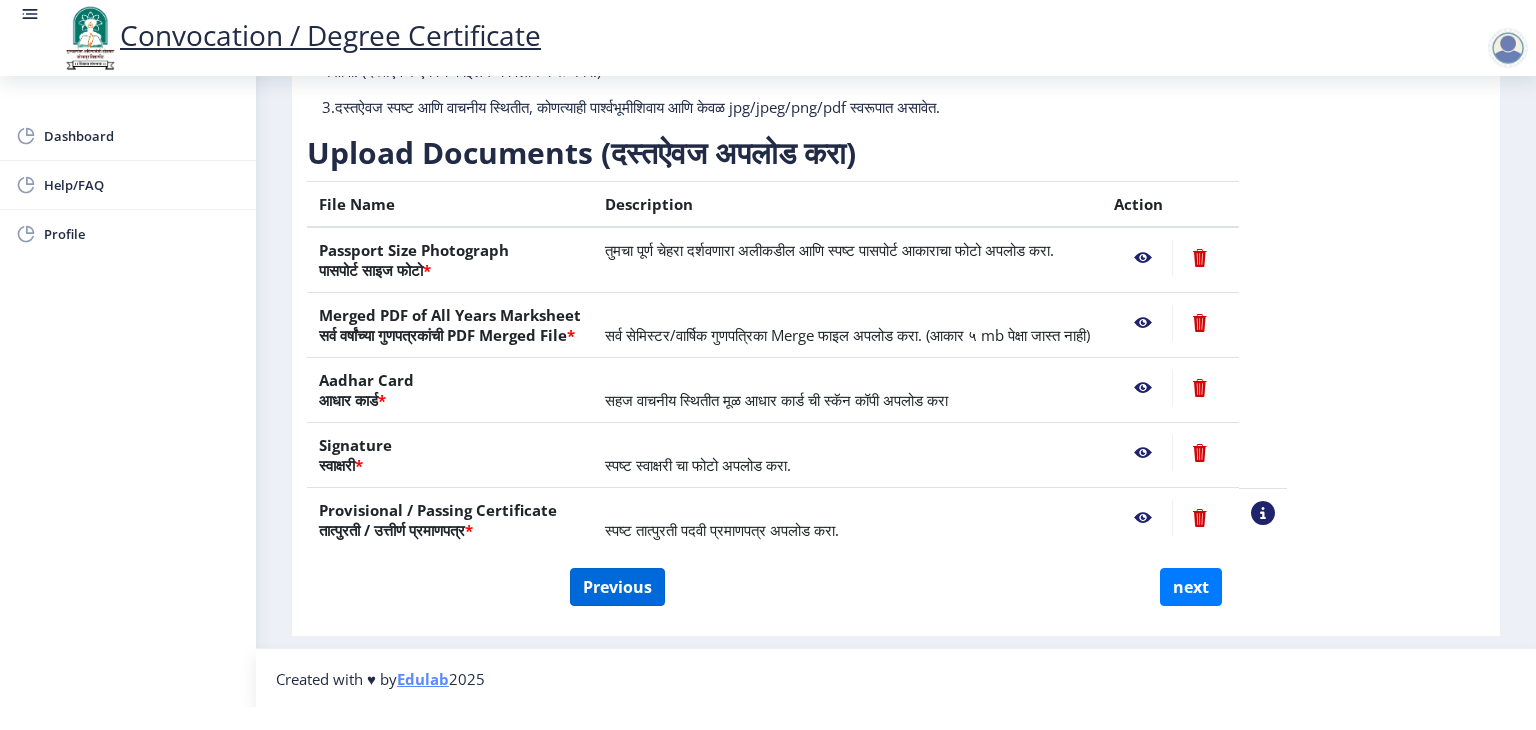 scroll, scrollTop: 0, scrollLeft: 0, axis: both 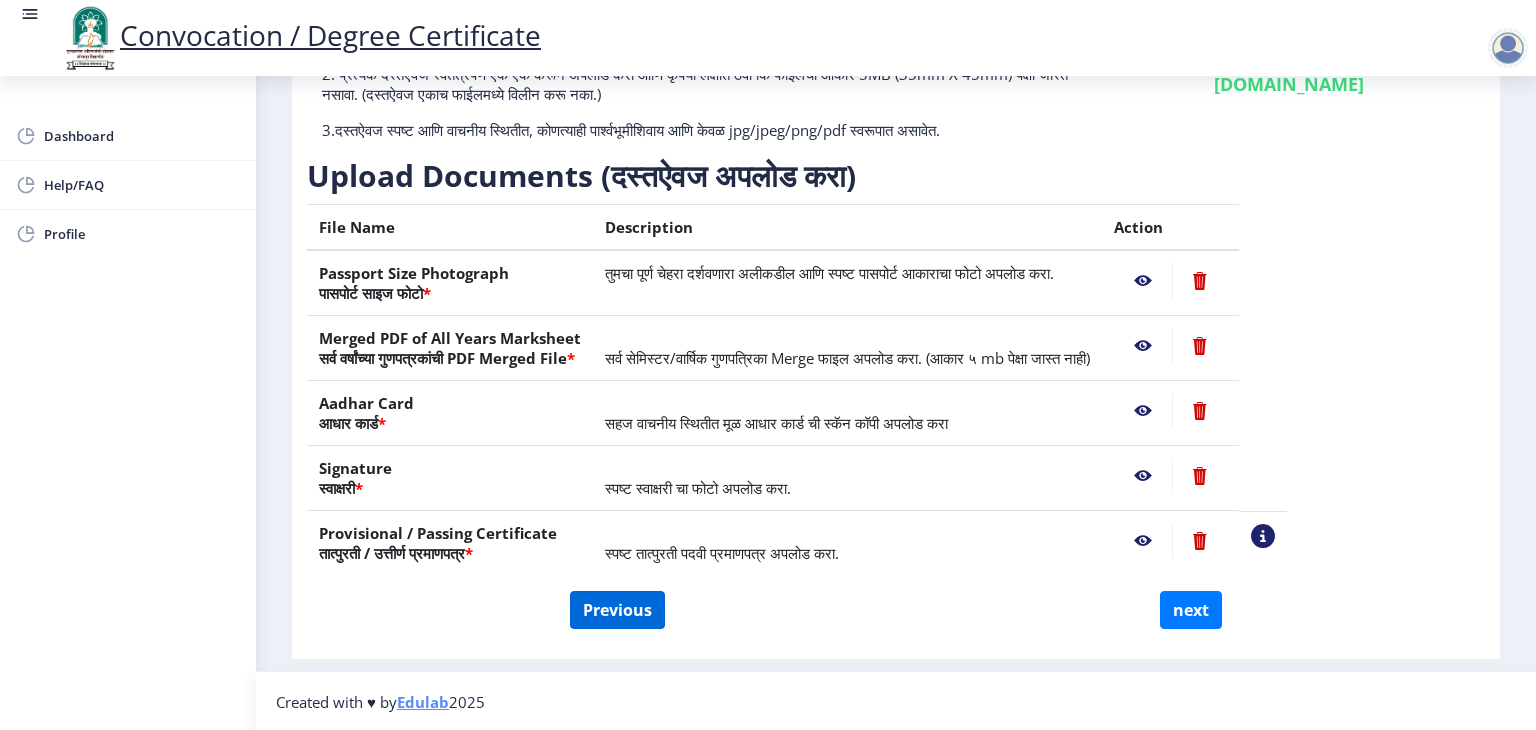 select on "Regular" 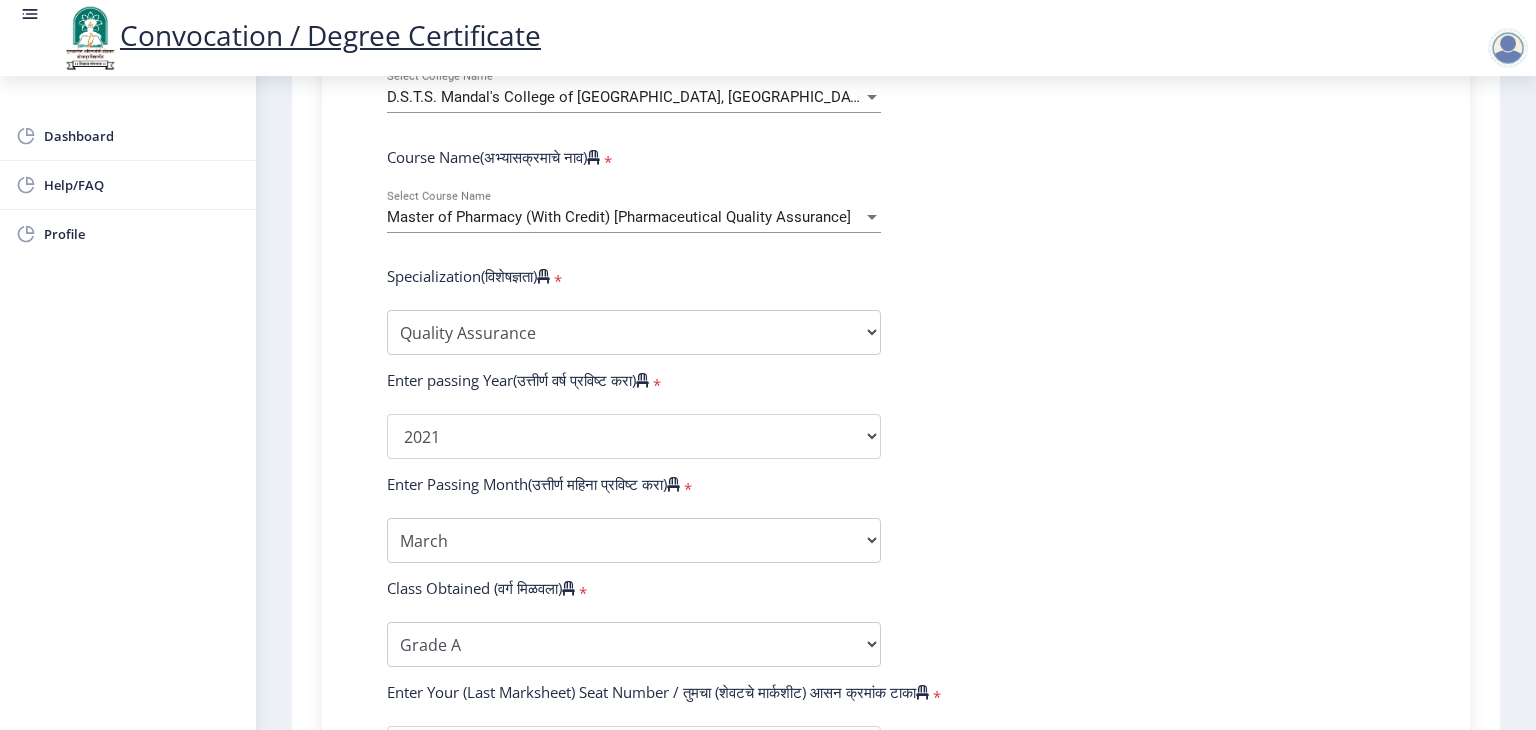 scroll, scrollTop: 856, scrollLeft: 0, axis: vertical 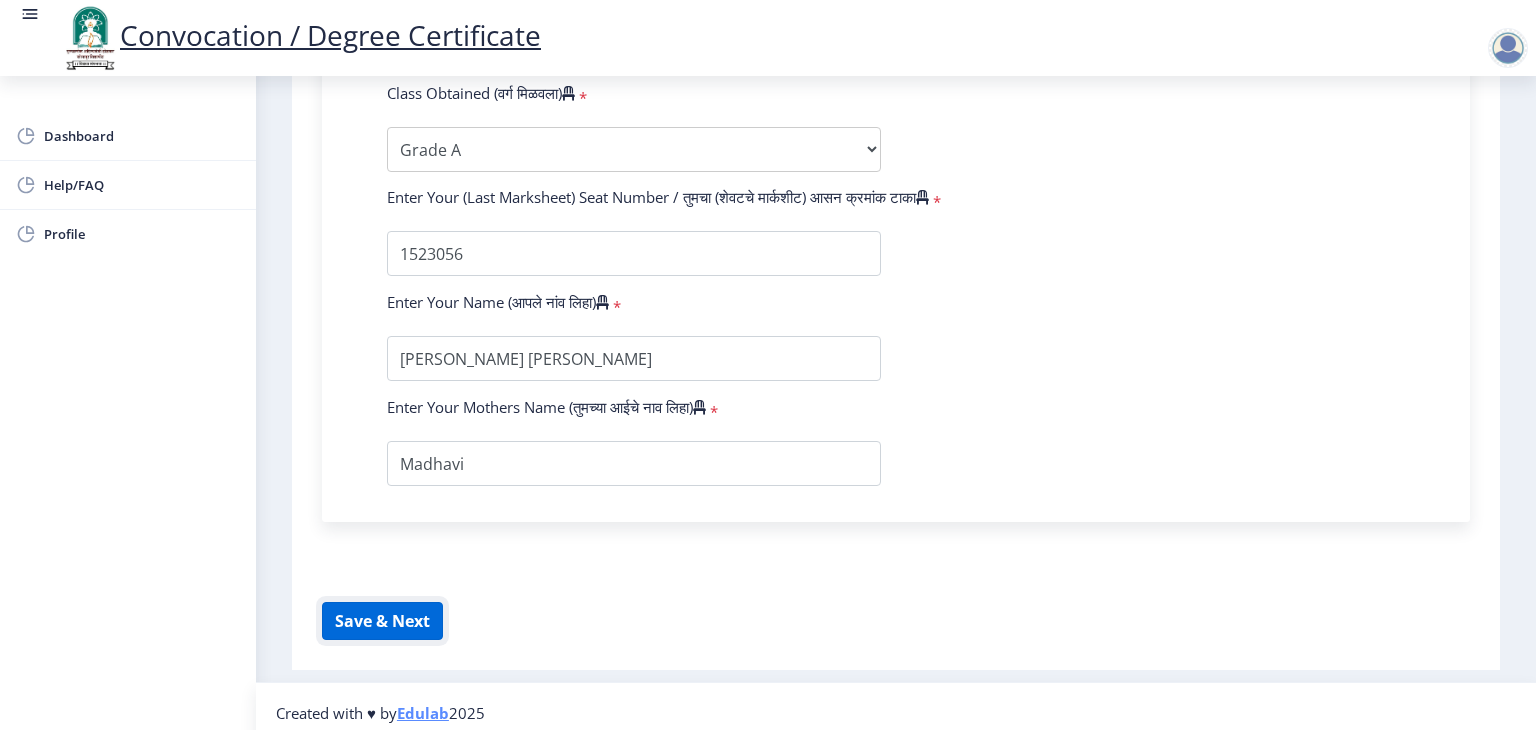 click on "Save & Next" 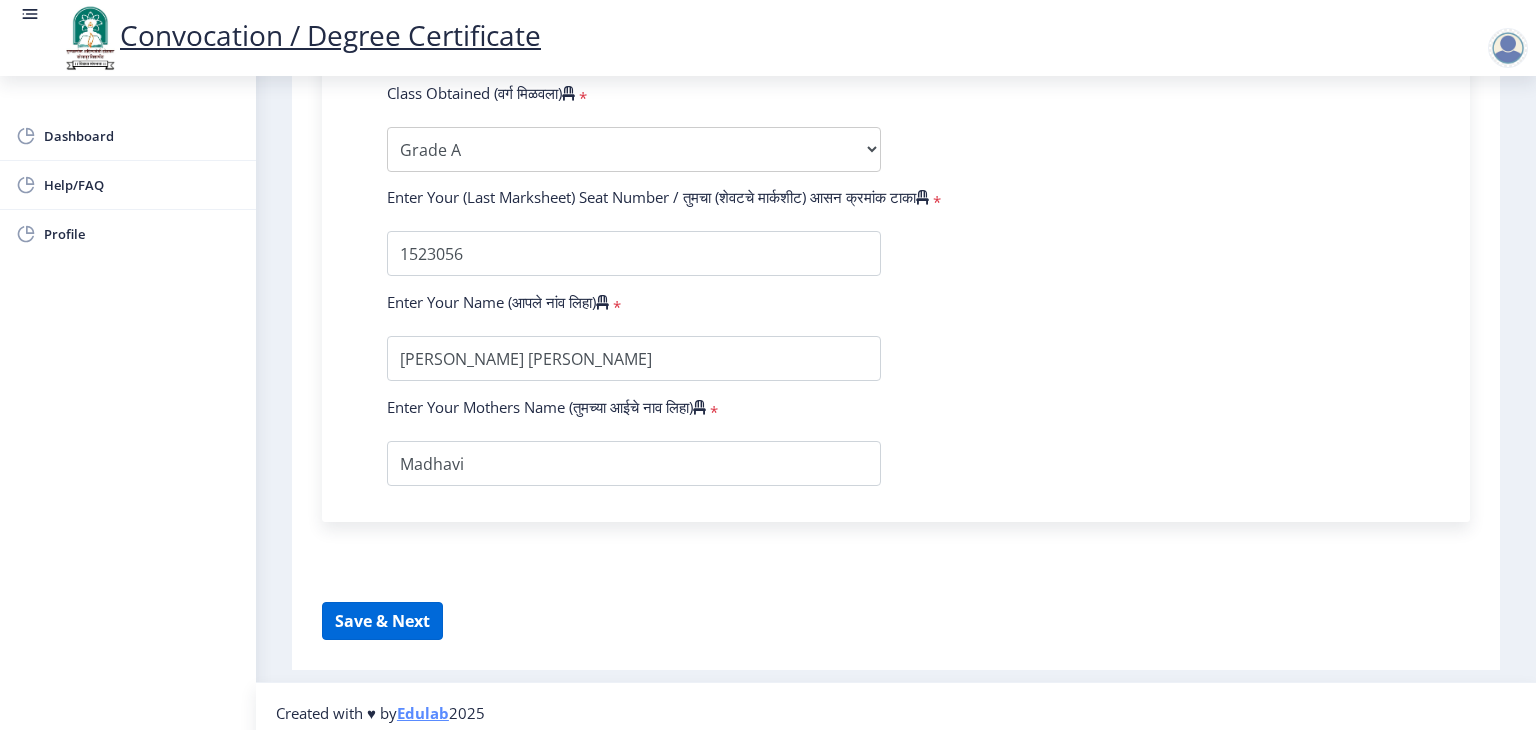 scroll, scrollTop: 0, scrollLeft: 0, axis: both 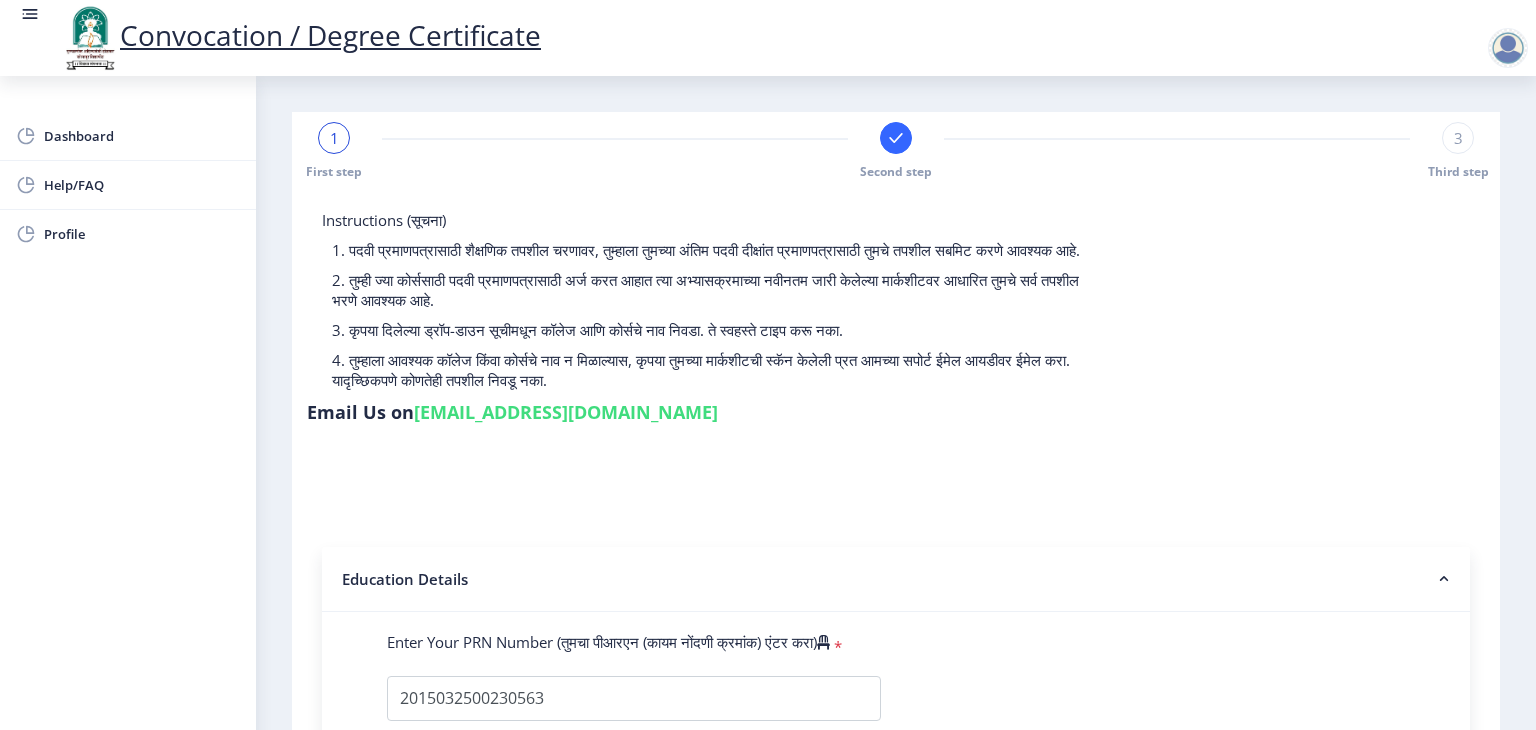 select 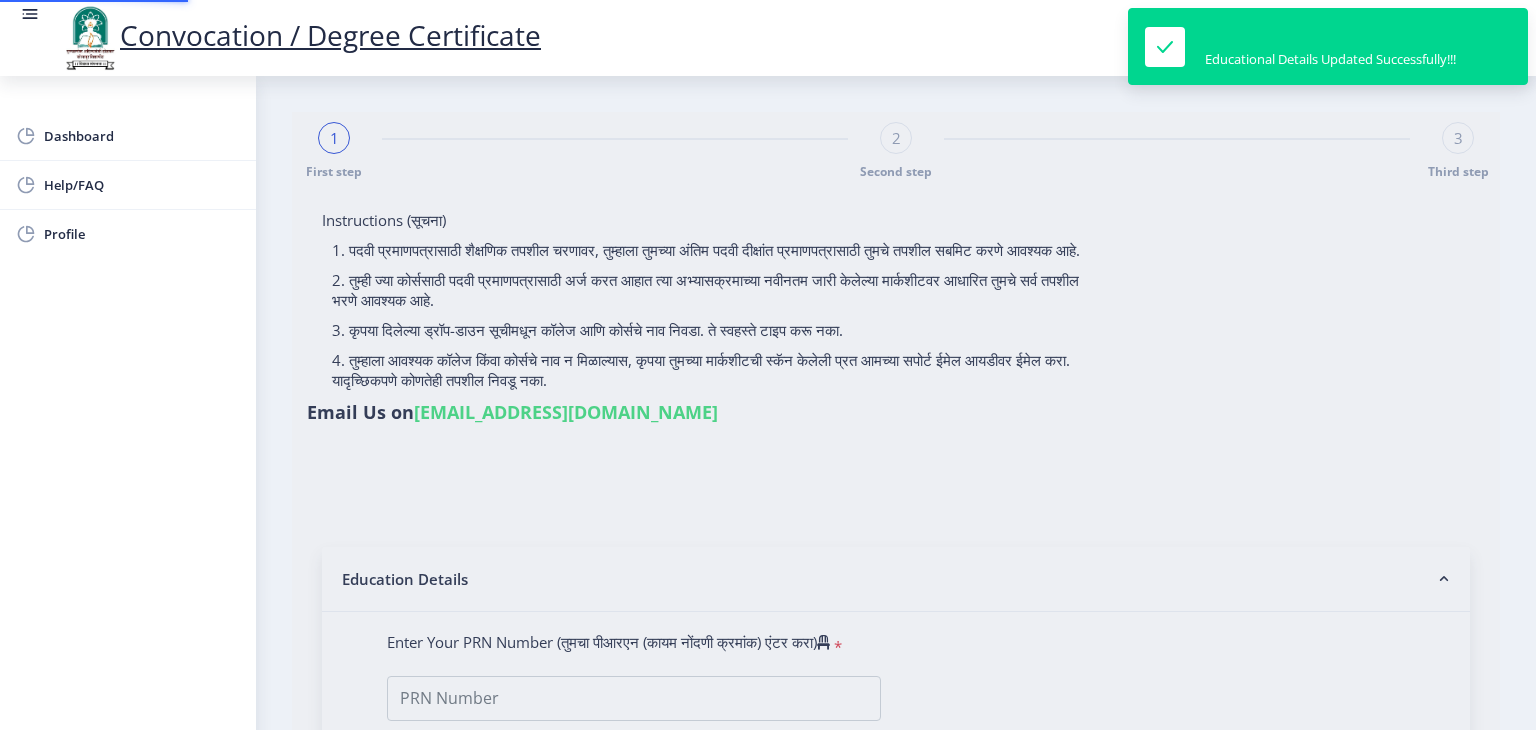 type on "2015032500230563" 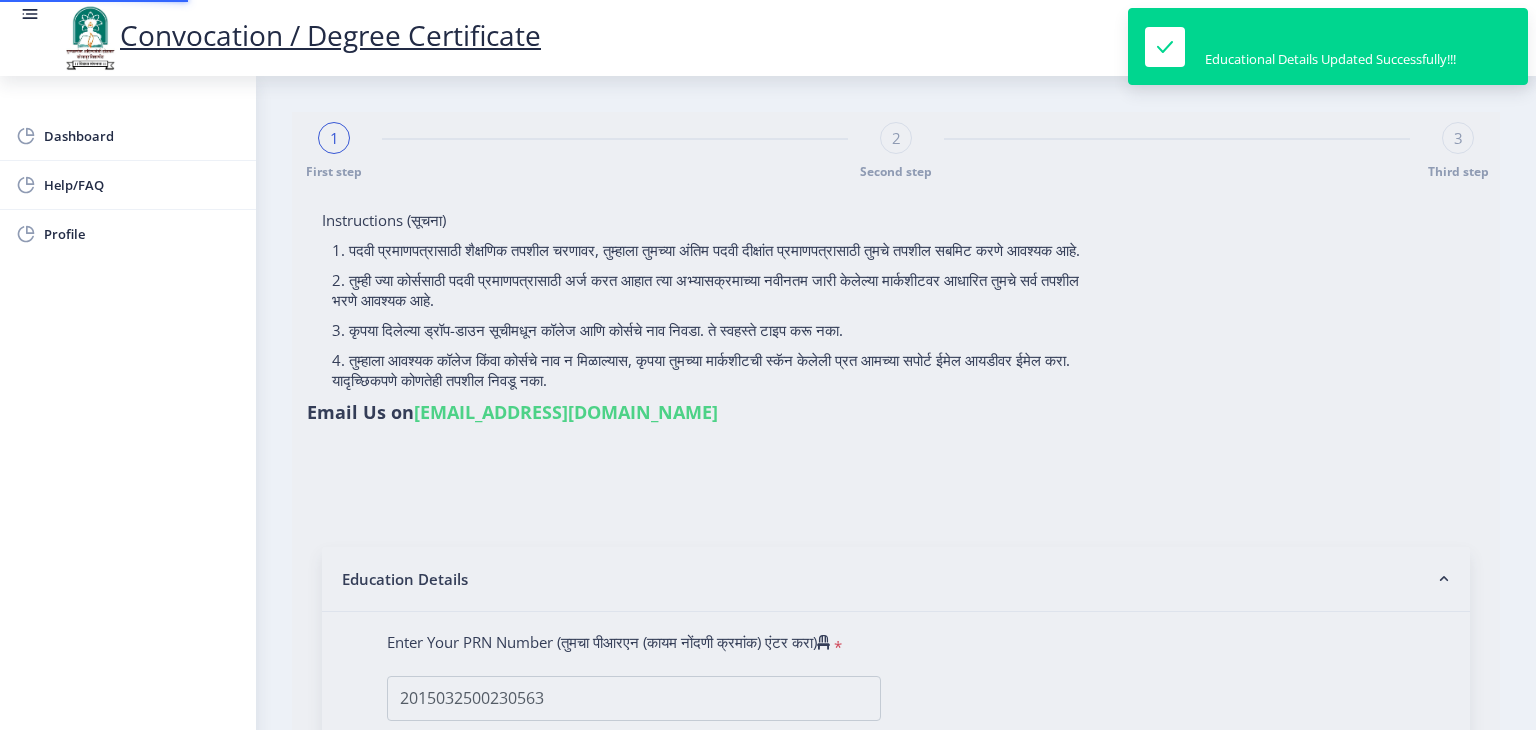 select on "Quality Assurance" 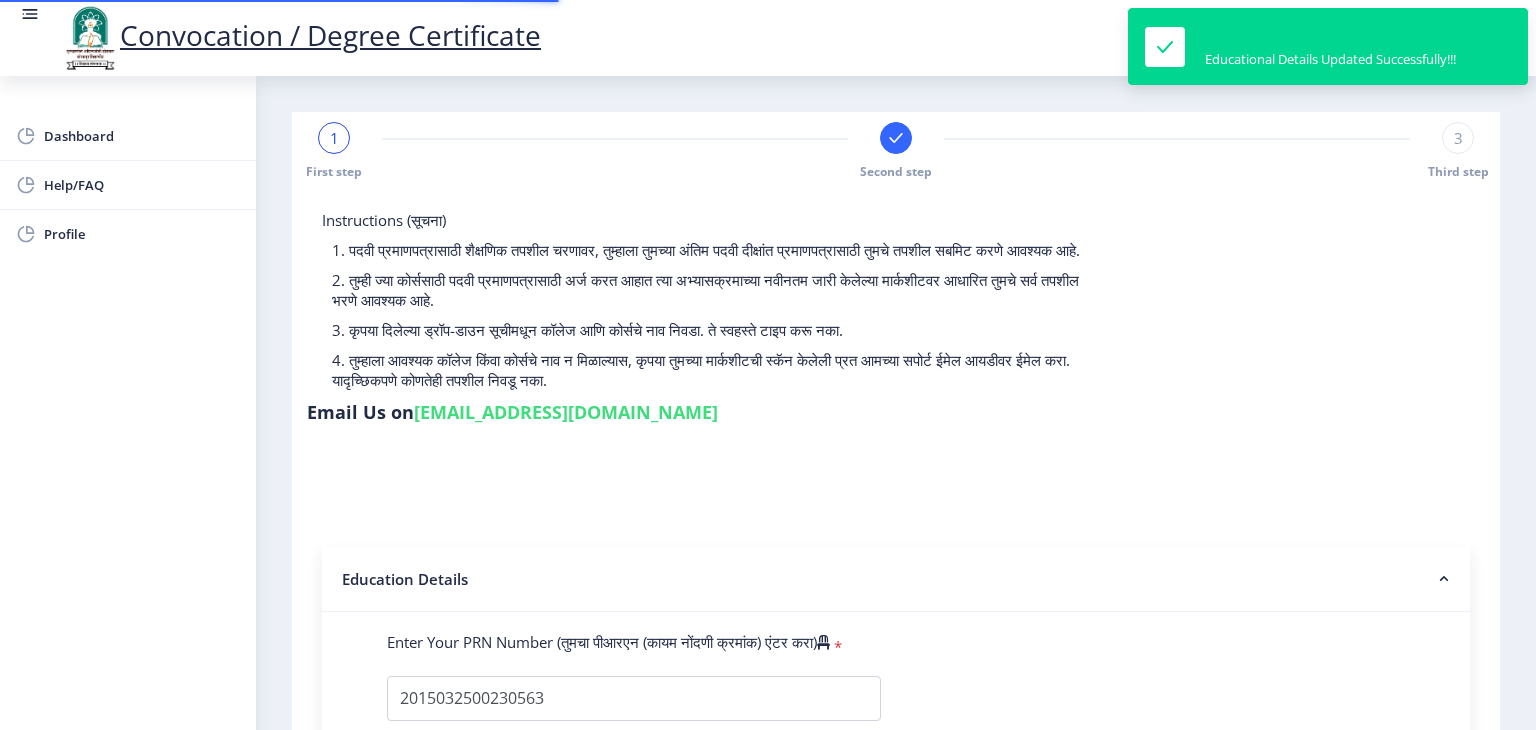 select 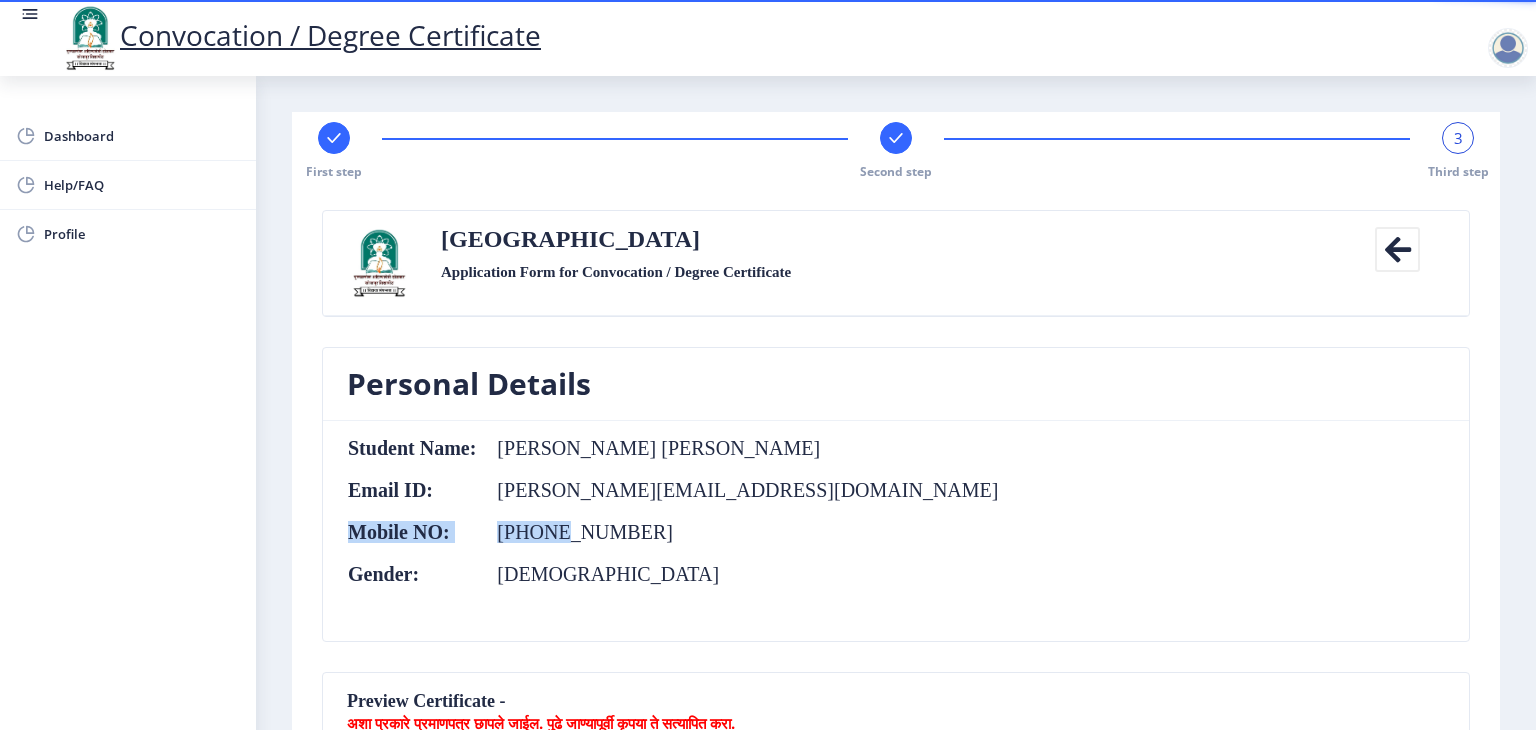 drag, startPoint x: 555, startPoint y: 532, endPoint x: 639, endPoint y: 545, distance: 85 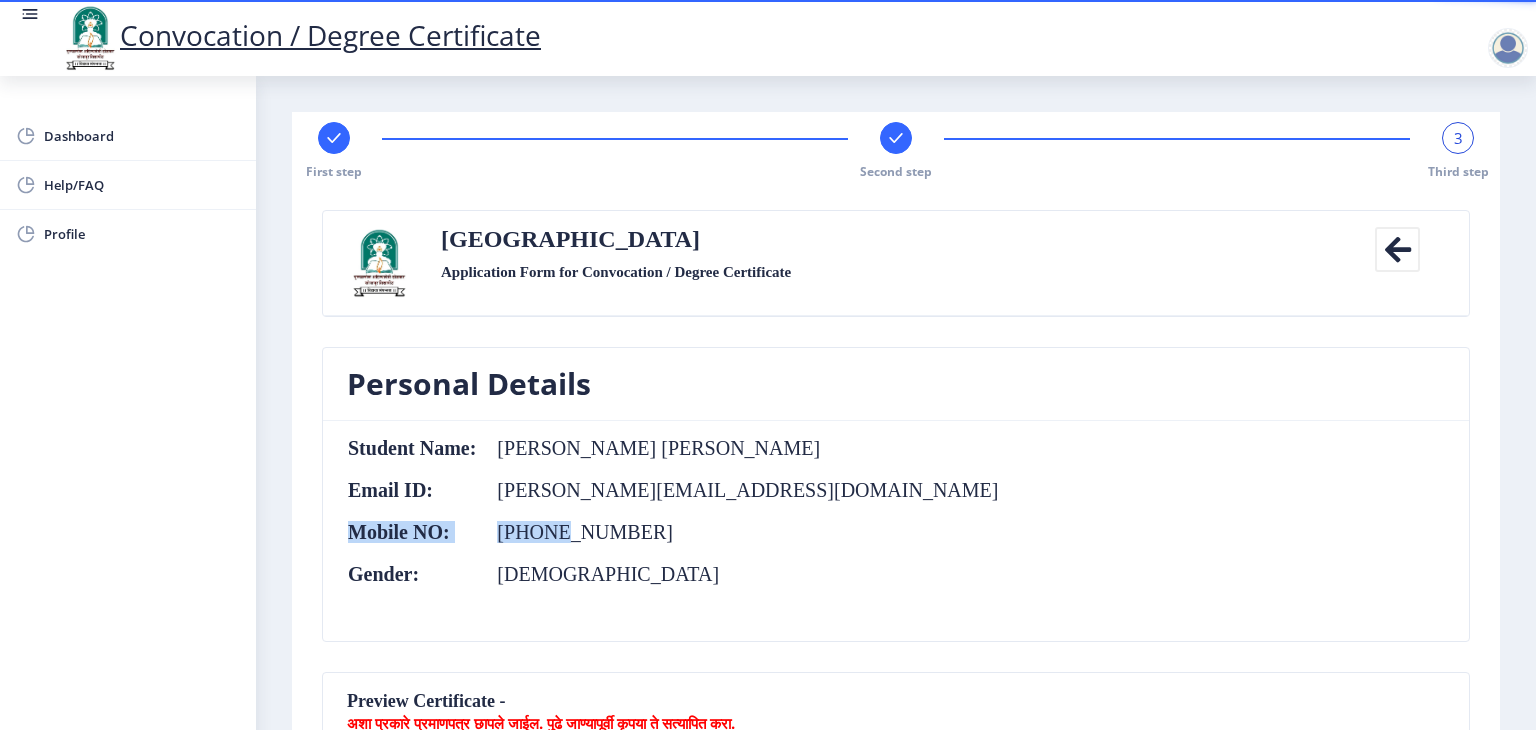 click on "Student Name:  [PERSON_NAME] [PERSON_NAME]  Email ID:  [PERSON_NAME][EMAIL_ADDRESS][DOMAIN_NAME] Mobile NO:  [PHONE_NUMBER] Gender:  [DEMOGRAPHIC_DATA]" 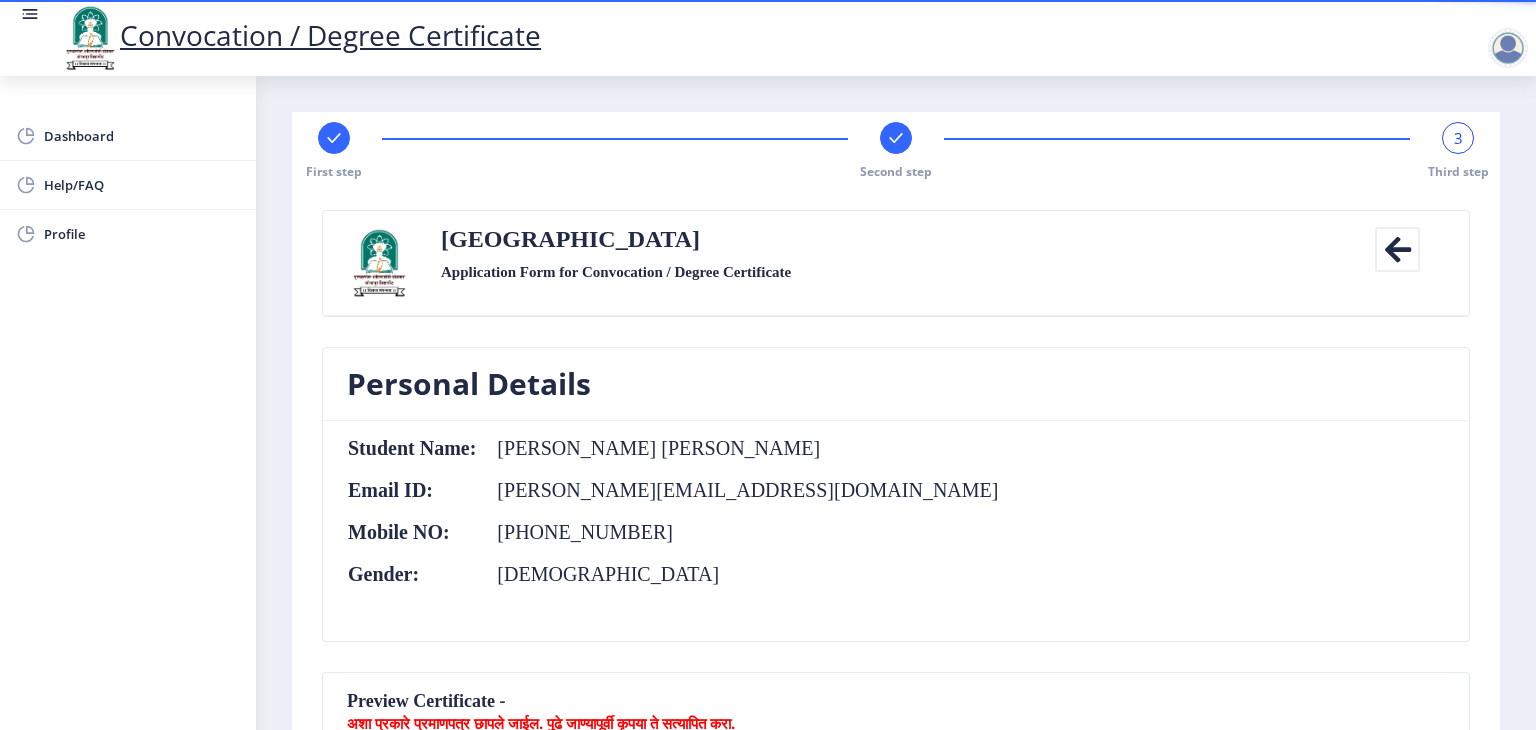 scroll, scrollTop: 638, scrollLeft: 0, axis: vertical 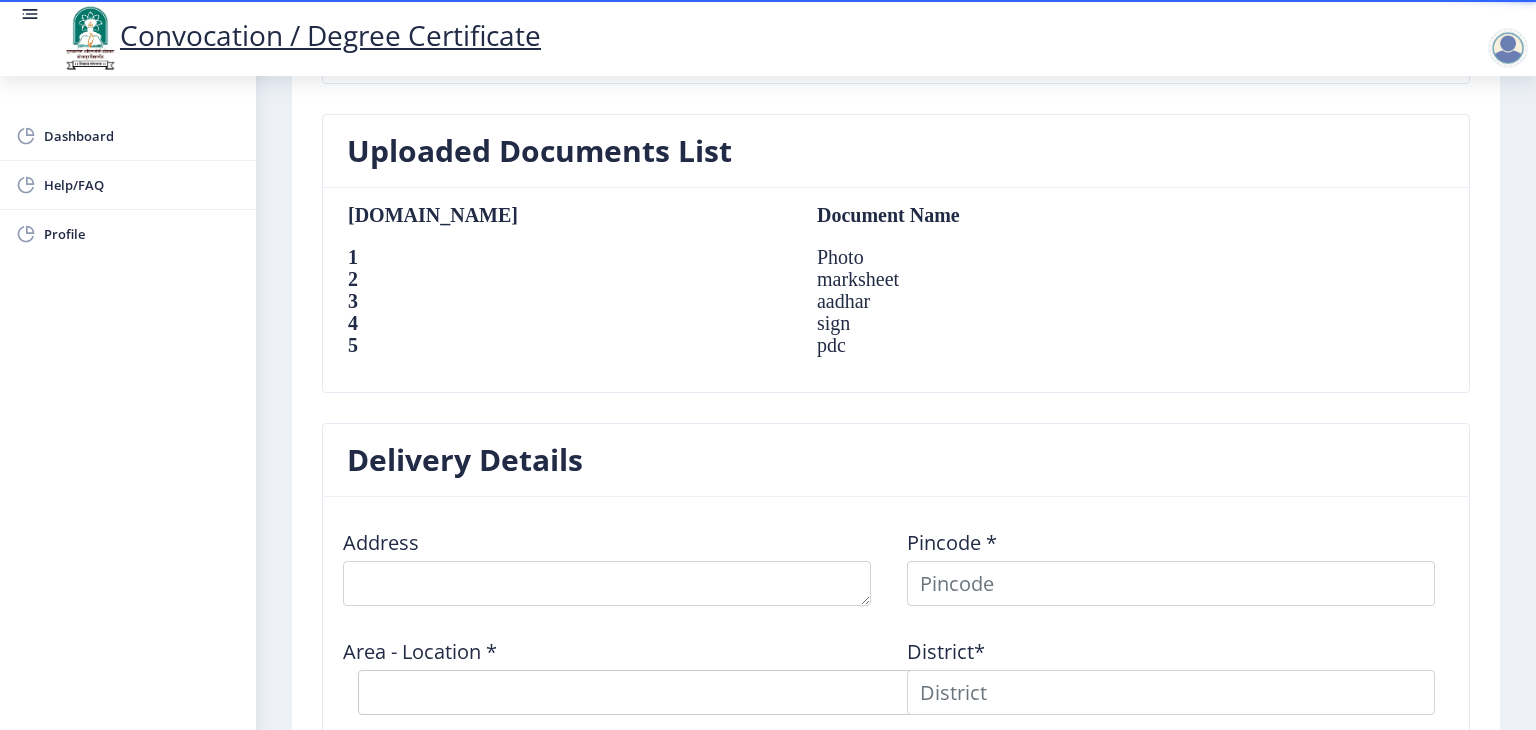 click on "Photo" 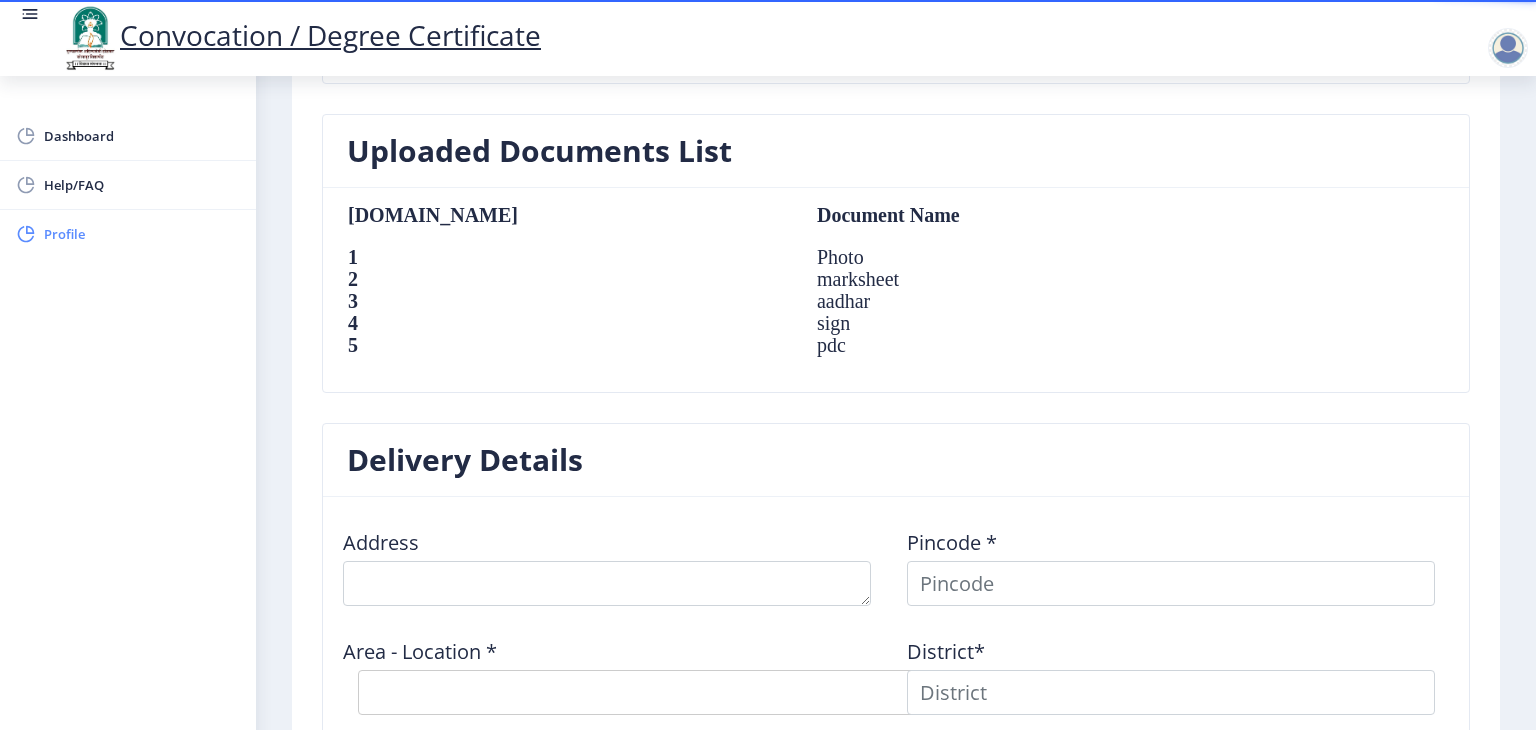 click on "Profile" 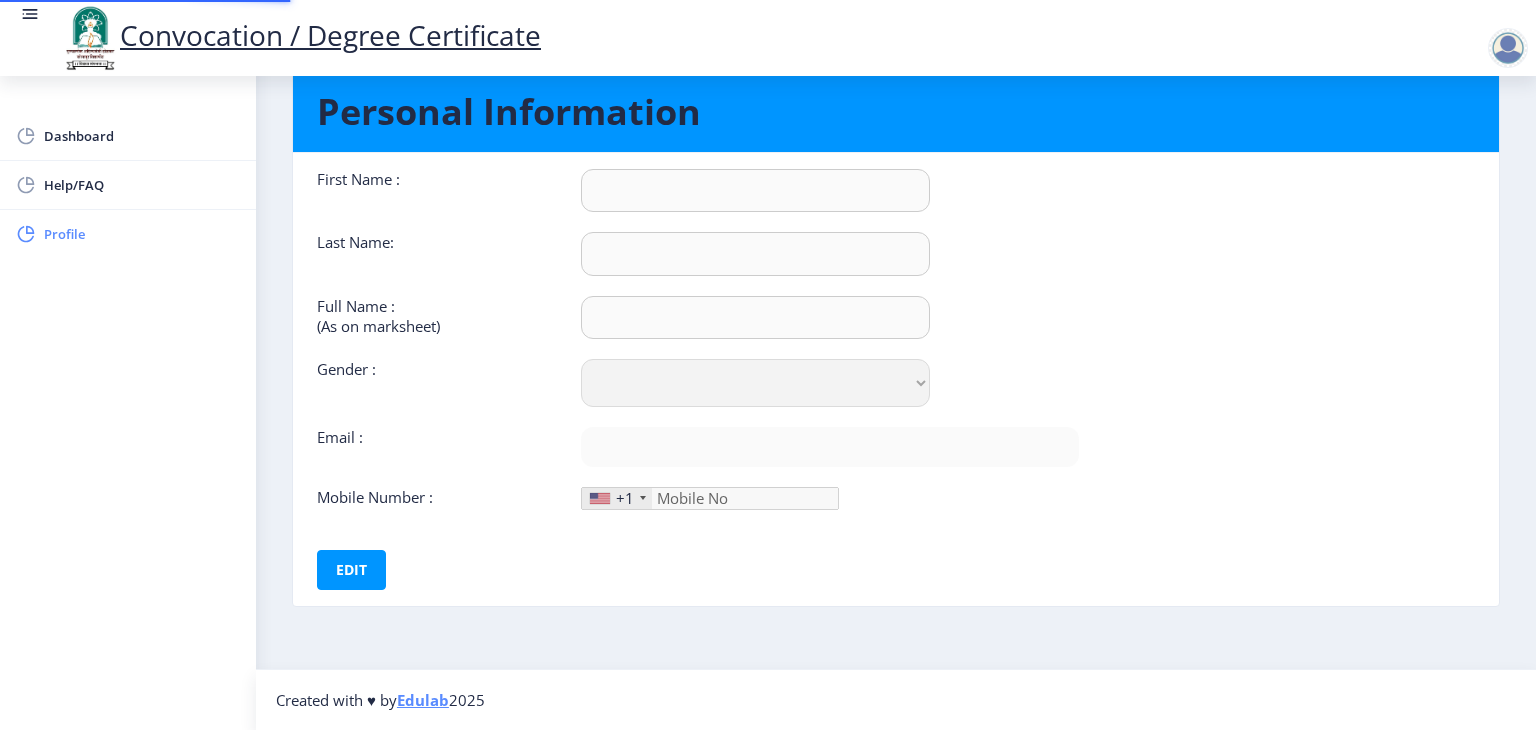 type on "[PERSON_NAME]" 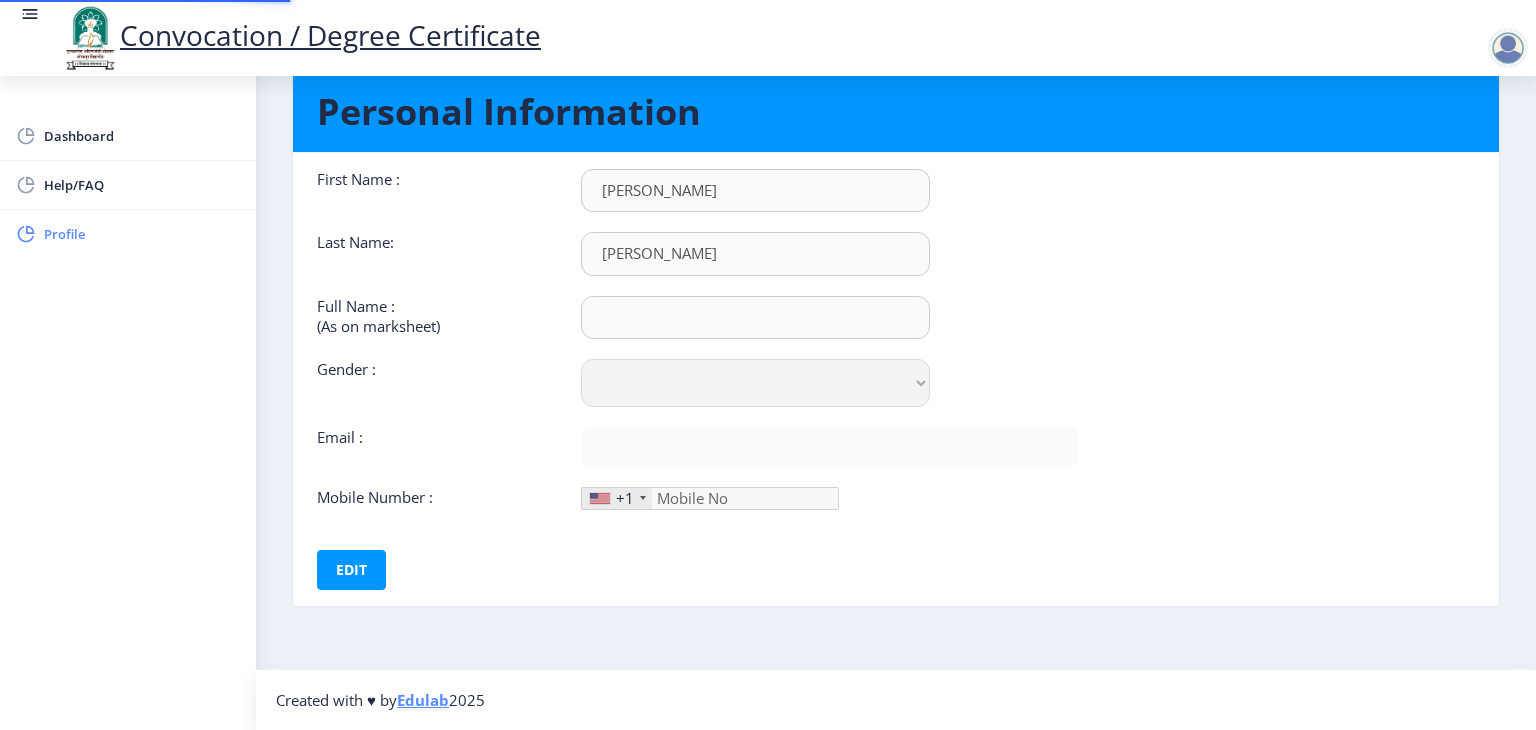 type on "[PERSON_NAME] [PERSON_NAME]" 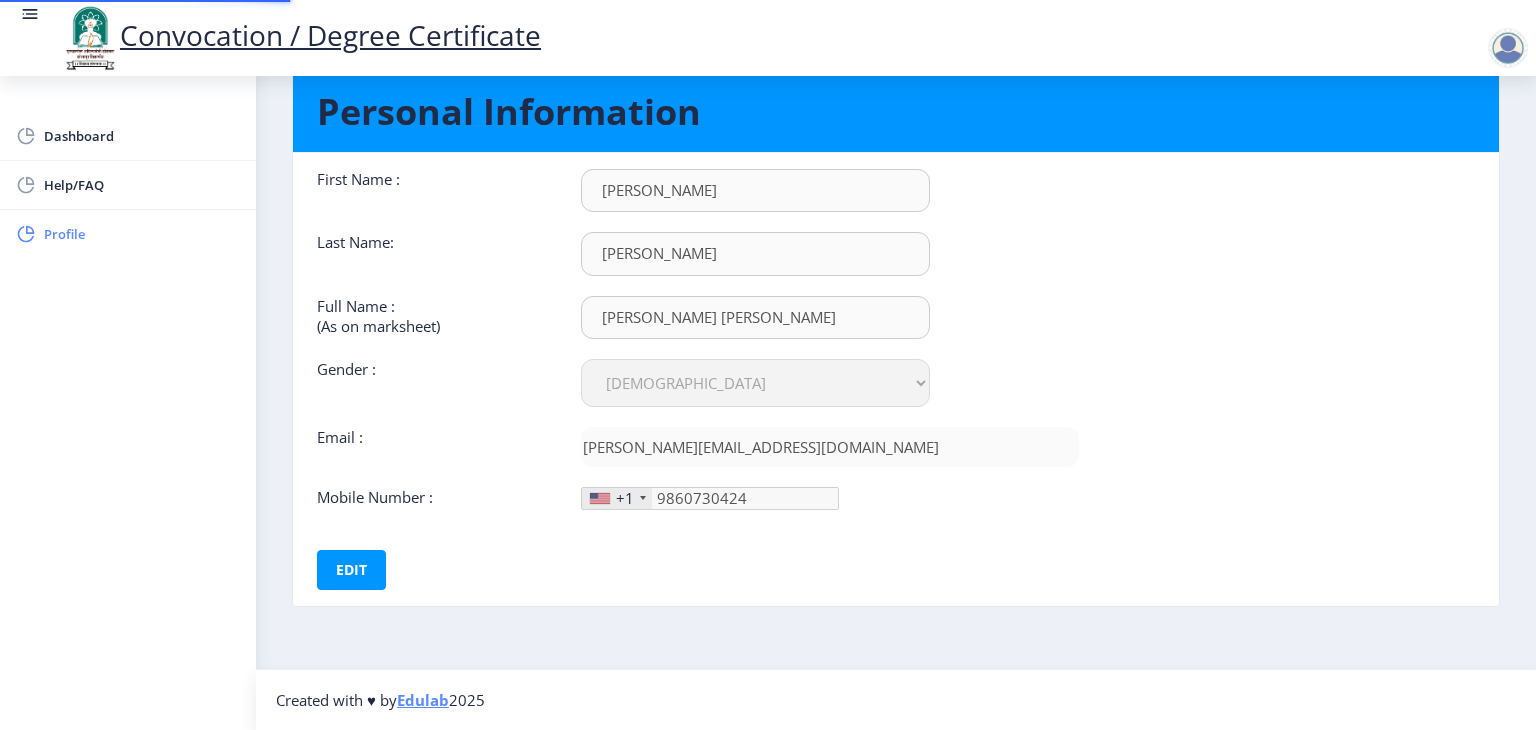 scroll, scrollTop: 0, scrollLeft: 0, axis: both 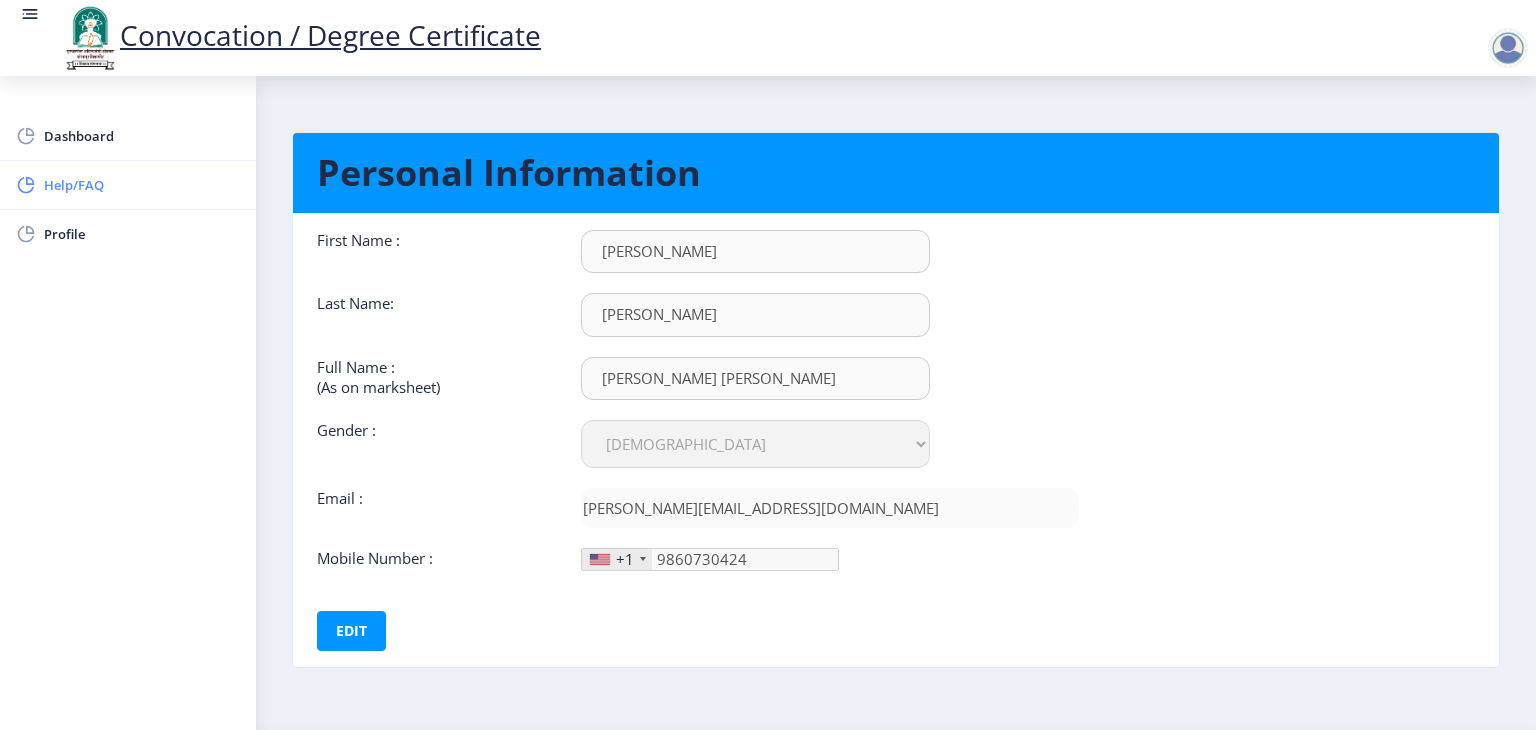 click on "Help/FAQ" 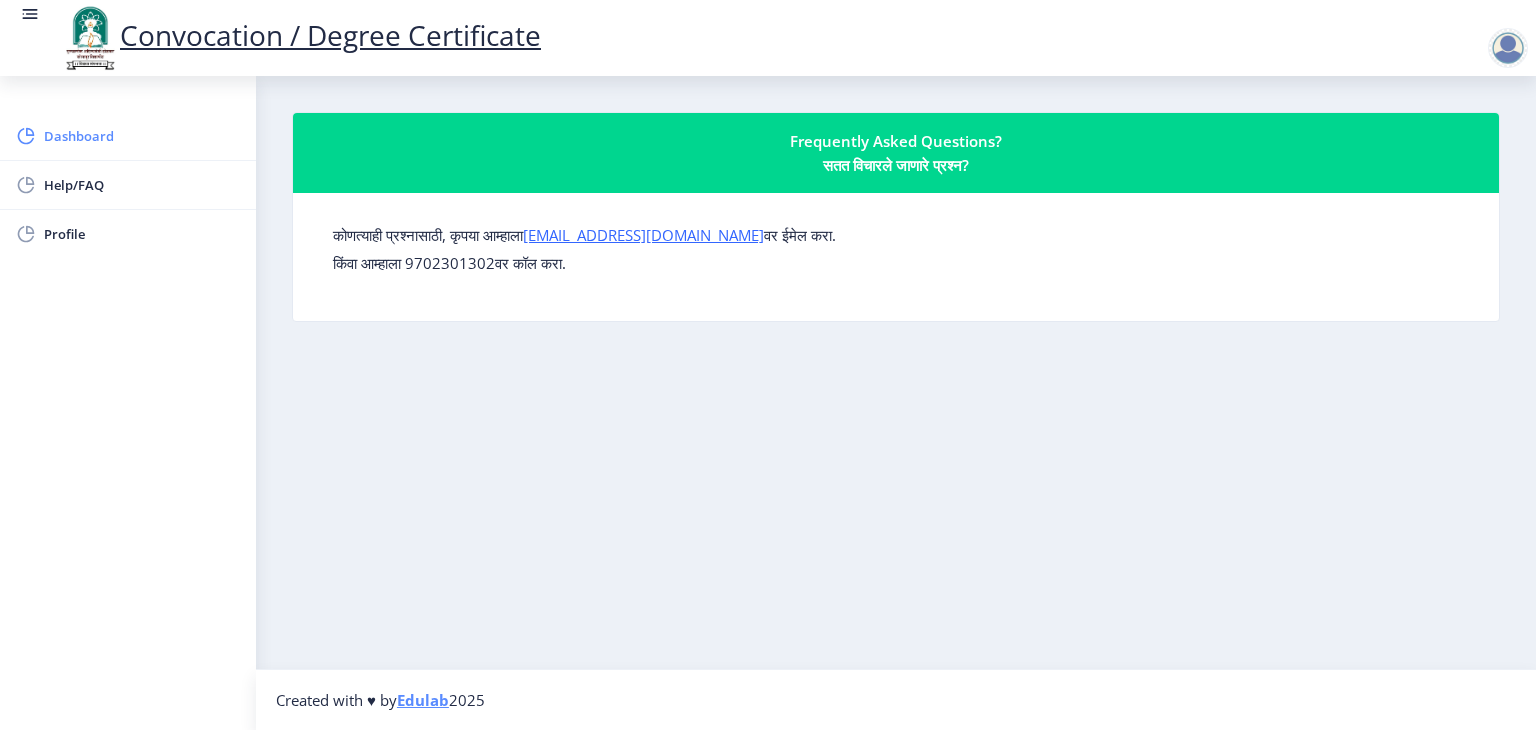 click on "Dashboard" 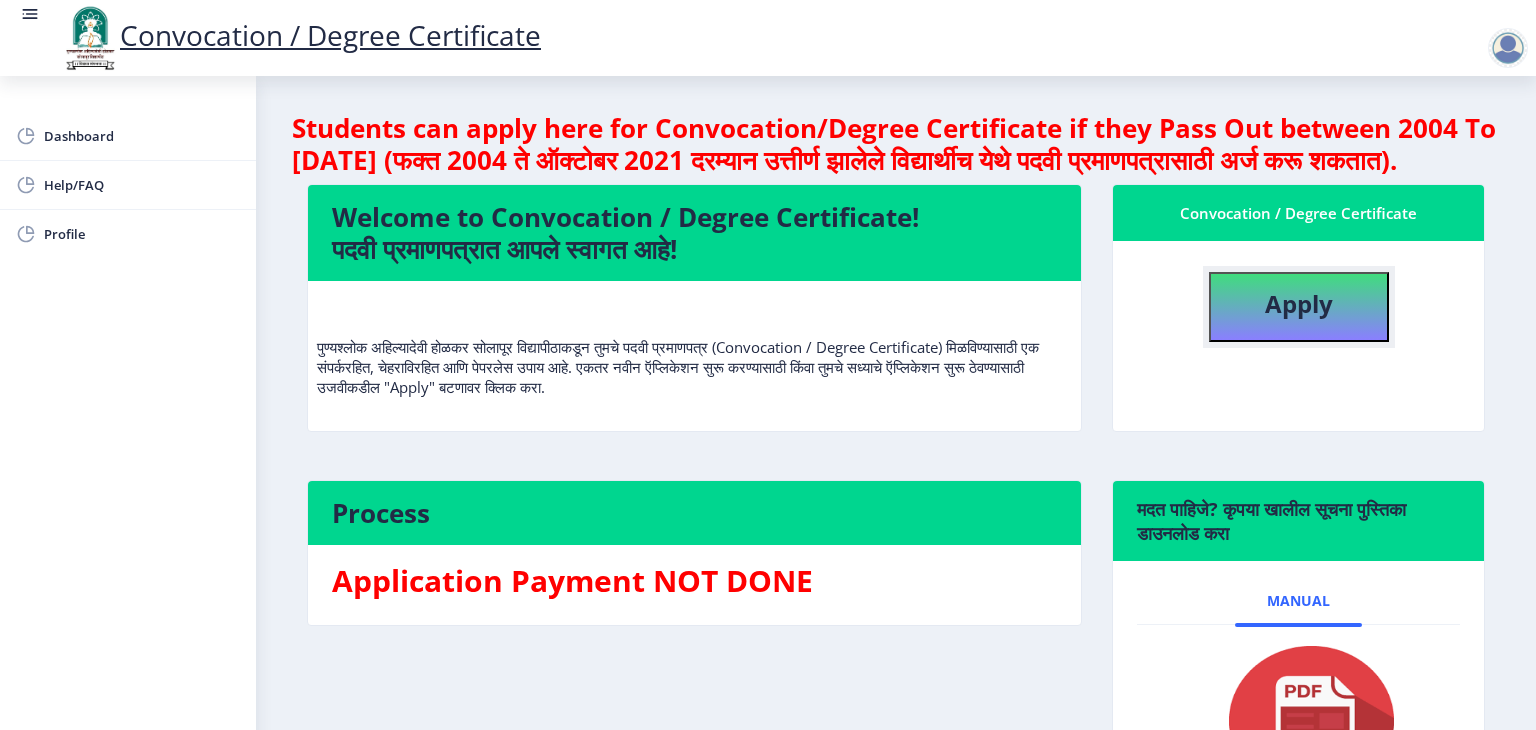click on "Apply" 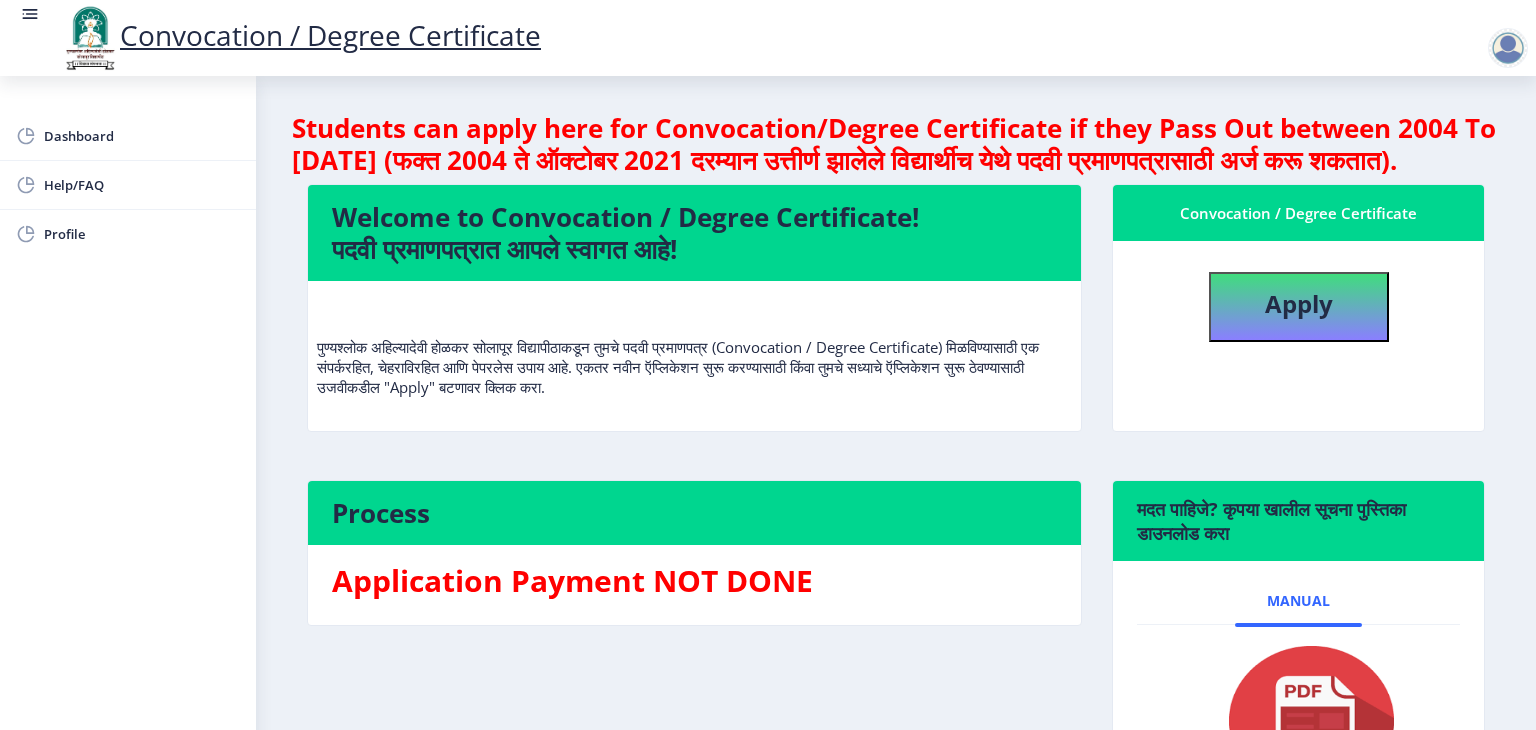 select 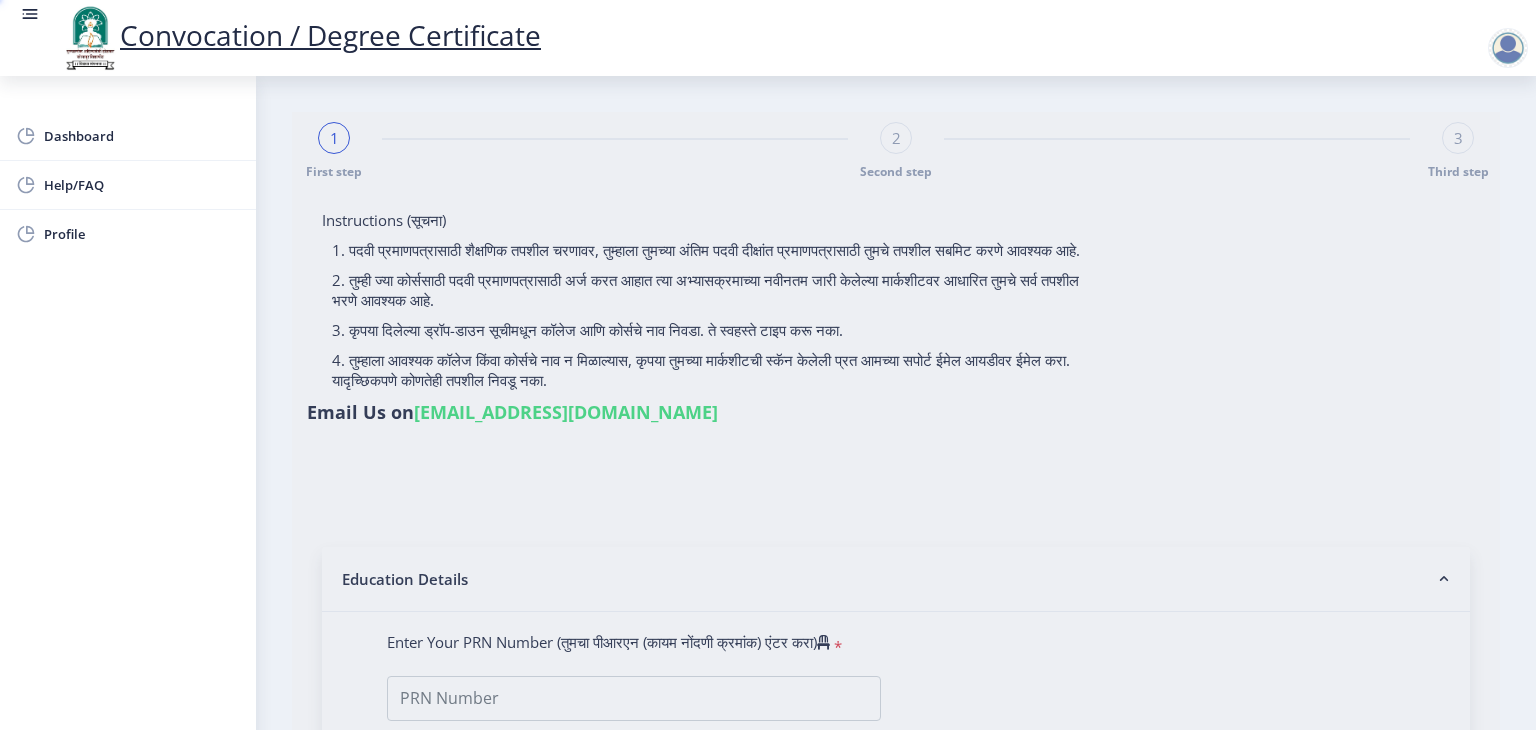 type on "2015032500230563" 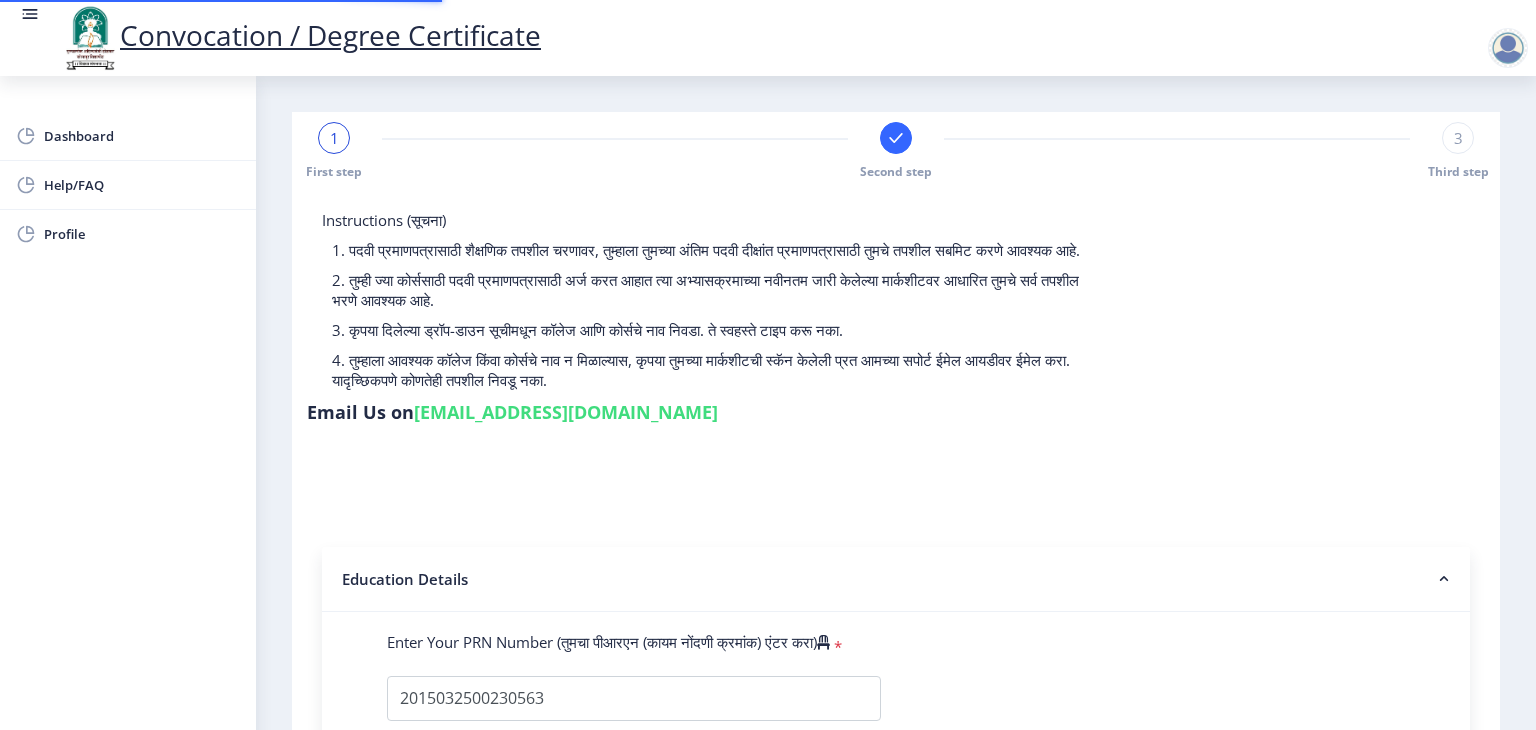 select 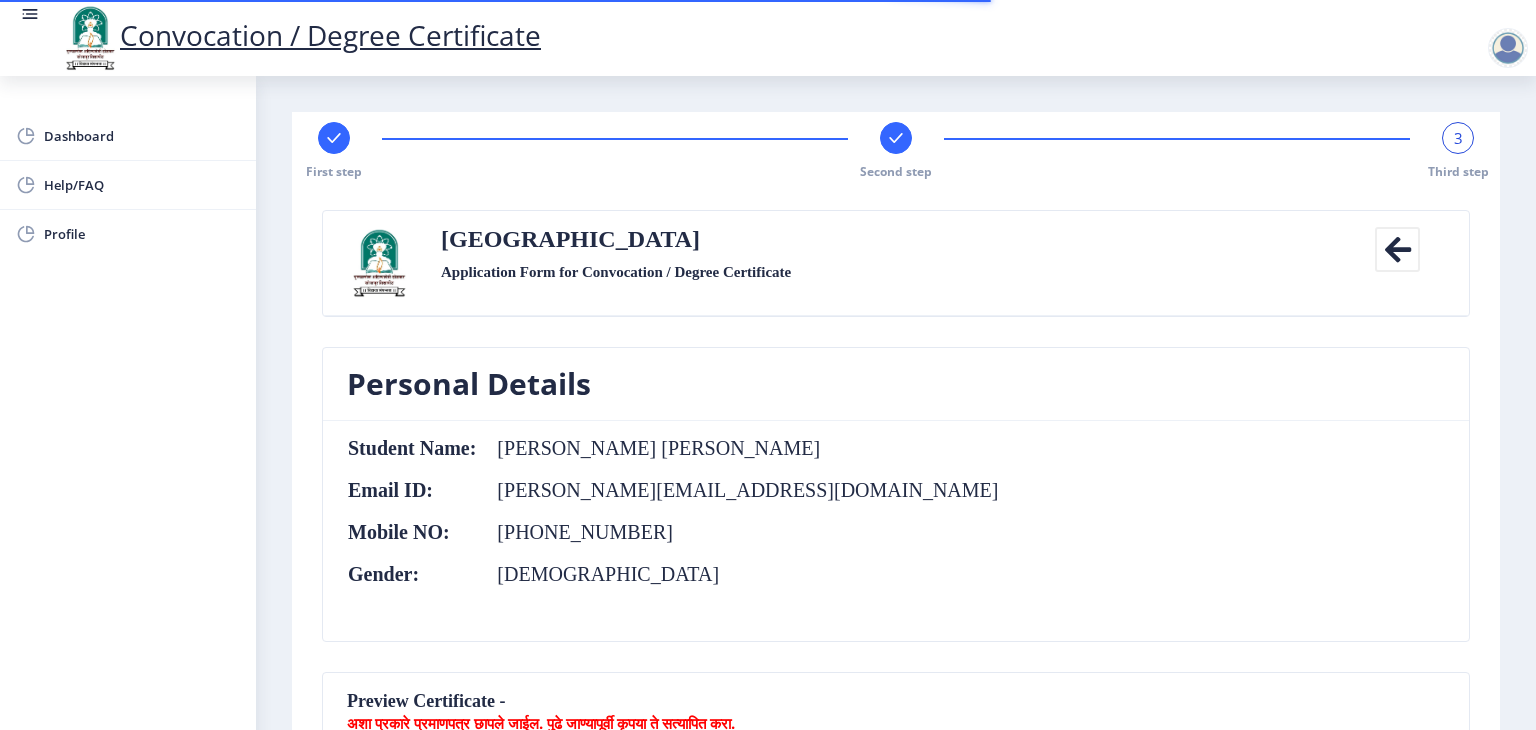 scroll, scrollTop: 638, scrollLeft: 0, axis: vertical 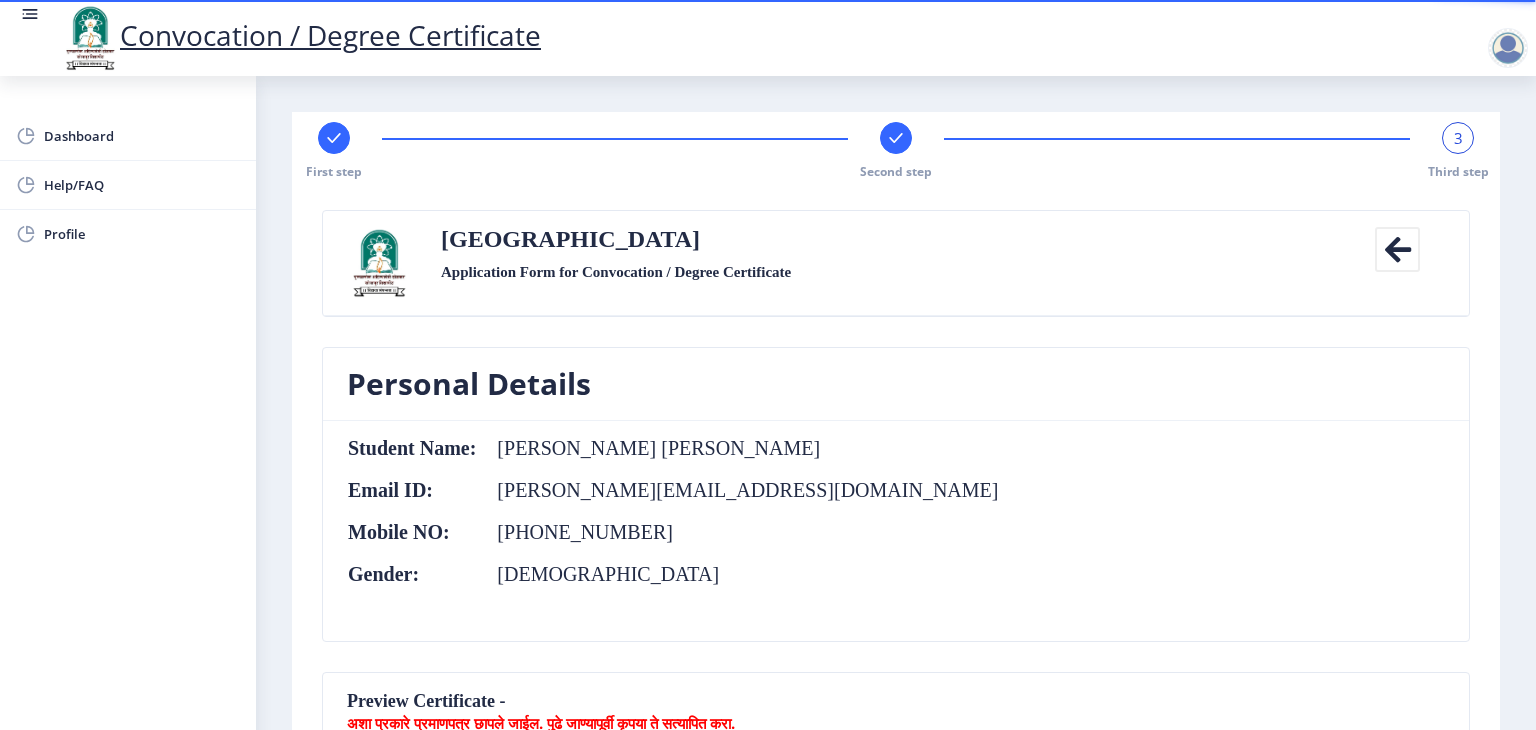 click 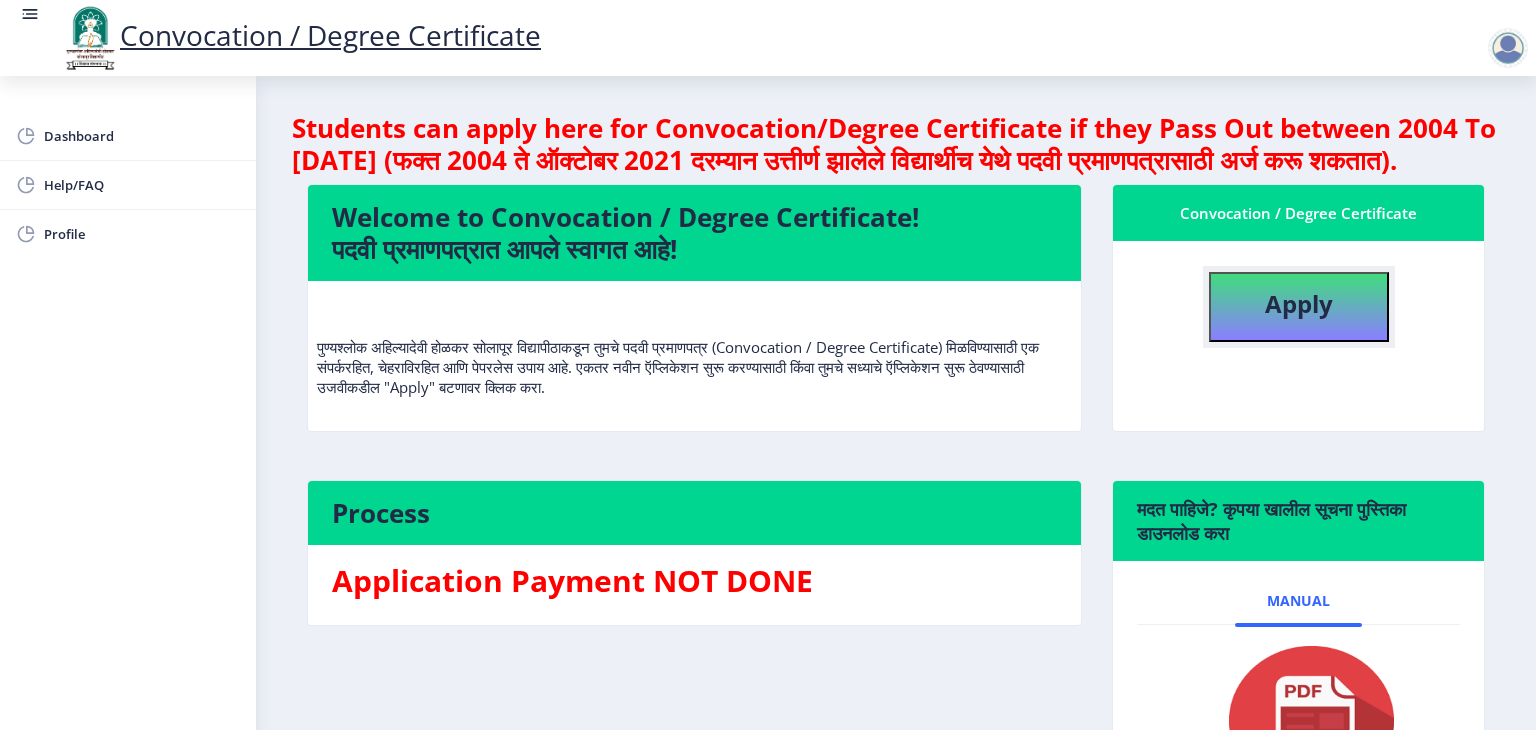 click on "Apply" 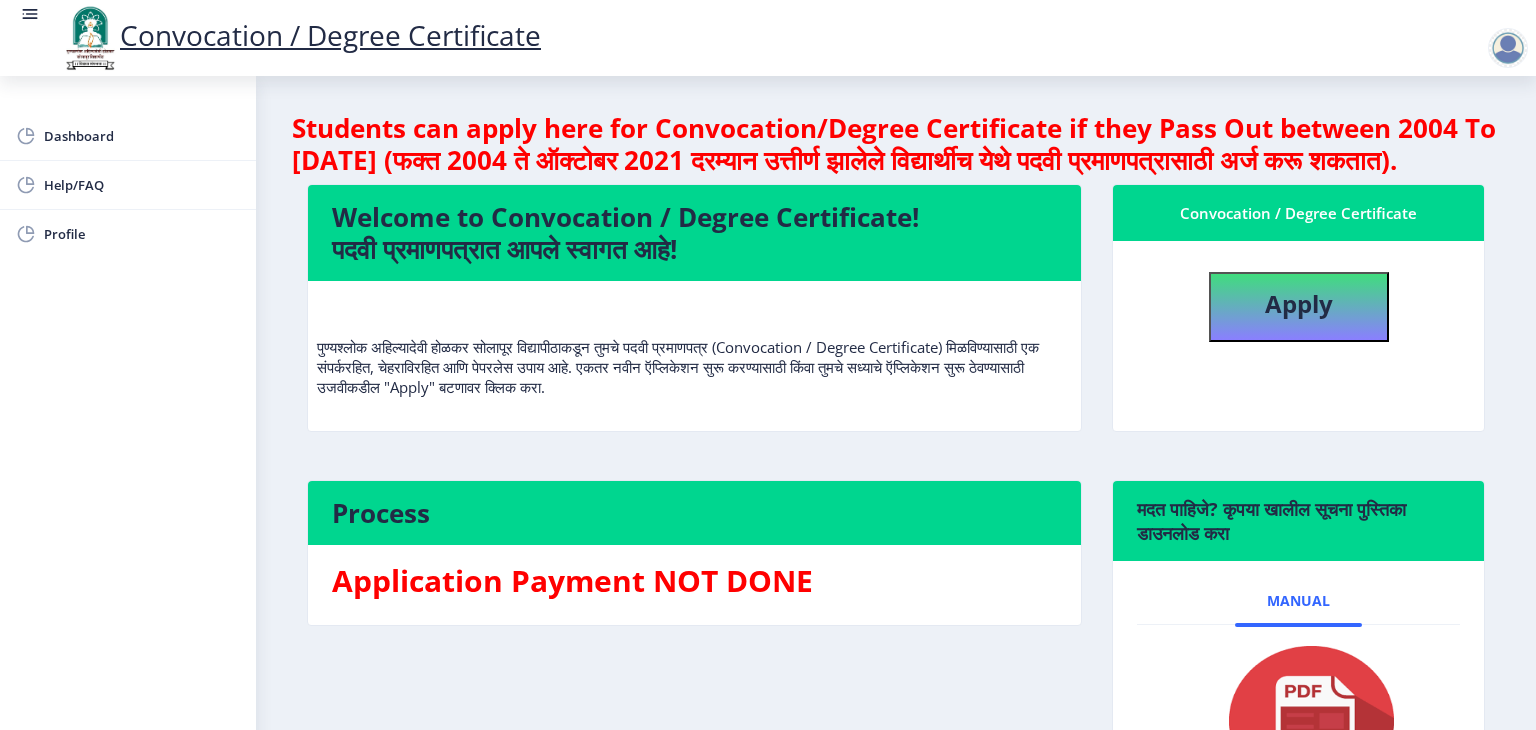 select 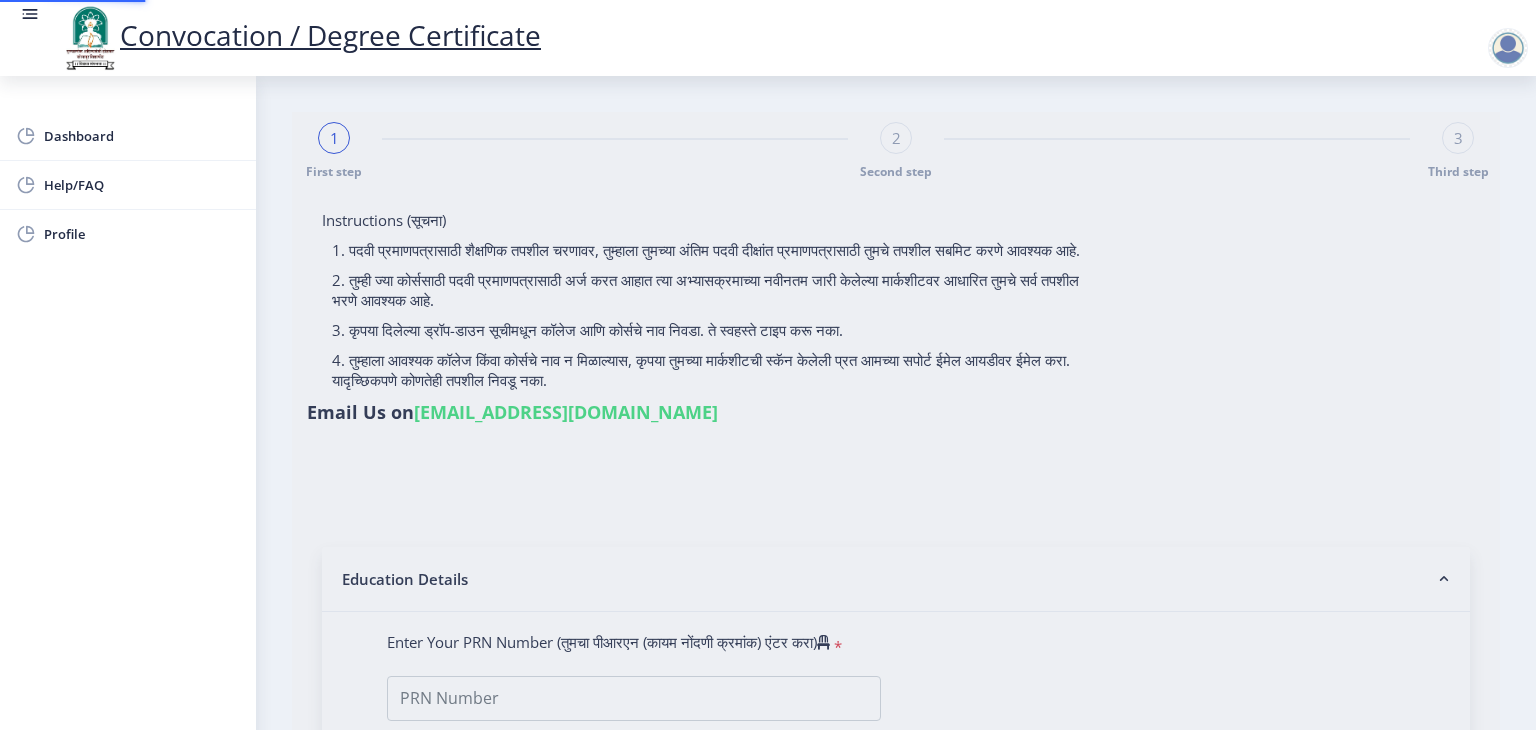 type on "2015032500230563" 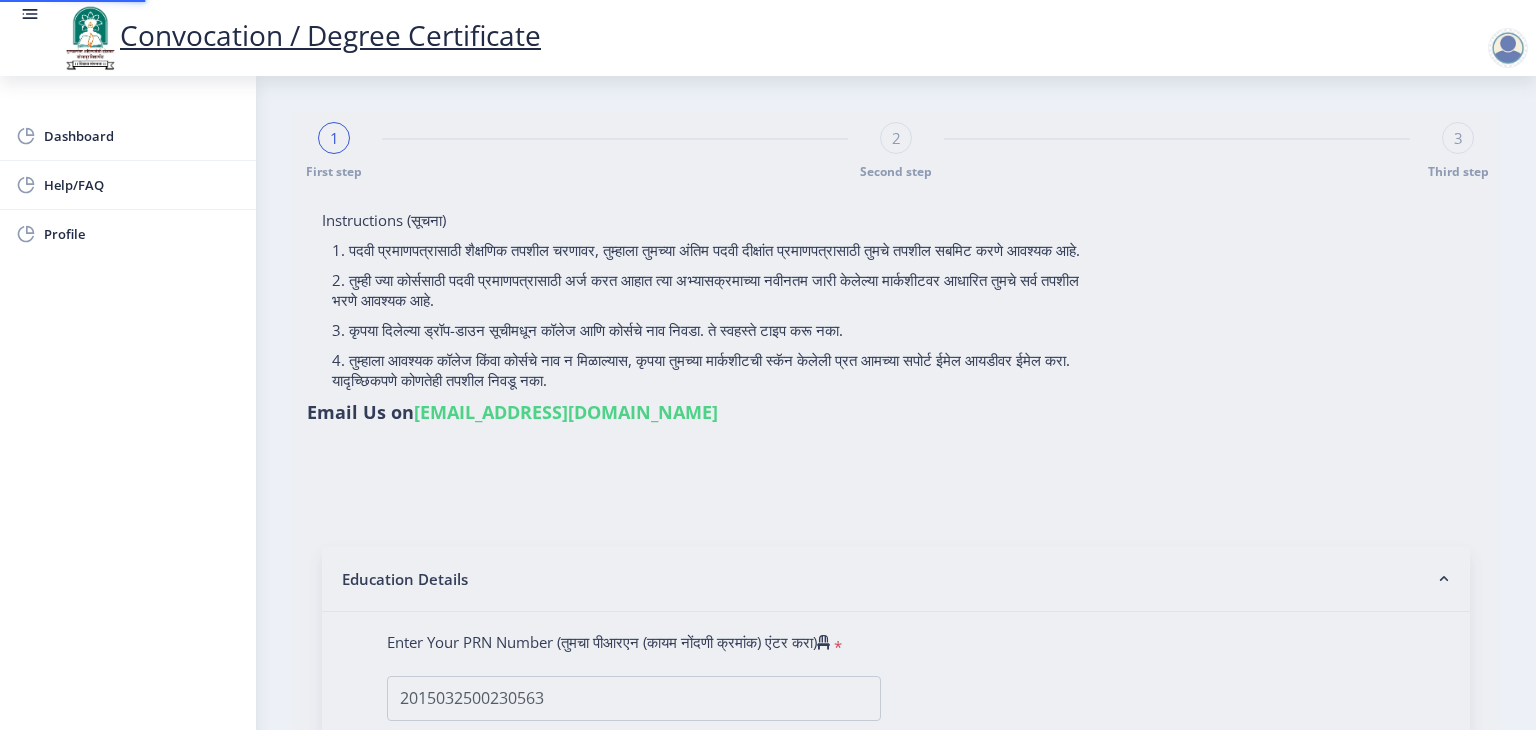 select 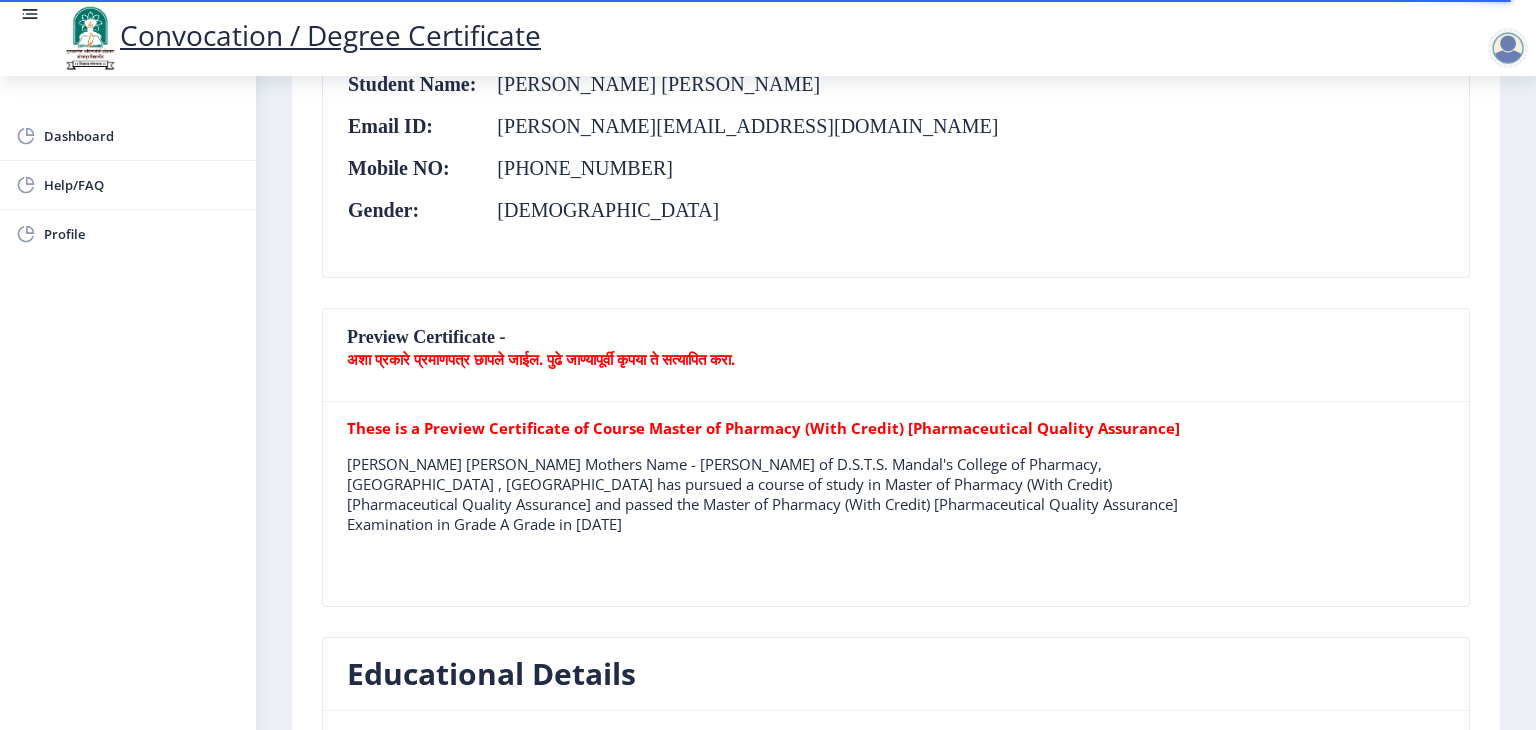 scroll, scrollTop: 408, scrollLeft: 0, axis: vertical 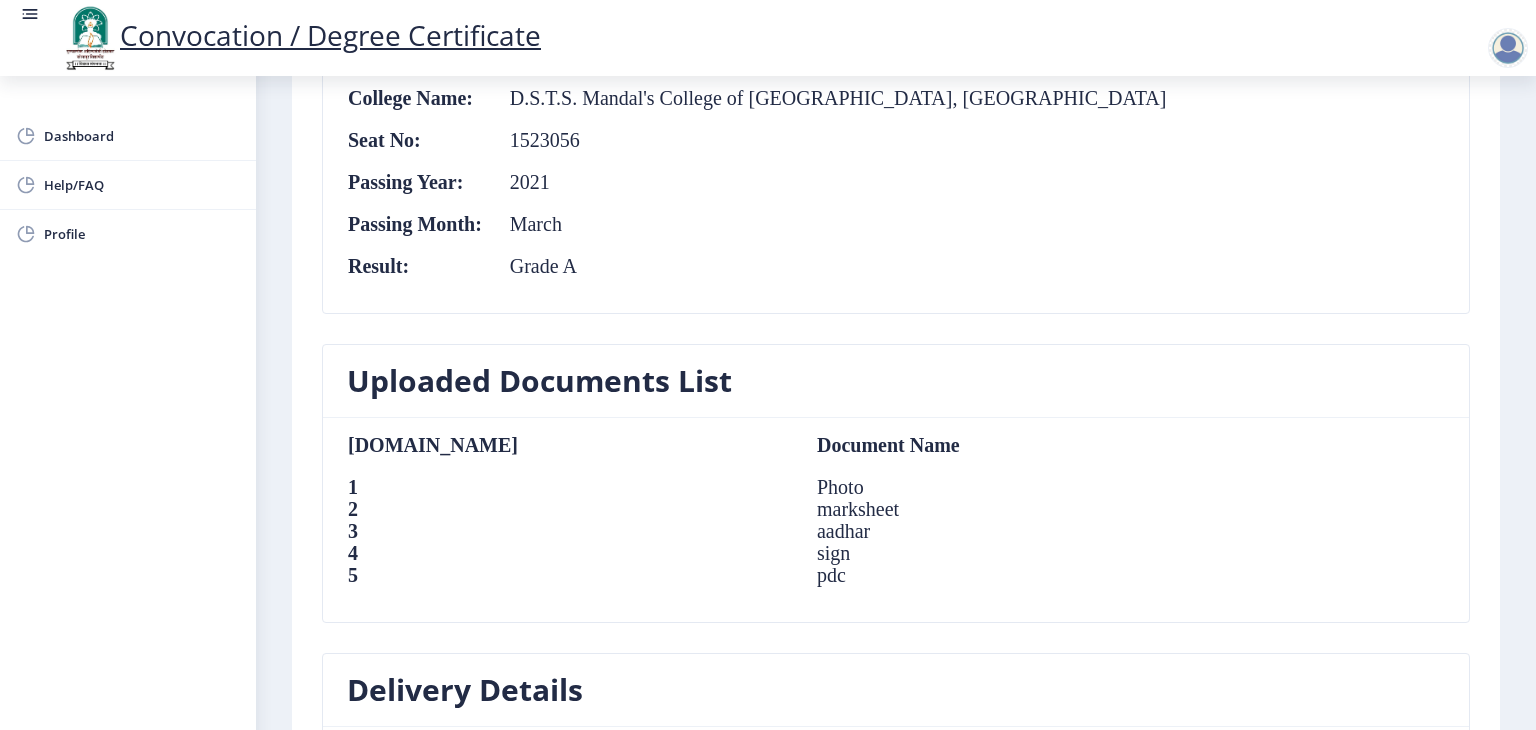 click on "Photo" 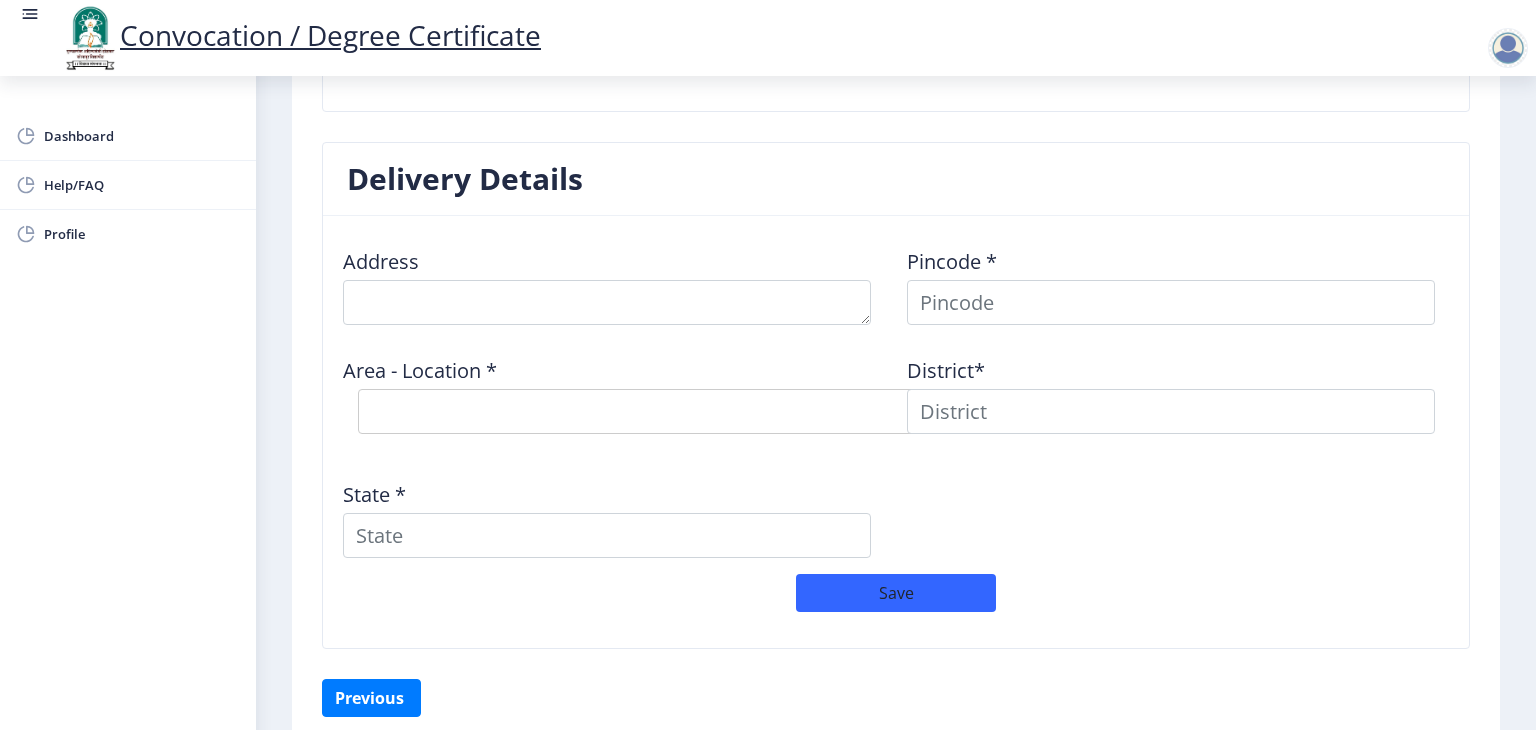scroll, scrollTop: 1622, scrollLeft: 0, axis: vertical 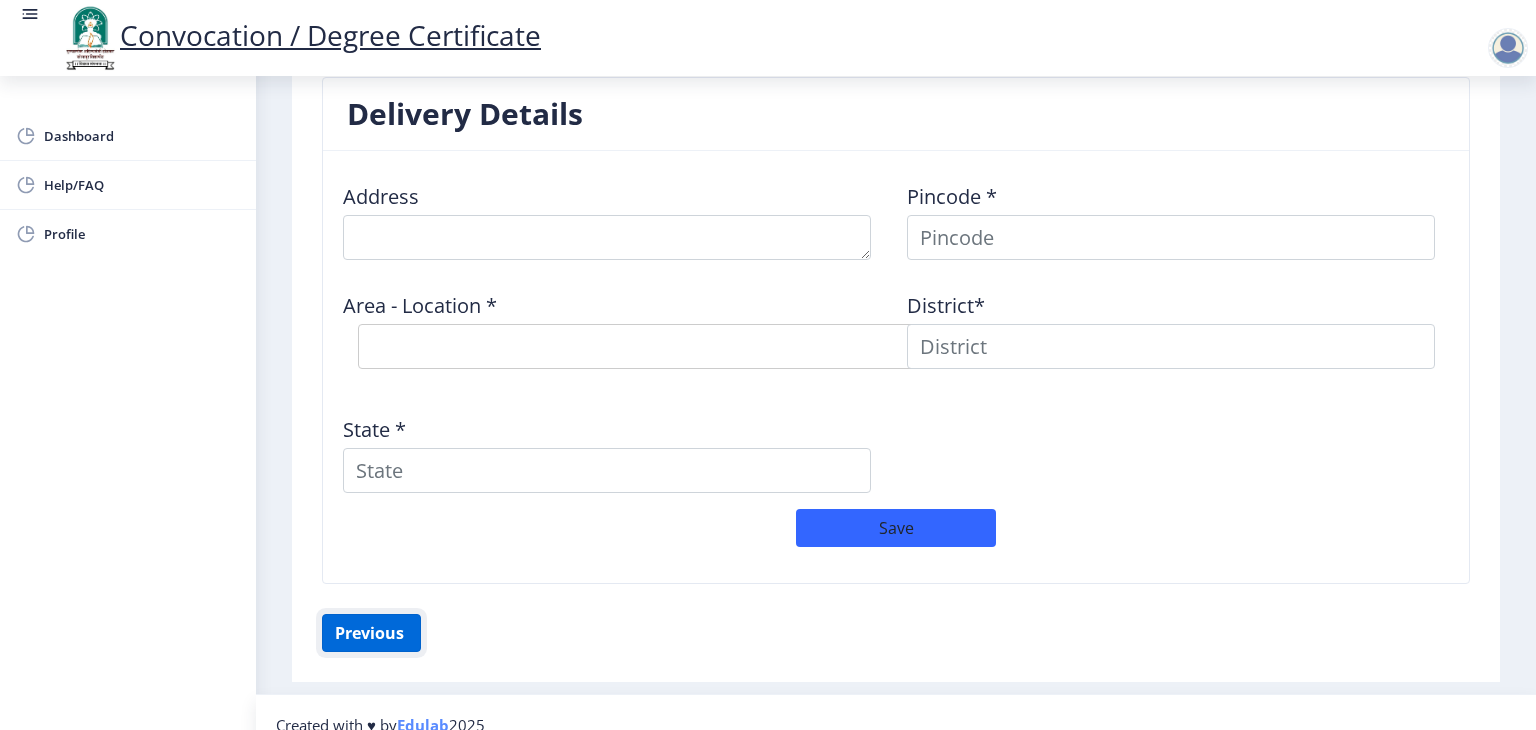 click on "Previous ‍" 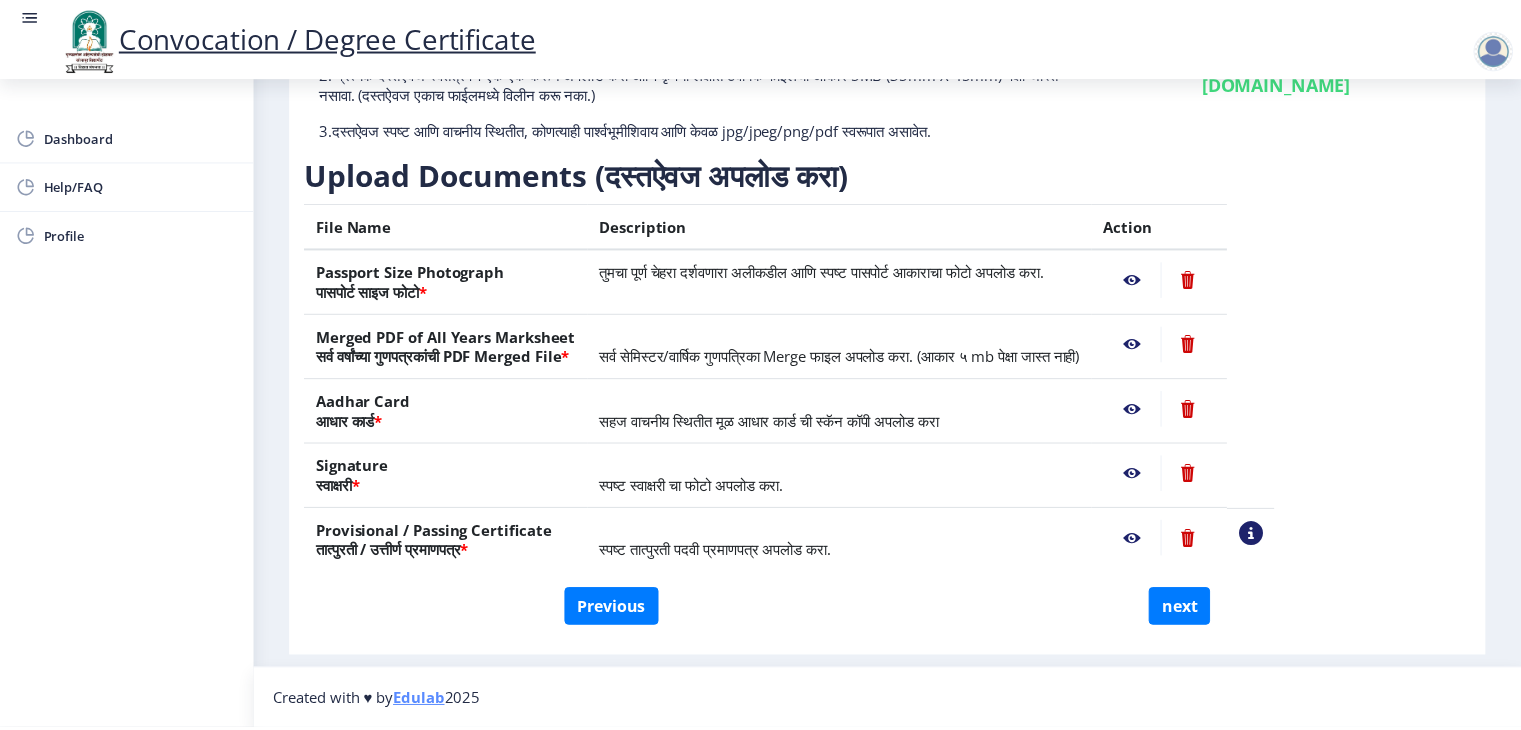 scroll, scrollTop: 218, scrollLeft: 0, axis: vertical 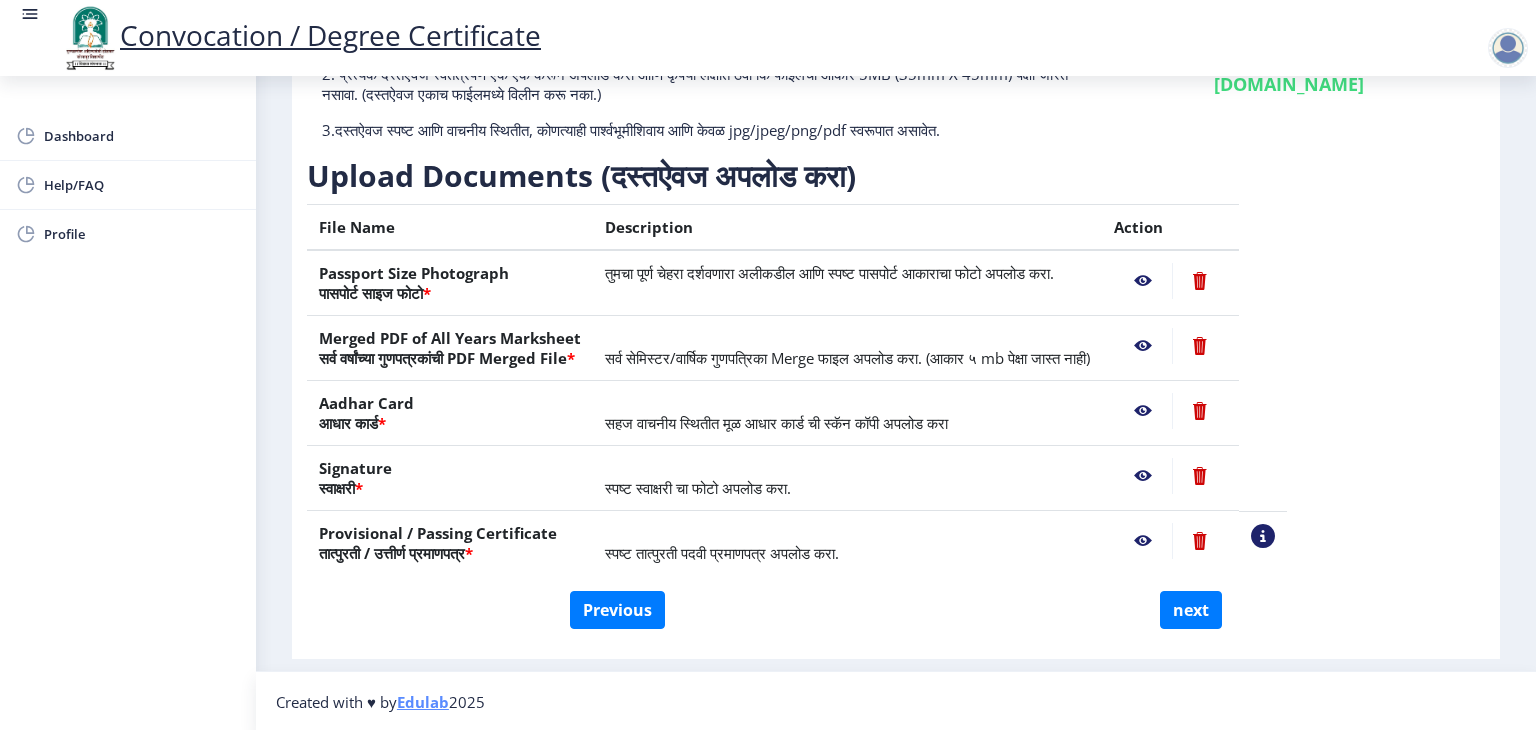 click 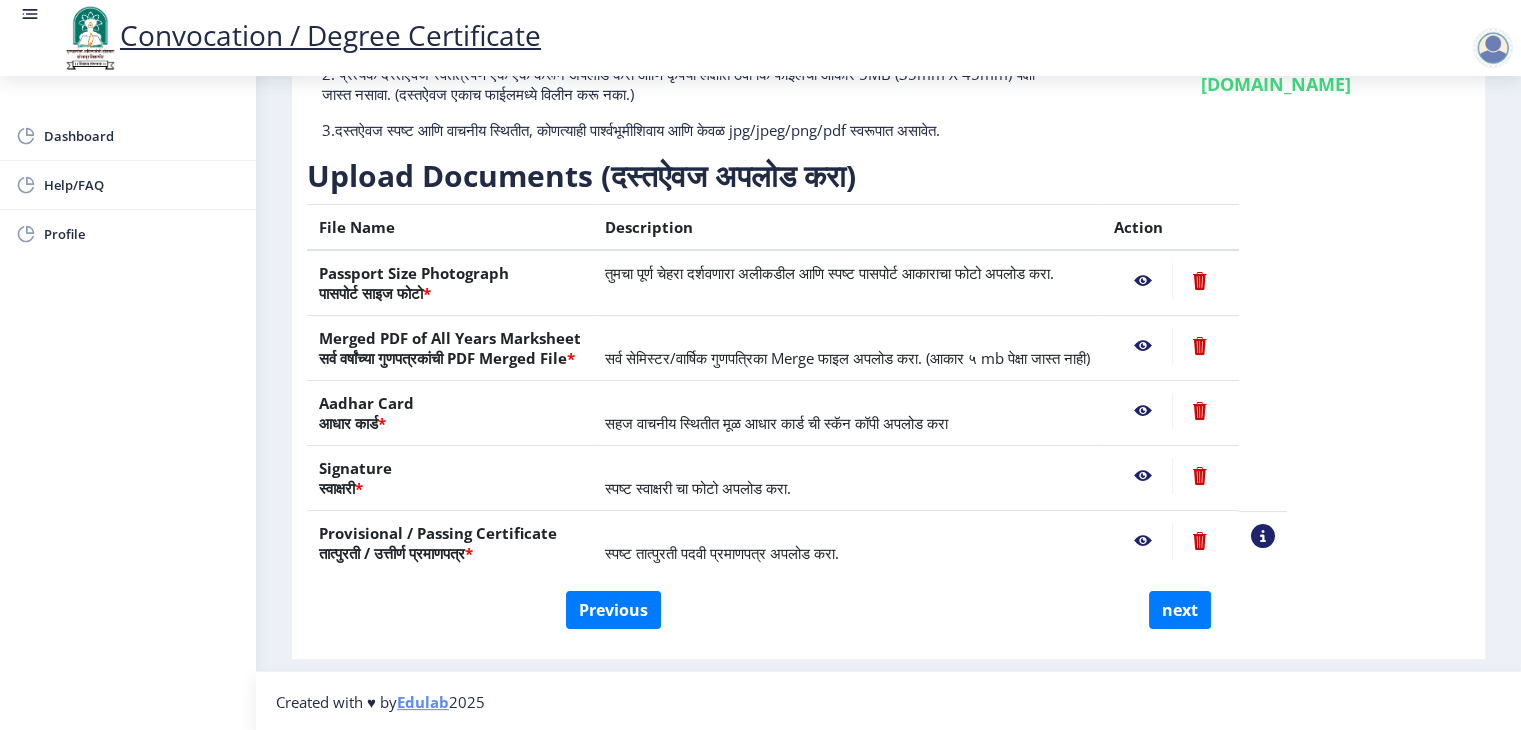 scroll, scrollTop: 238, scrollLeft: 0, axis: vertical 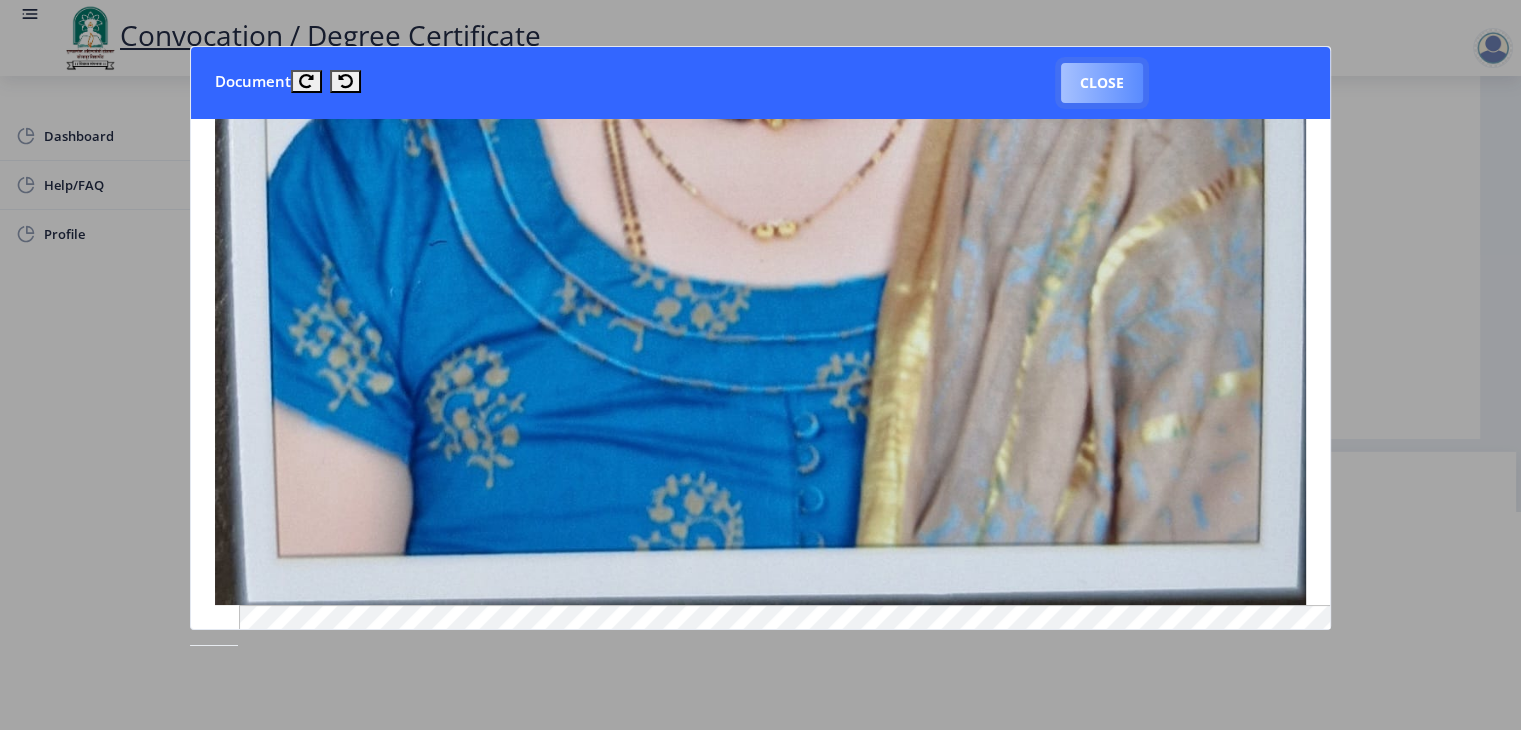 click on "Close" at bounding box center [1102, 83] 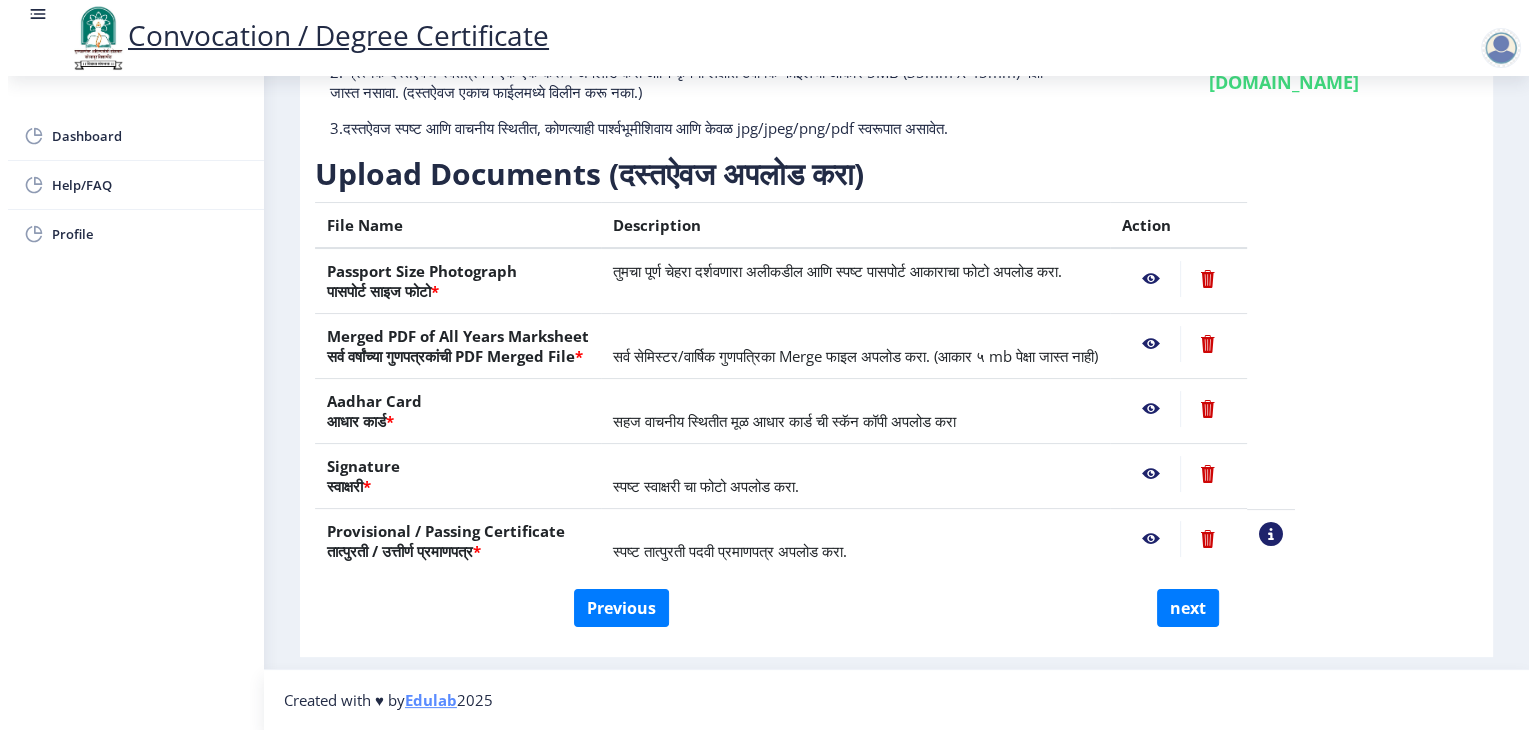 scroll, scrollTop: 23, scrollLeft: 0, axis: vertical 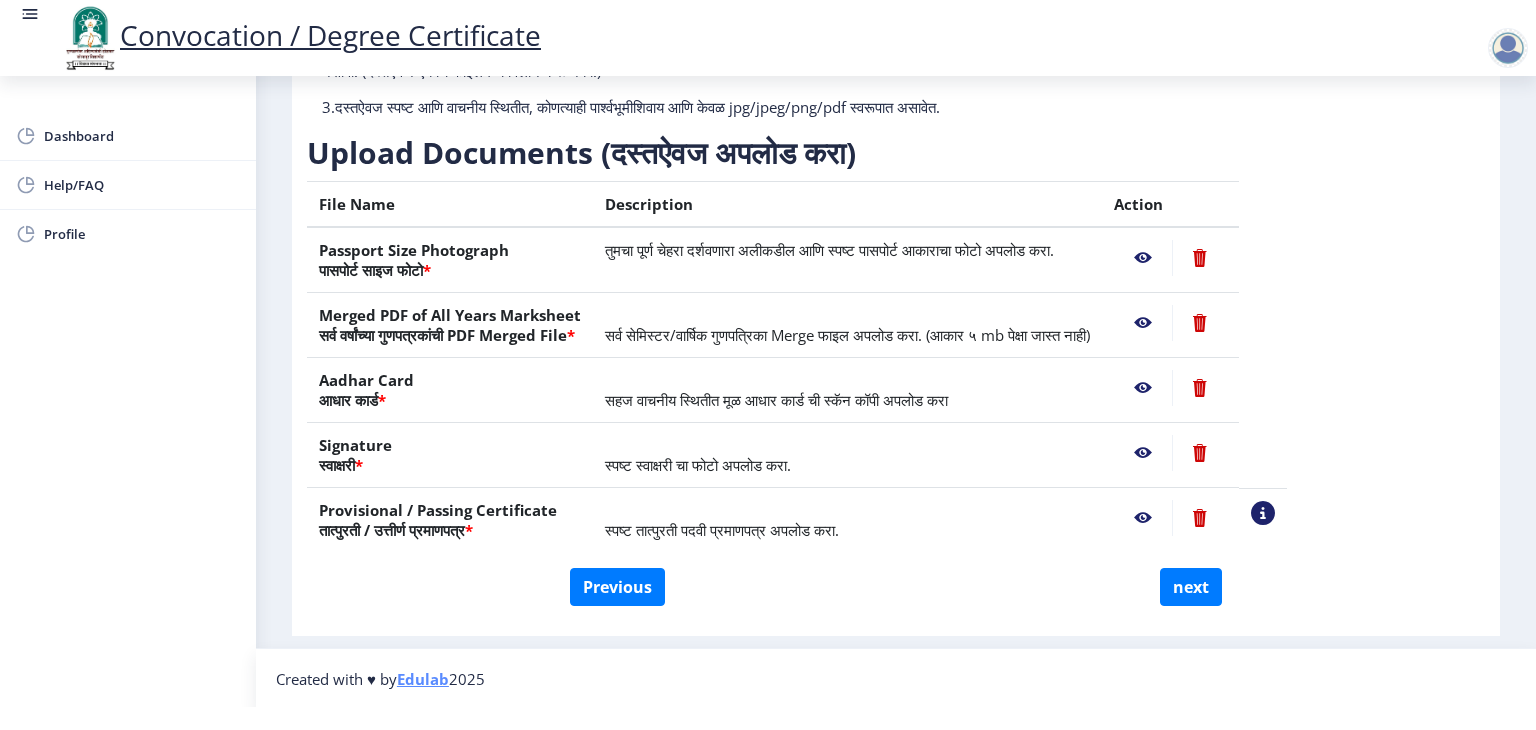 click 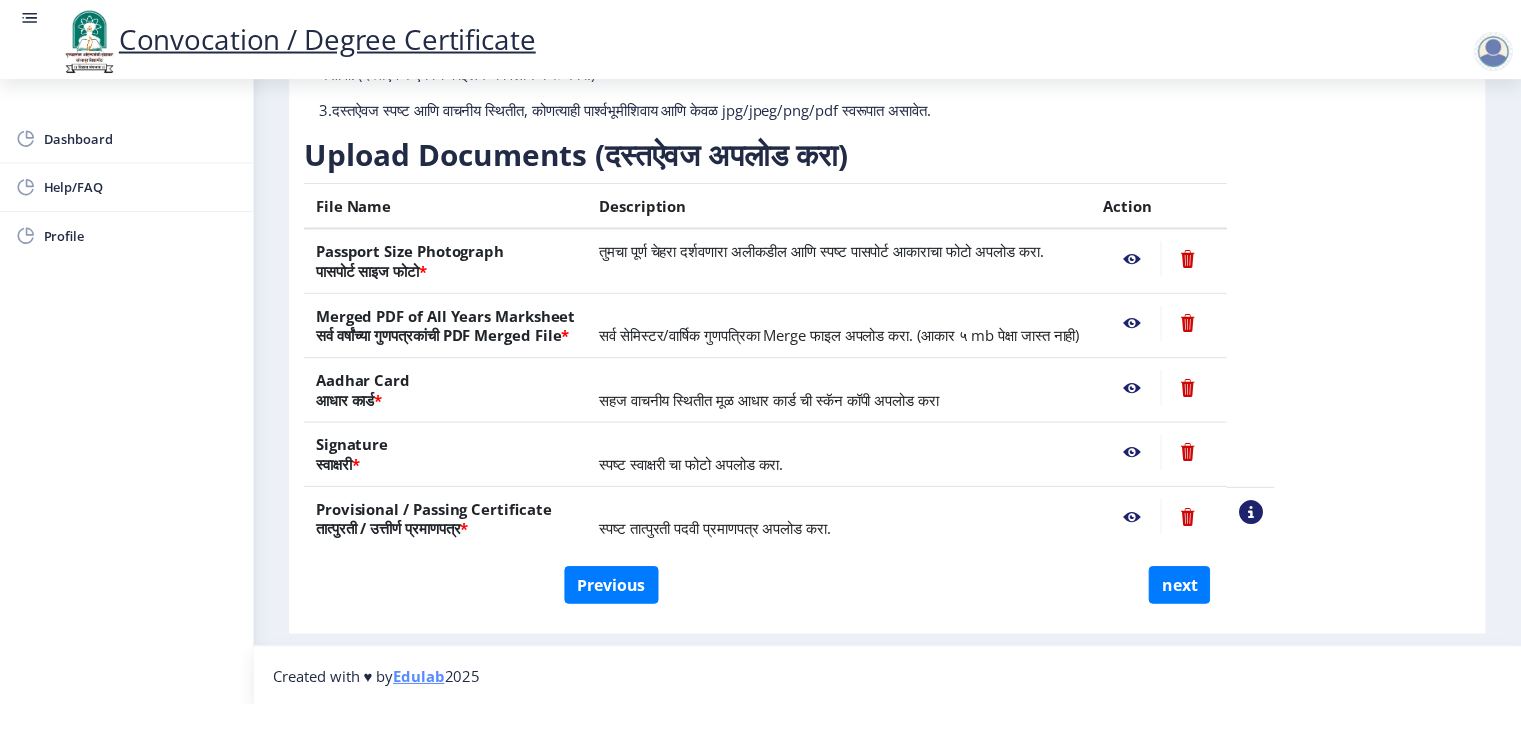 scroll, scrollTop: 0, scrollLeft: 0, axis: both 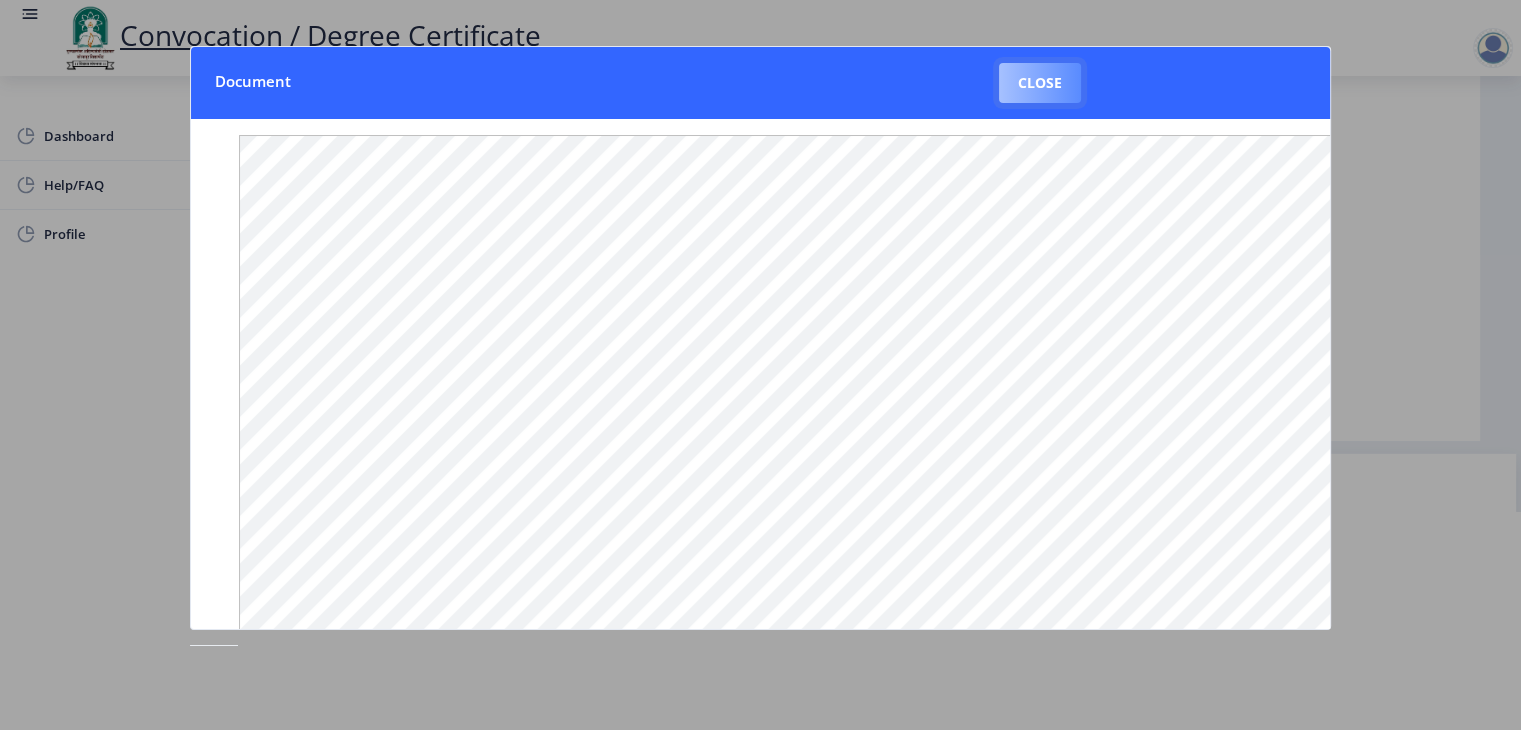 click on "Close" at bounding box center (1040, 83) 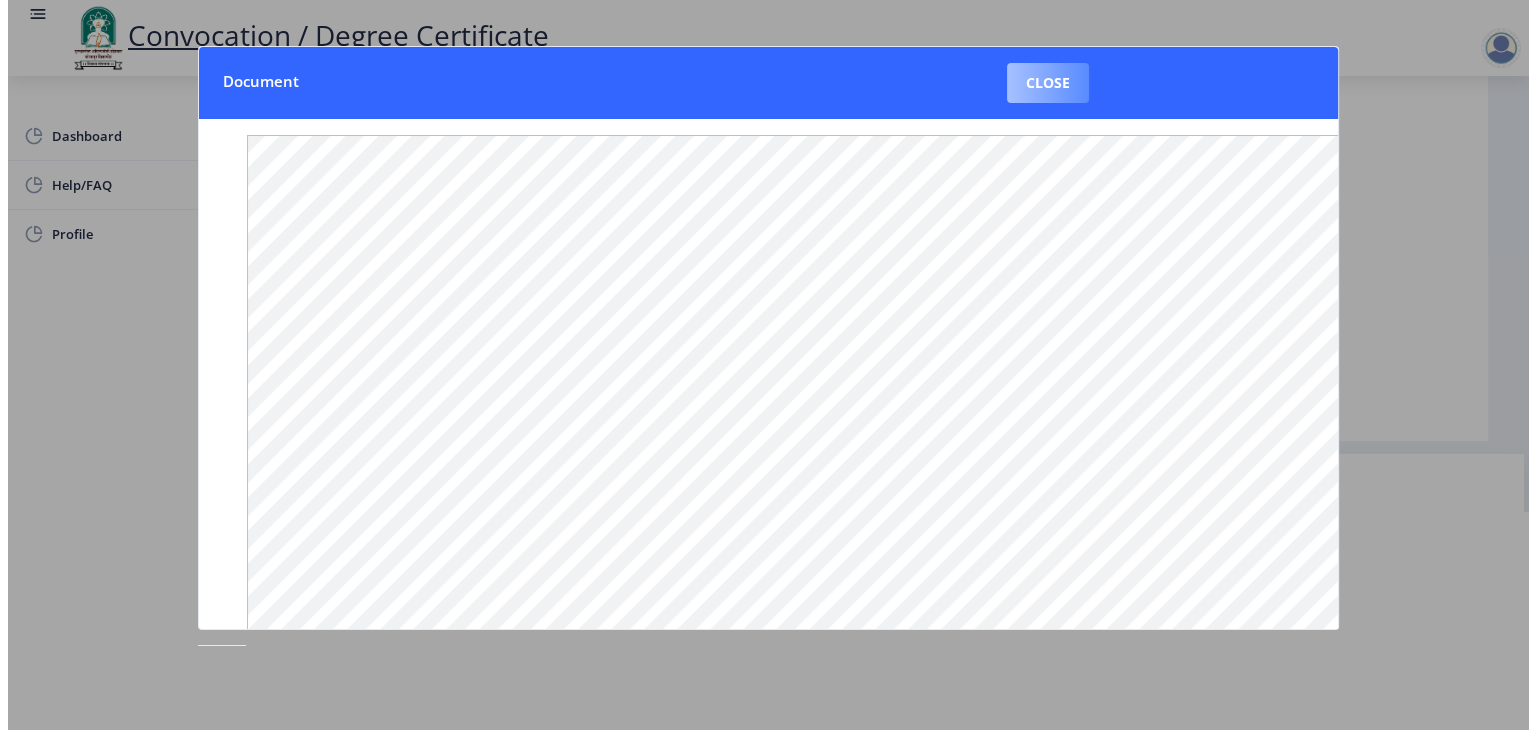 scroll, scrollTop: 23, scrollLeft: 0, axis: vertical 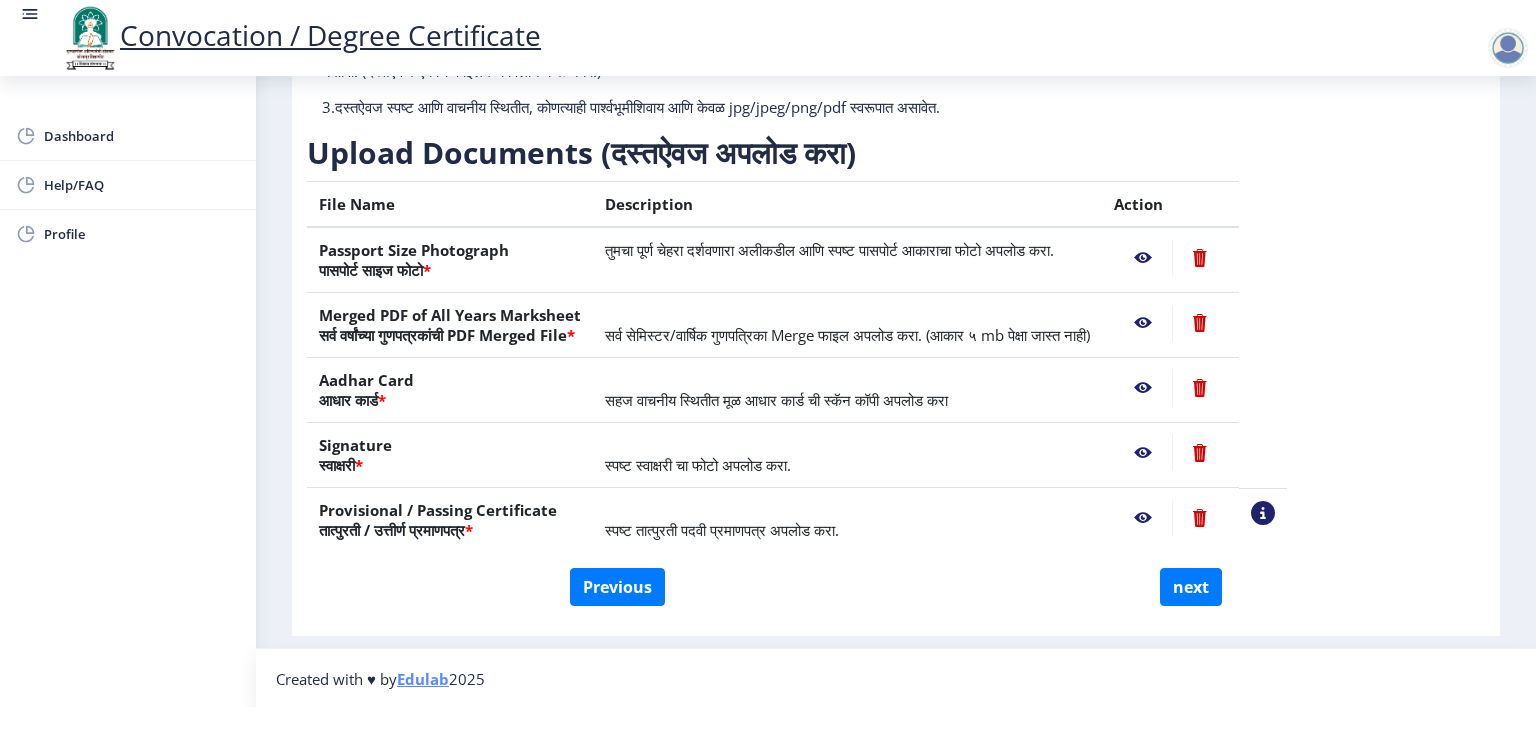 click 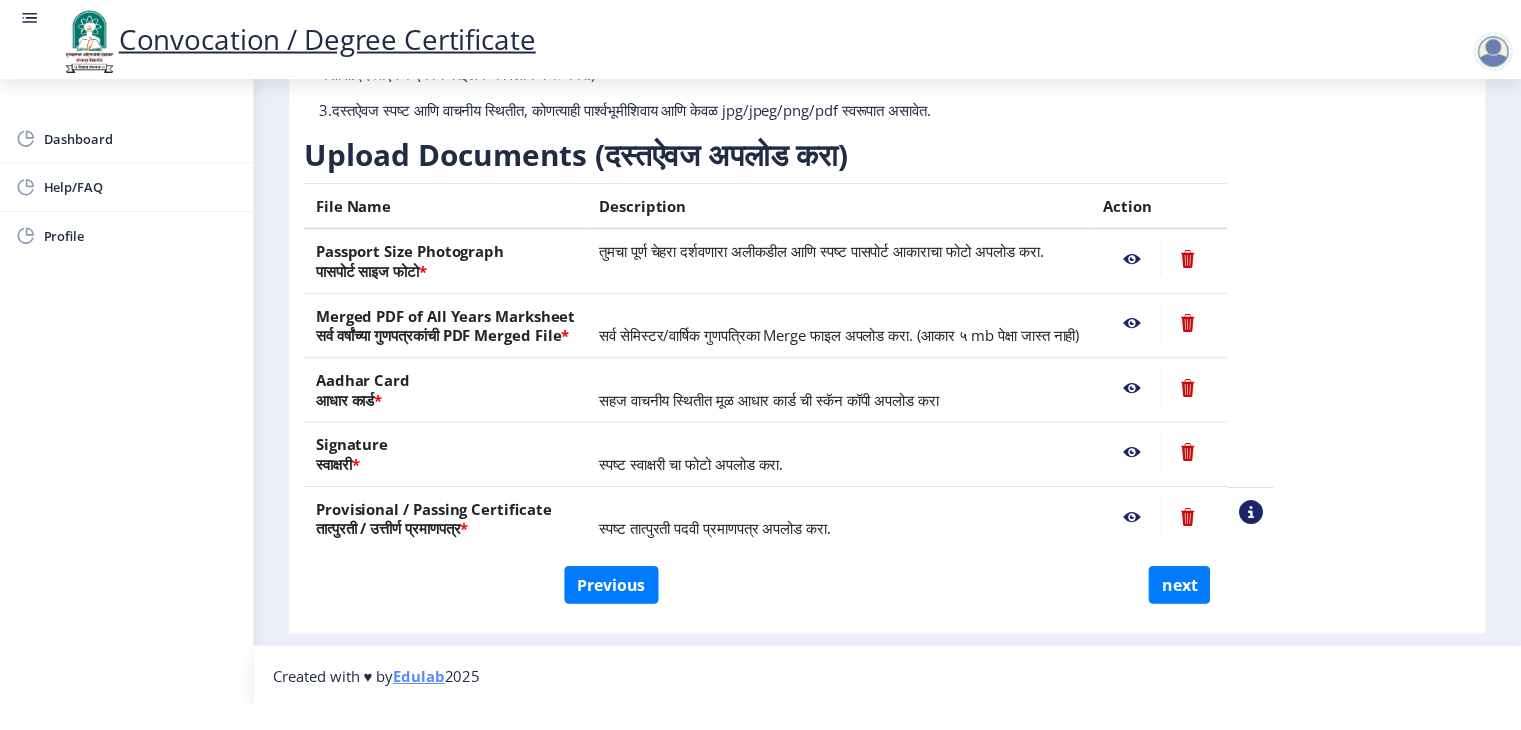 scroll, scrollTop: 0, scrollLeft: 0, axis: both 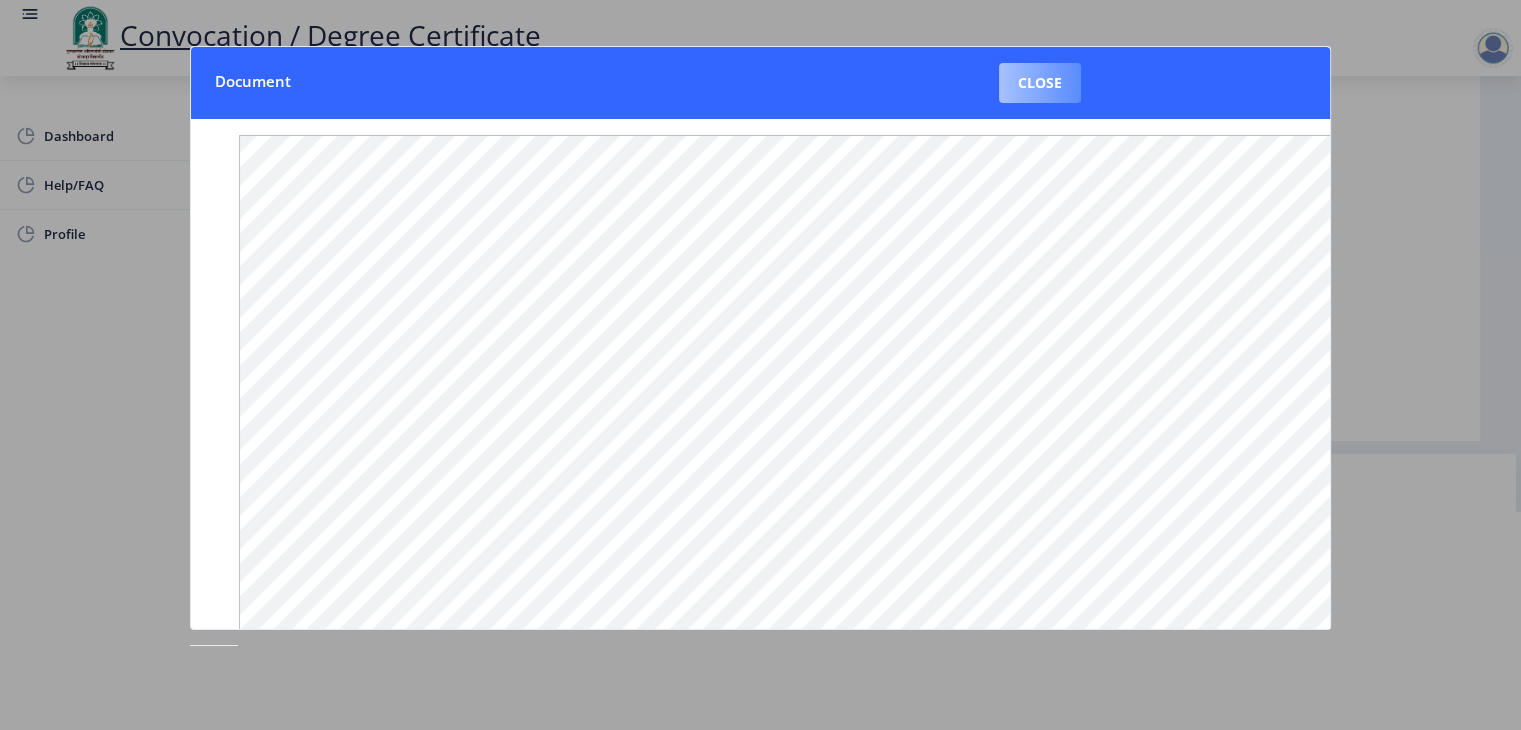 click on "Close" at bounding box center (1040, 83) 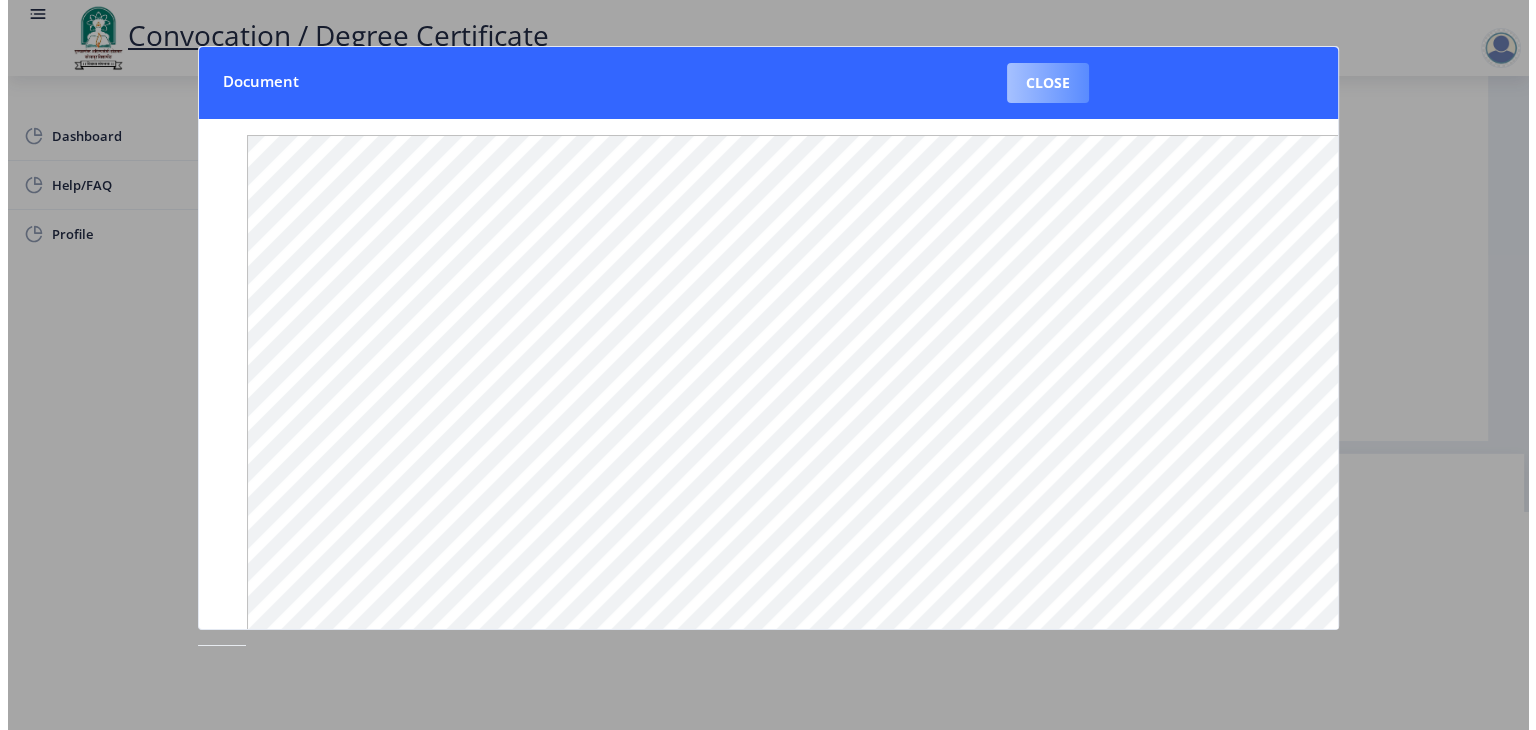scroll, scrollTop: 23, scrollLeft: 0, axis: vertical 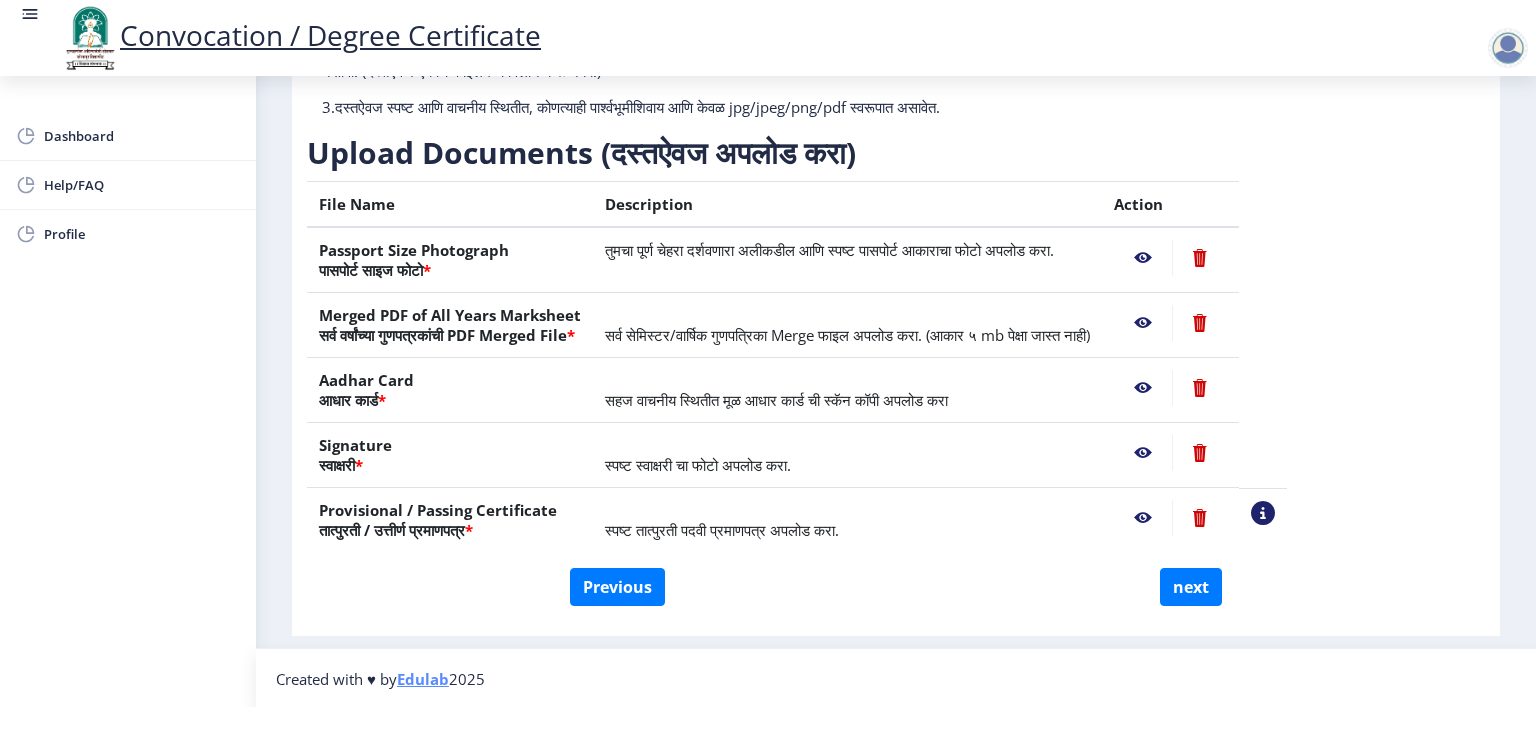click 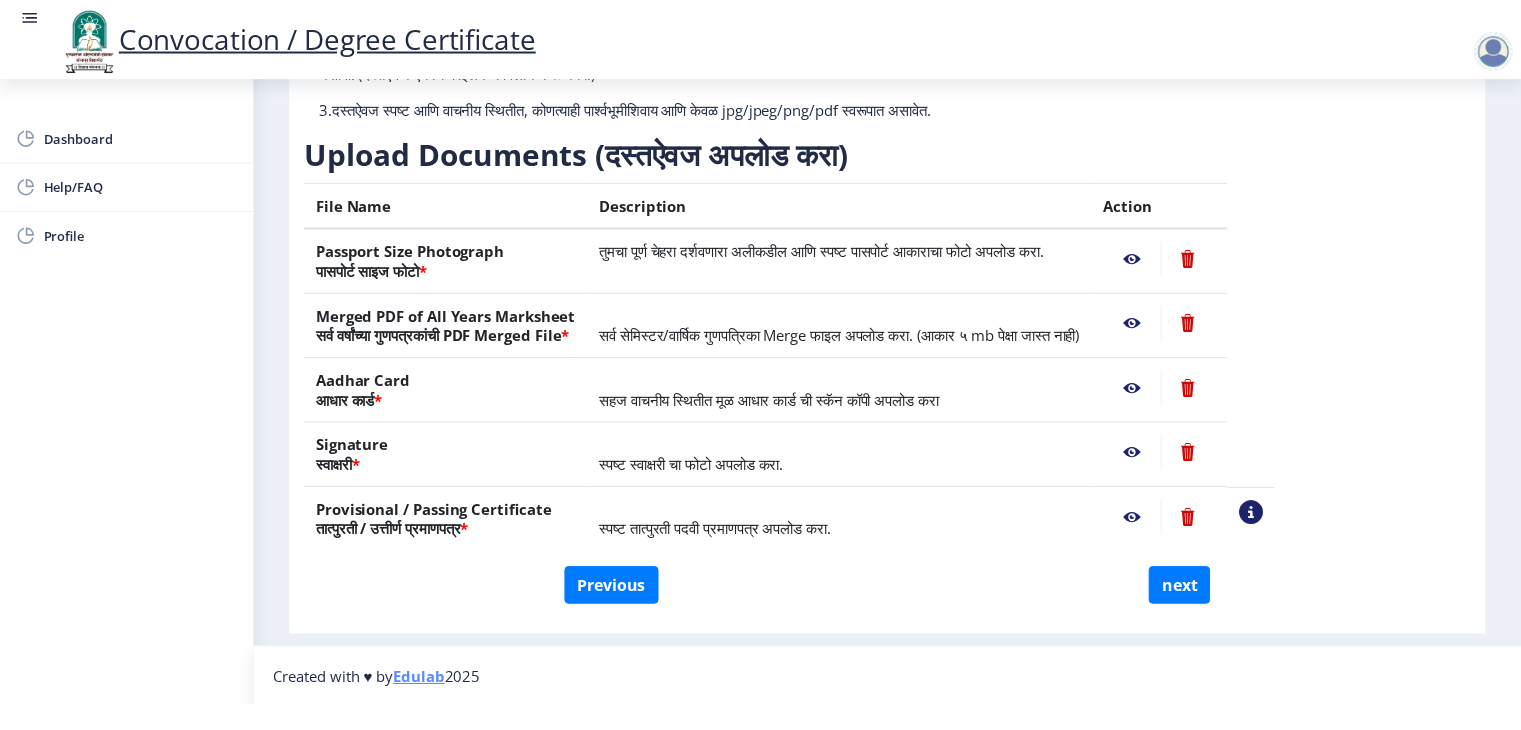 scroll, scrollTop: 0, scrollLeft: 0, axis: both 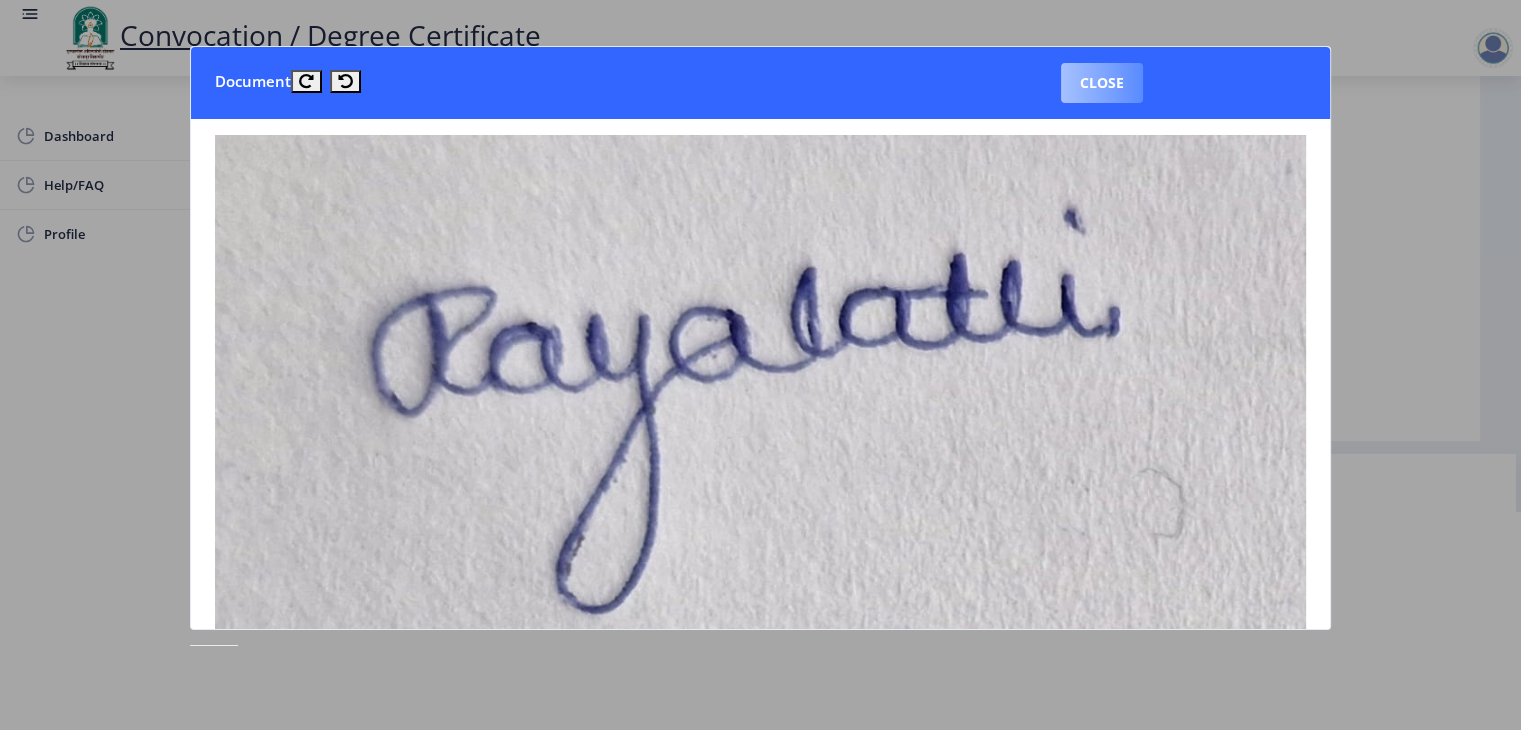 click on "Close" at bounding box center [1102, 83] 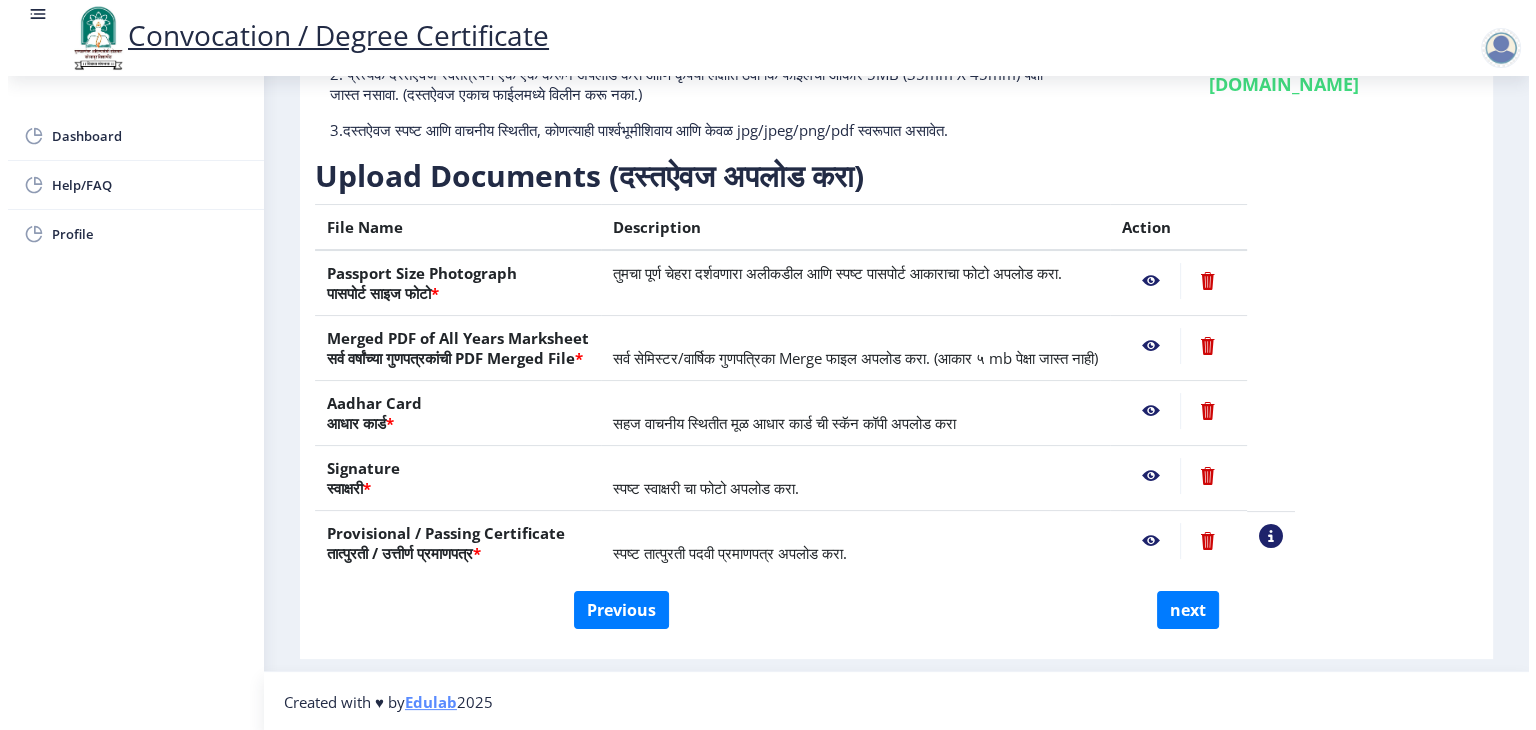 scroll, scrollTop: 23, scrollLeft: 0, axis: vertical 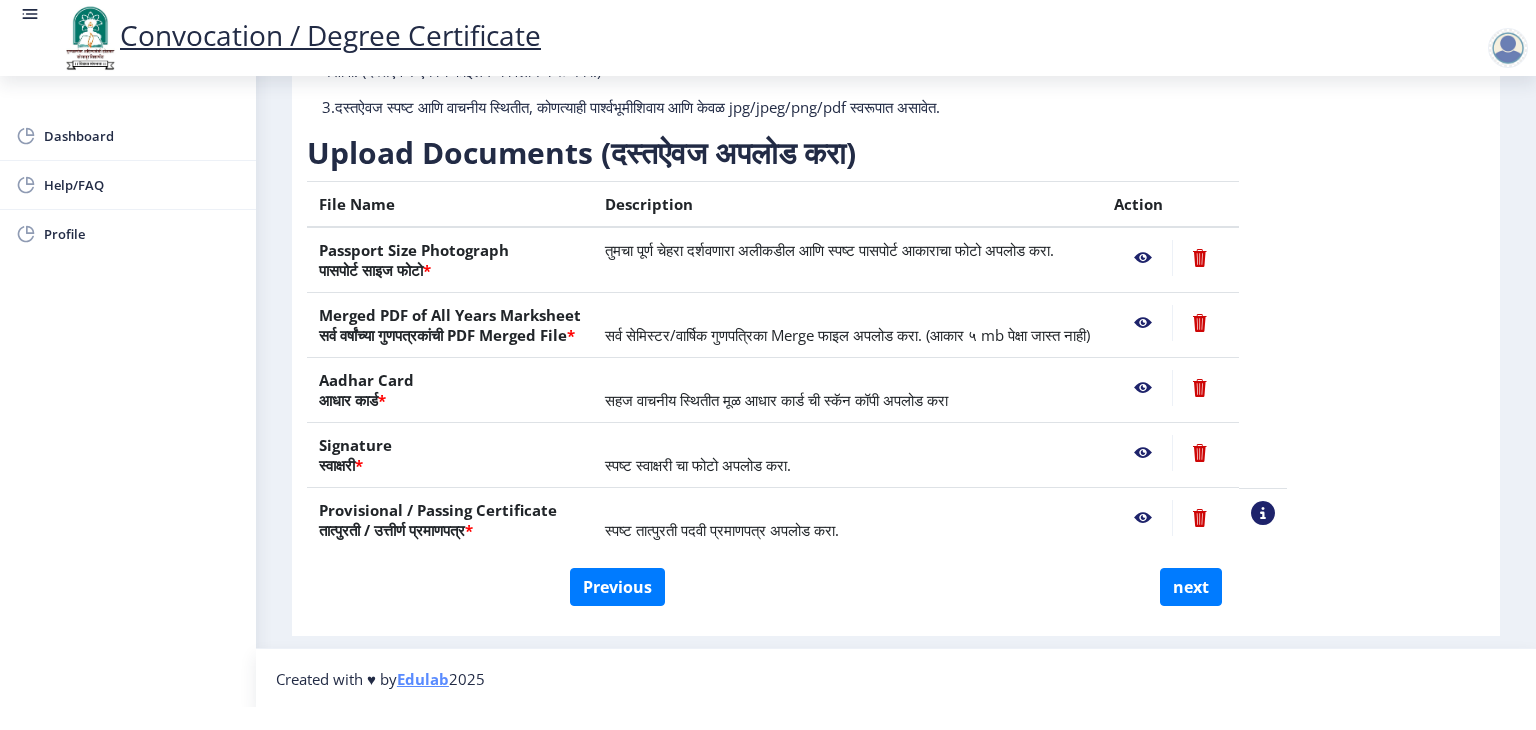 click 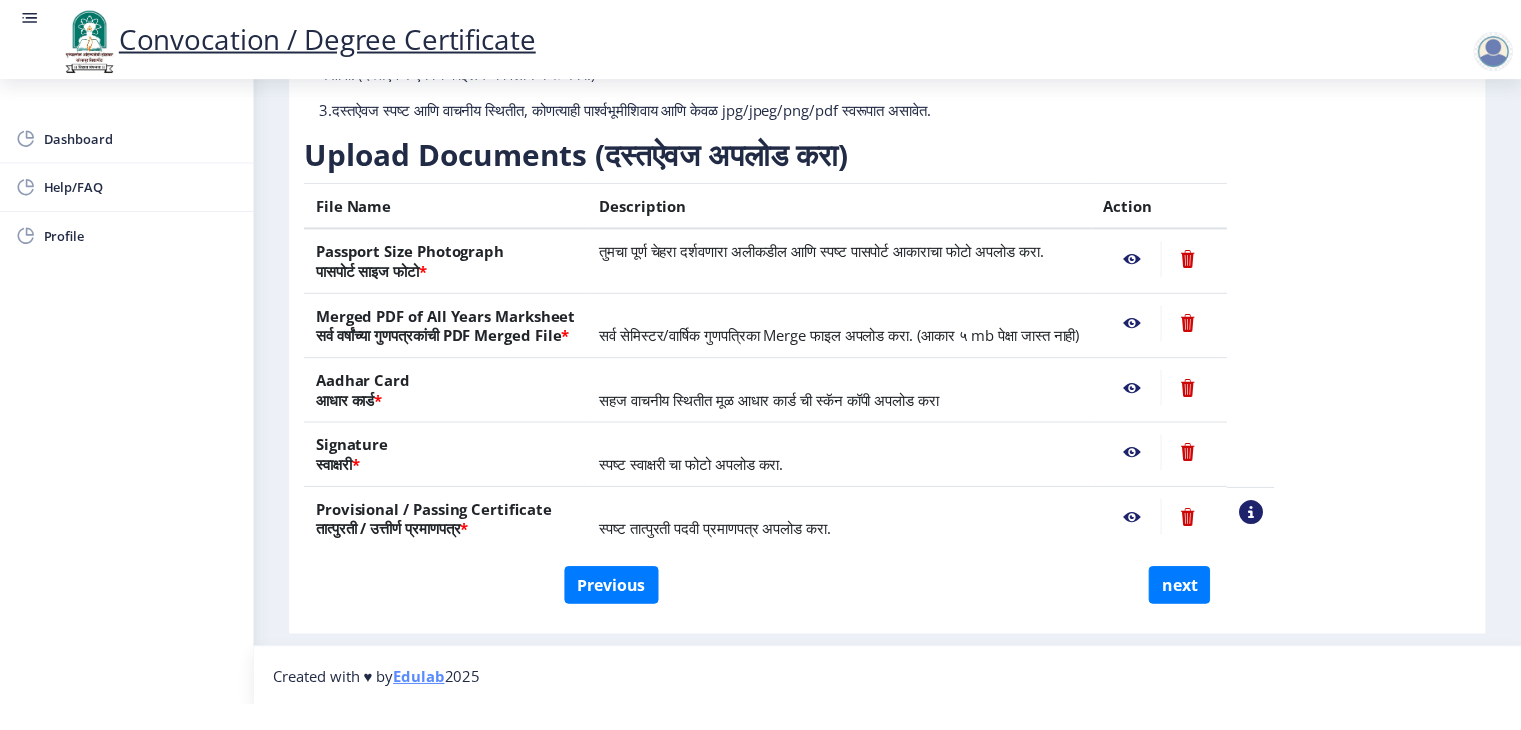scroll, scrollTop: 0, scrollLeft: 0, axis: both 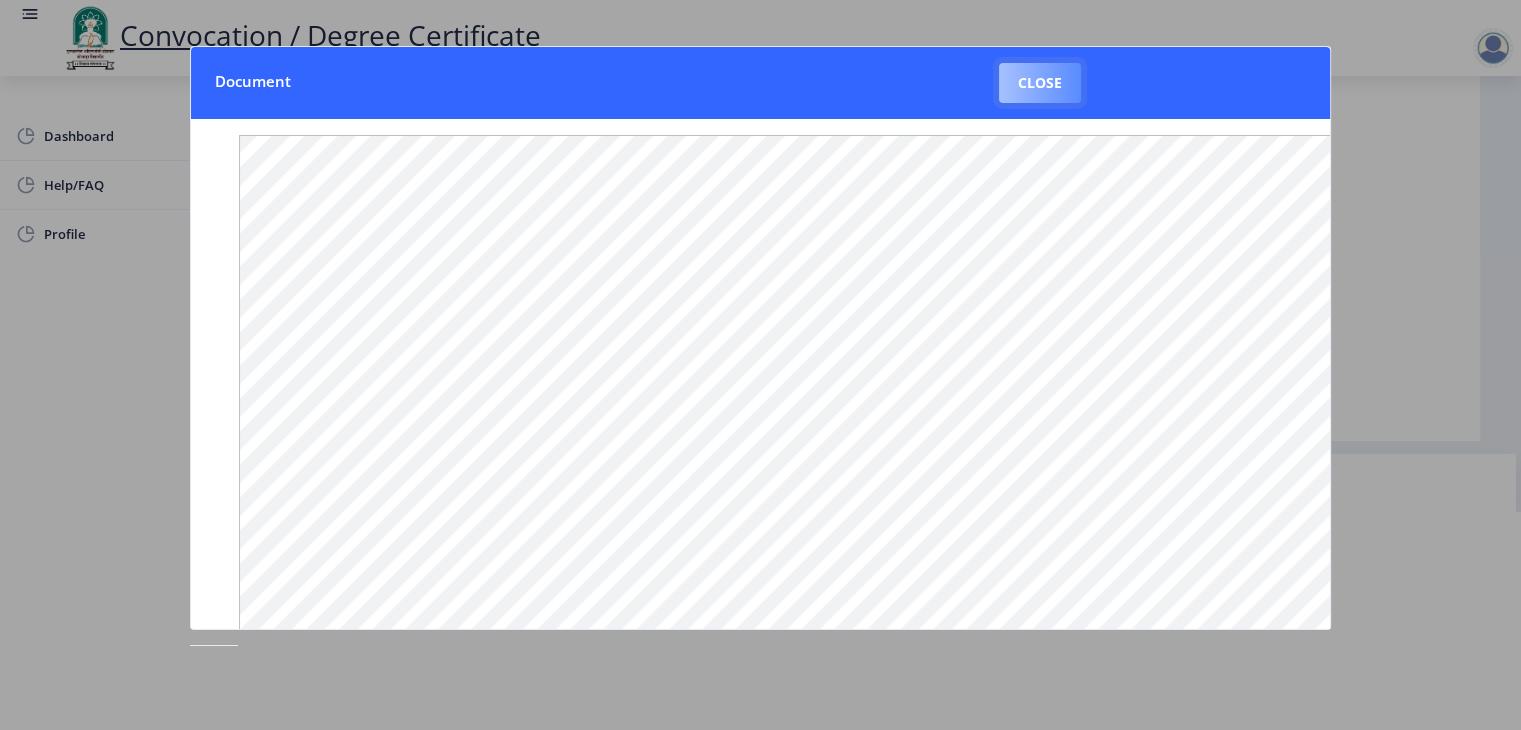 click on "Close" at bounding box center (1040, 83) 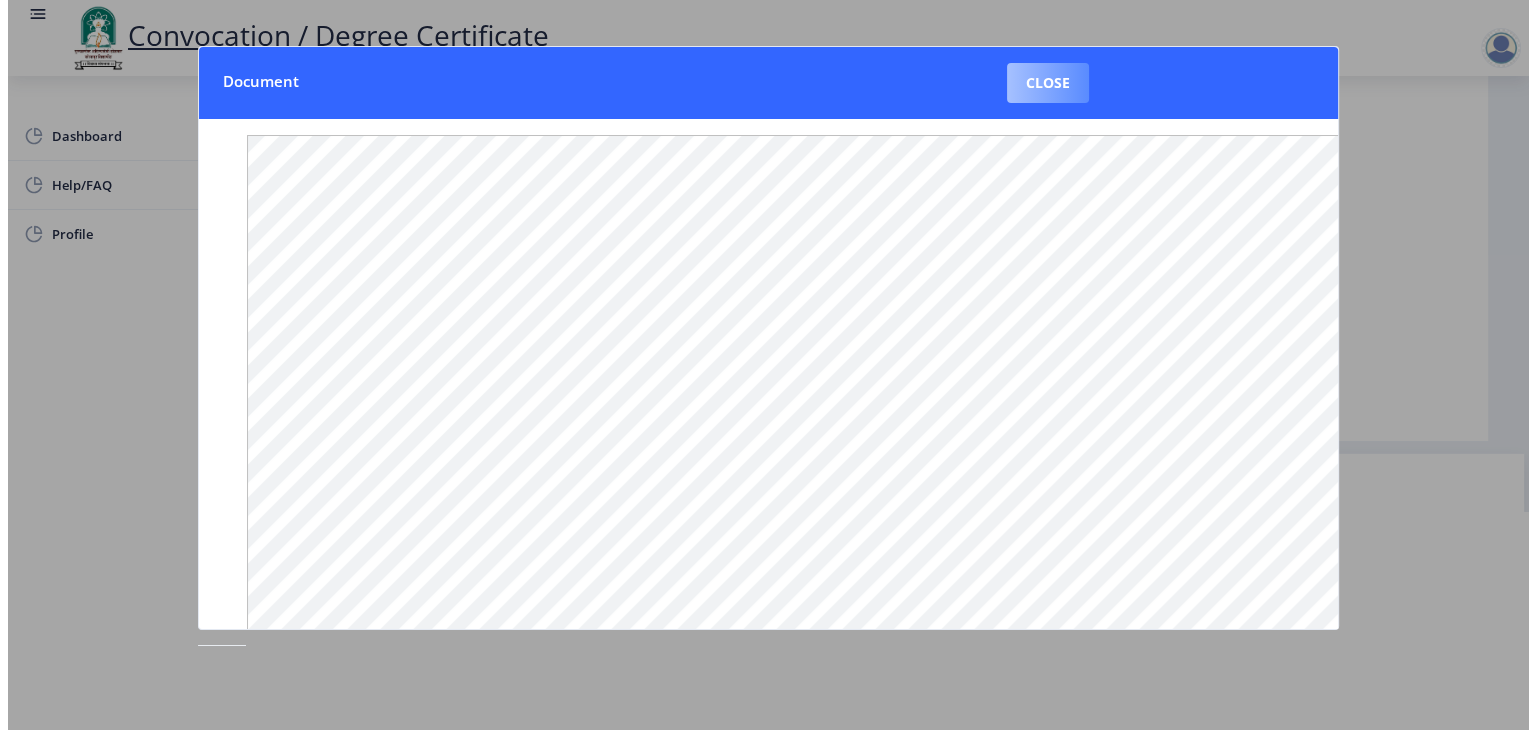 scroll, scrollTop: 23, scrollLeft: 0, axis: vertical 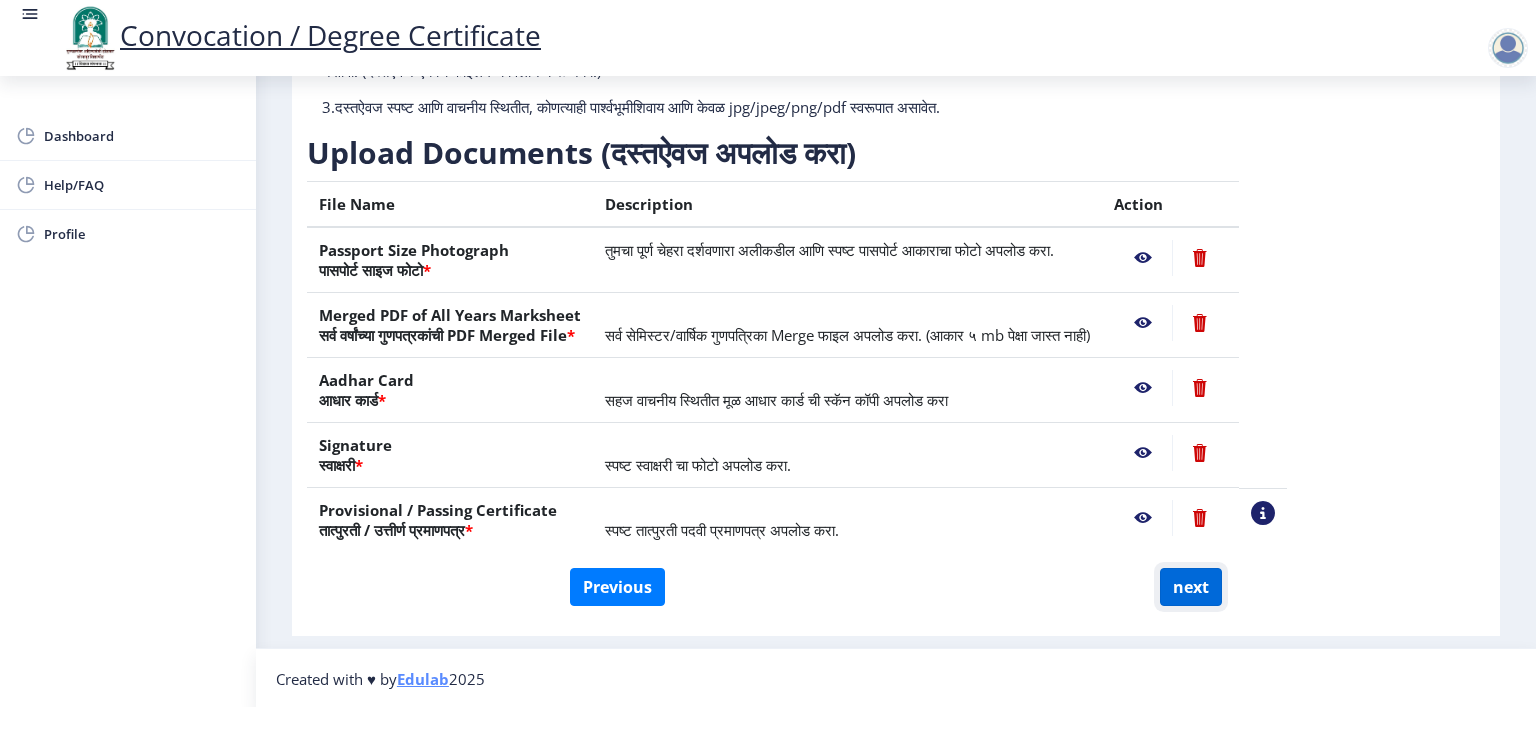 click on "next" 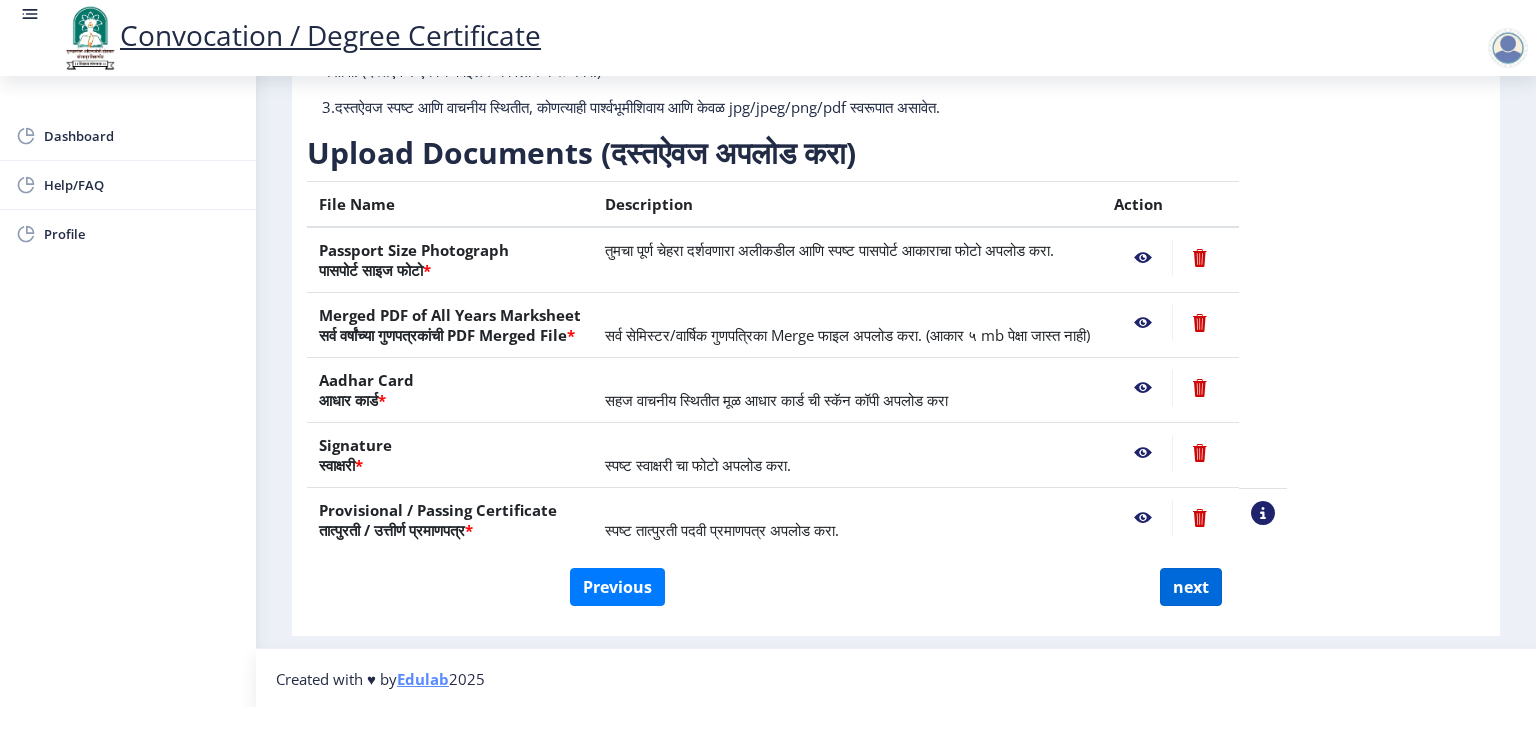 scroll, scrollTop: 0, scrollLeft: 0, axis: both 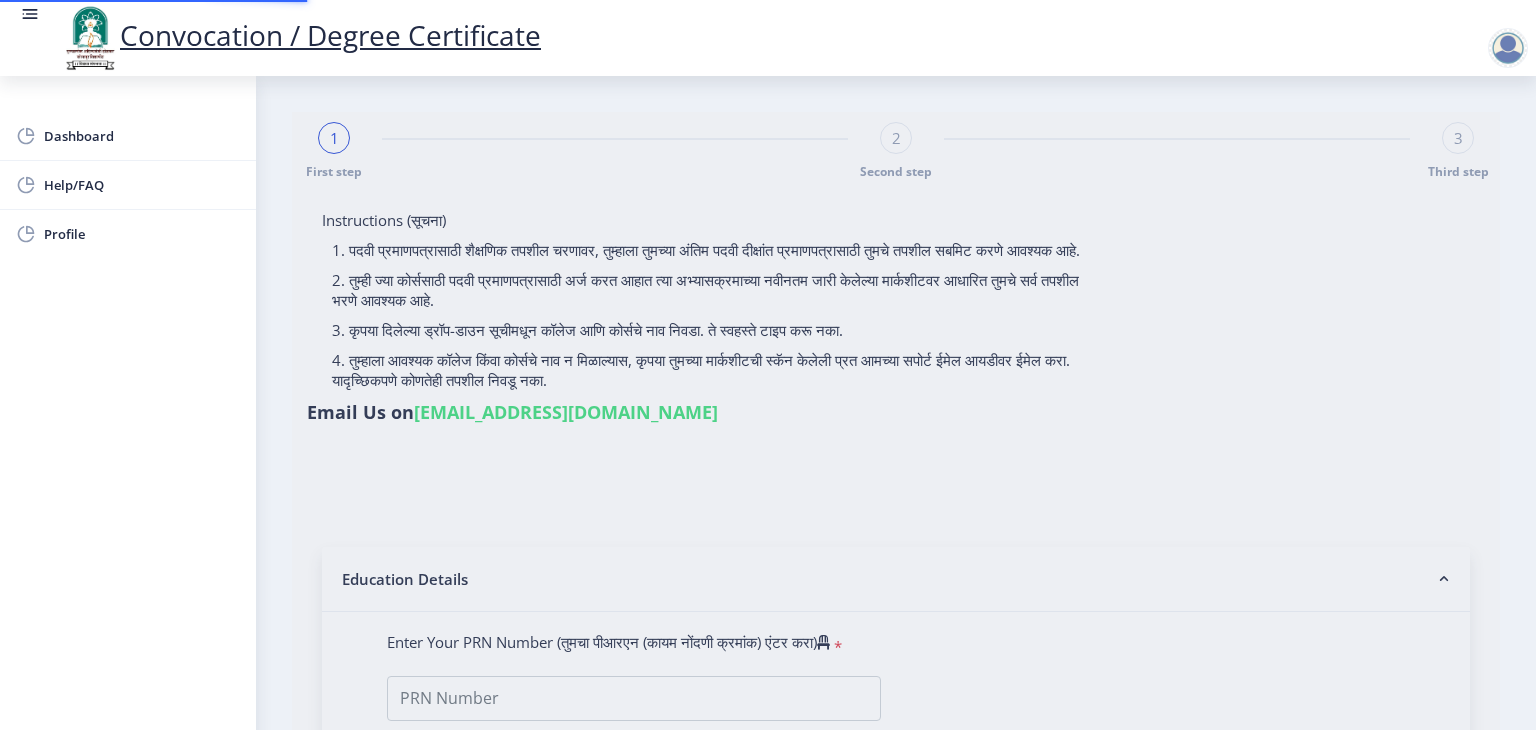 select 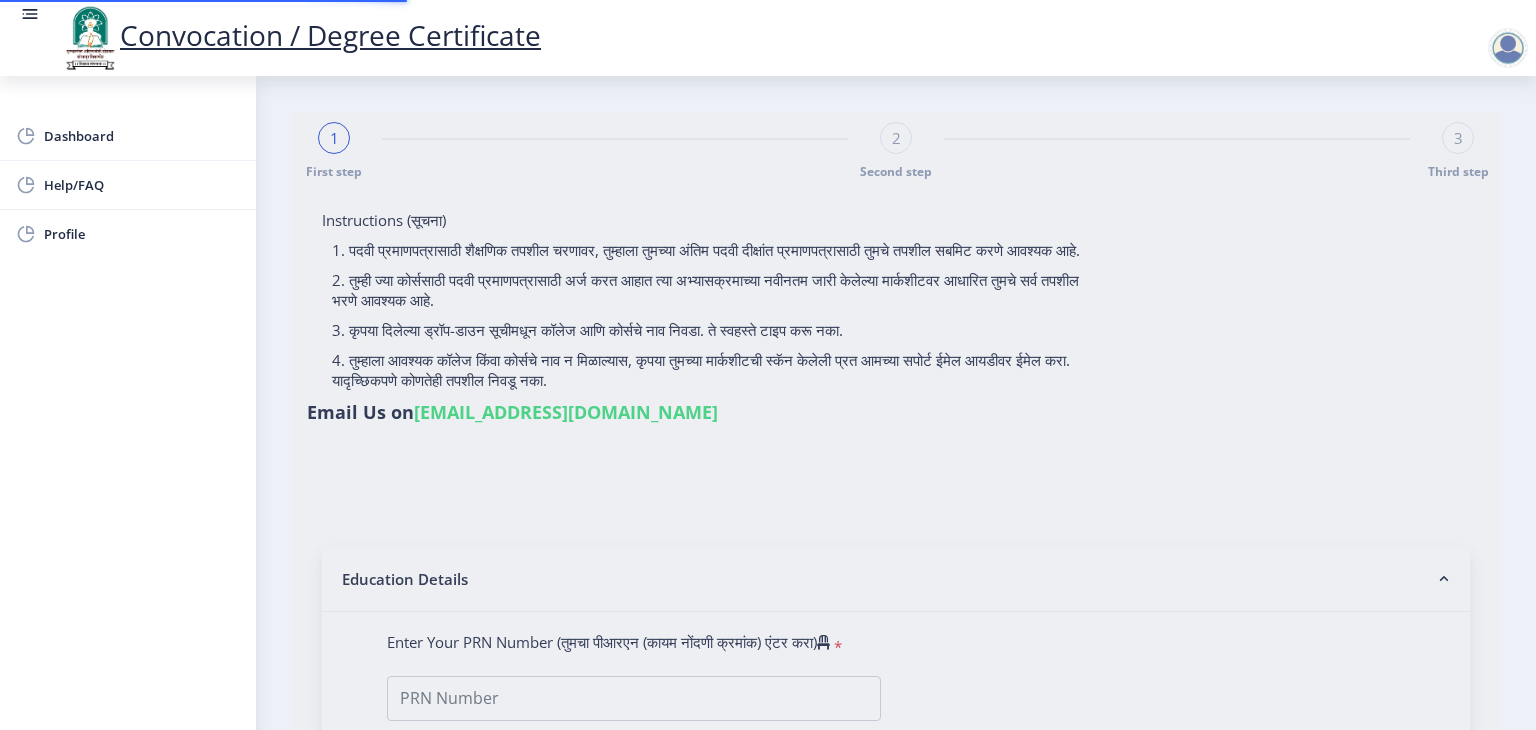 type on "2015032500230563" 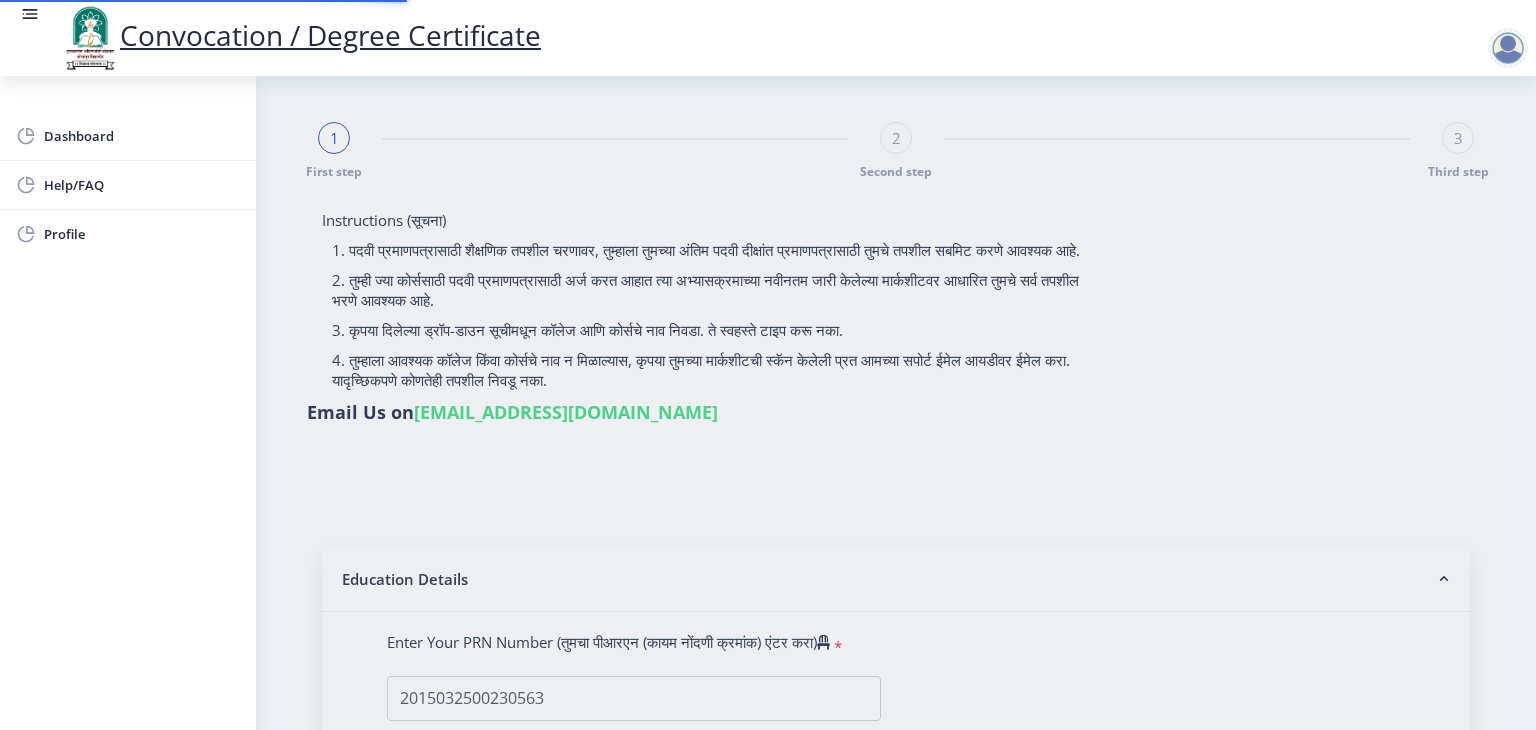 select on "Quality Assurance" 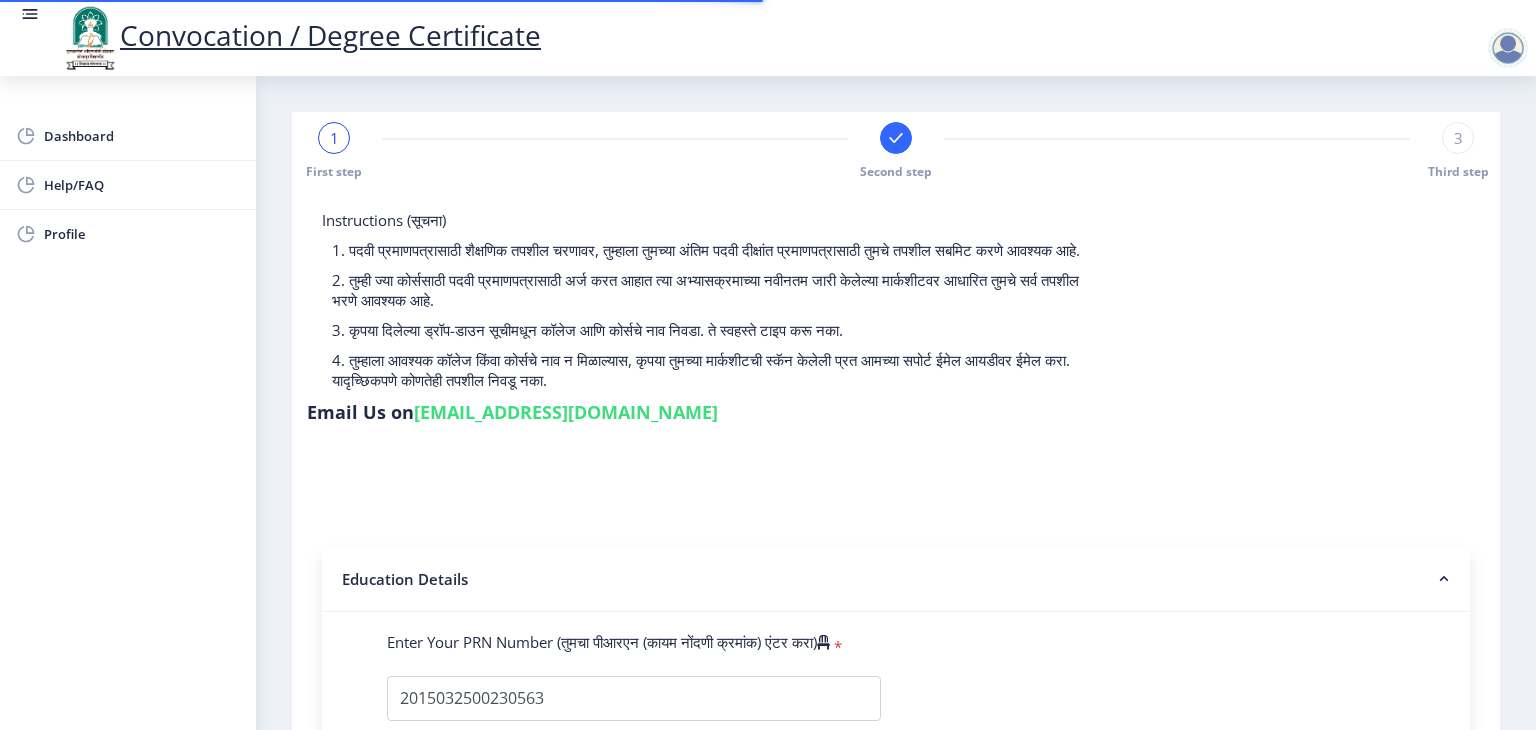 select 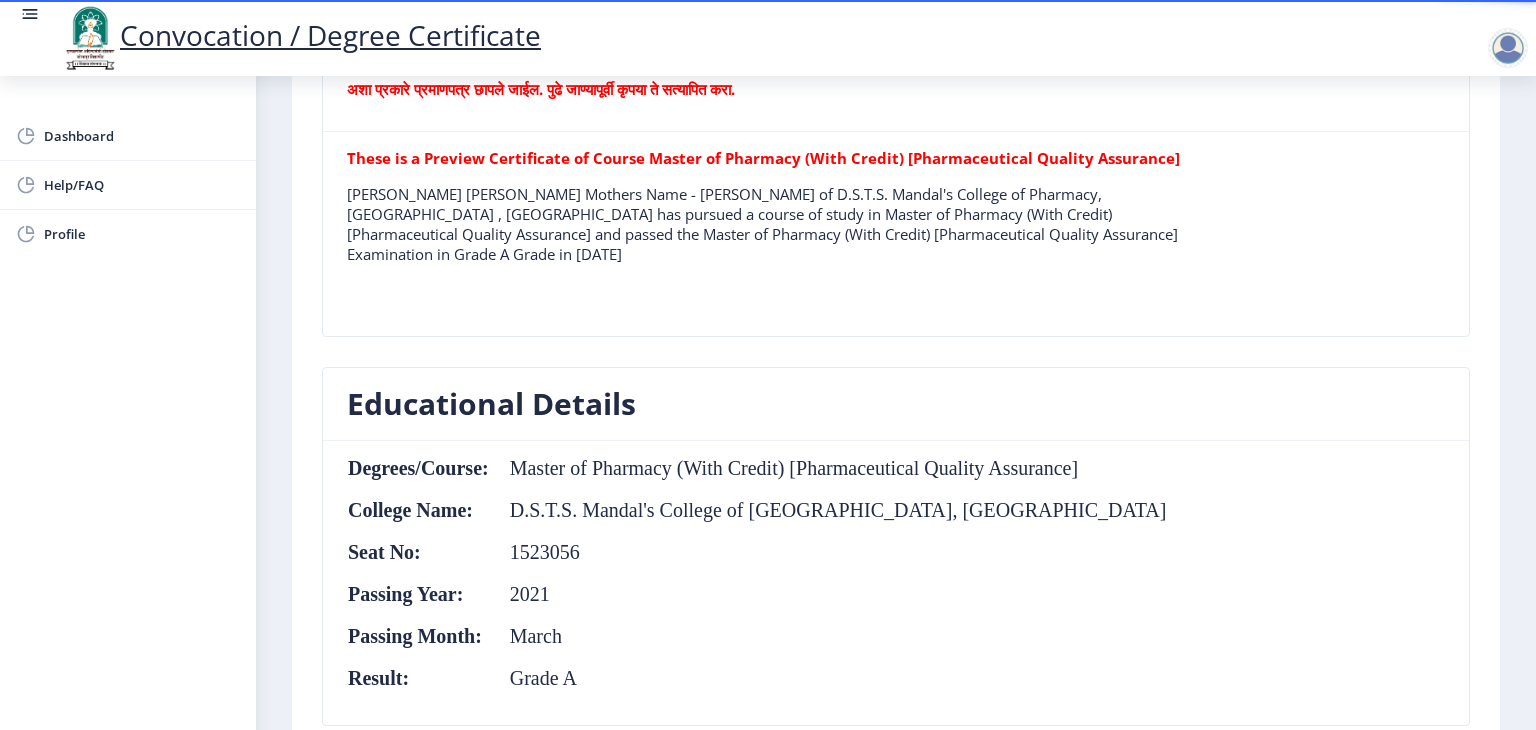 scroll, scrollTop: 638, scrollLeft: 0, axis: vertical 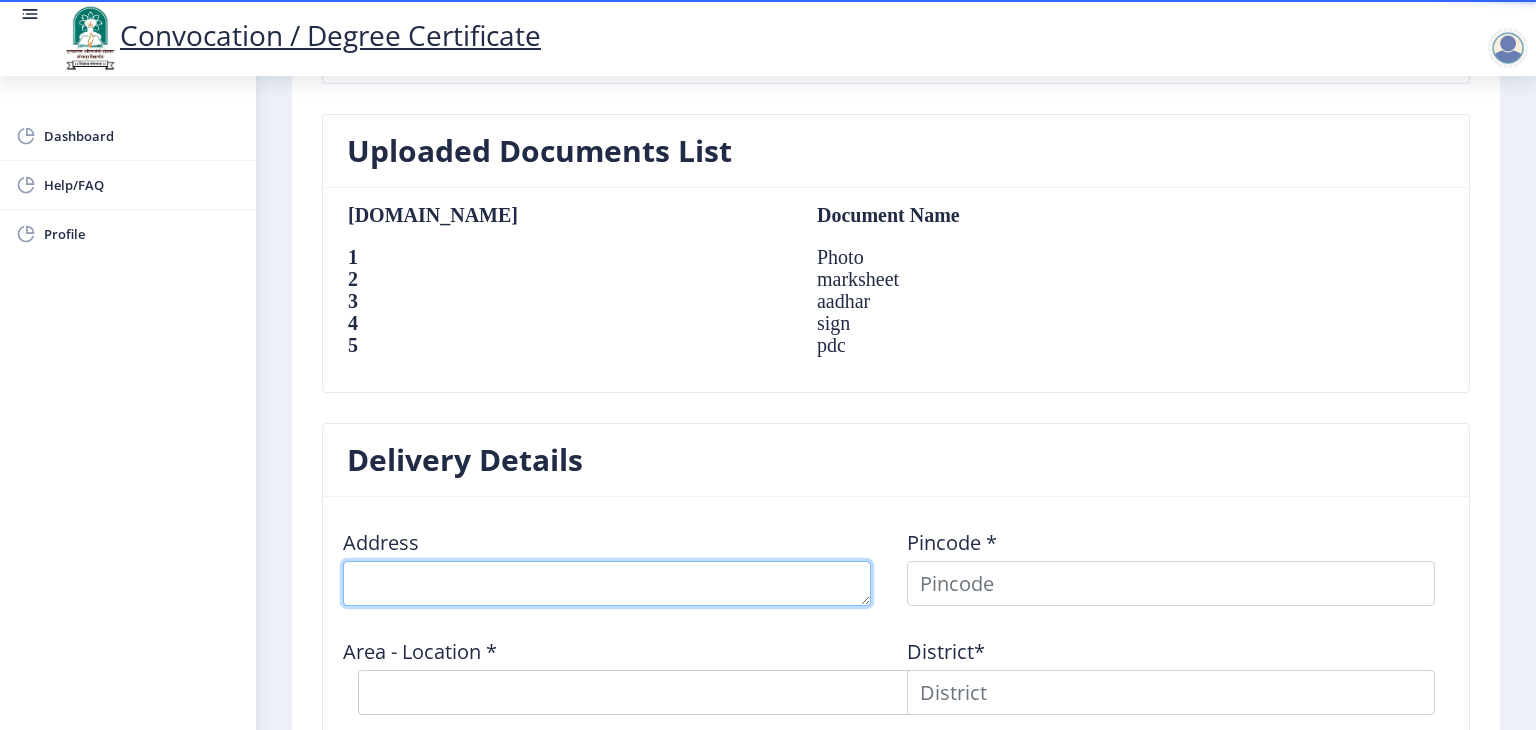 click at bounding box center (607, 583) 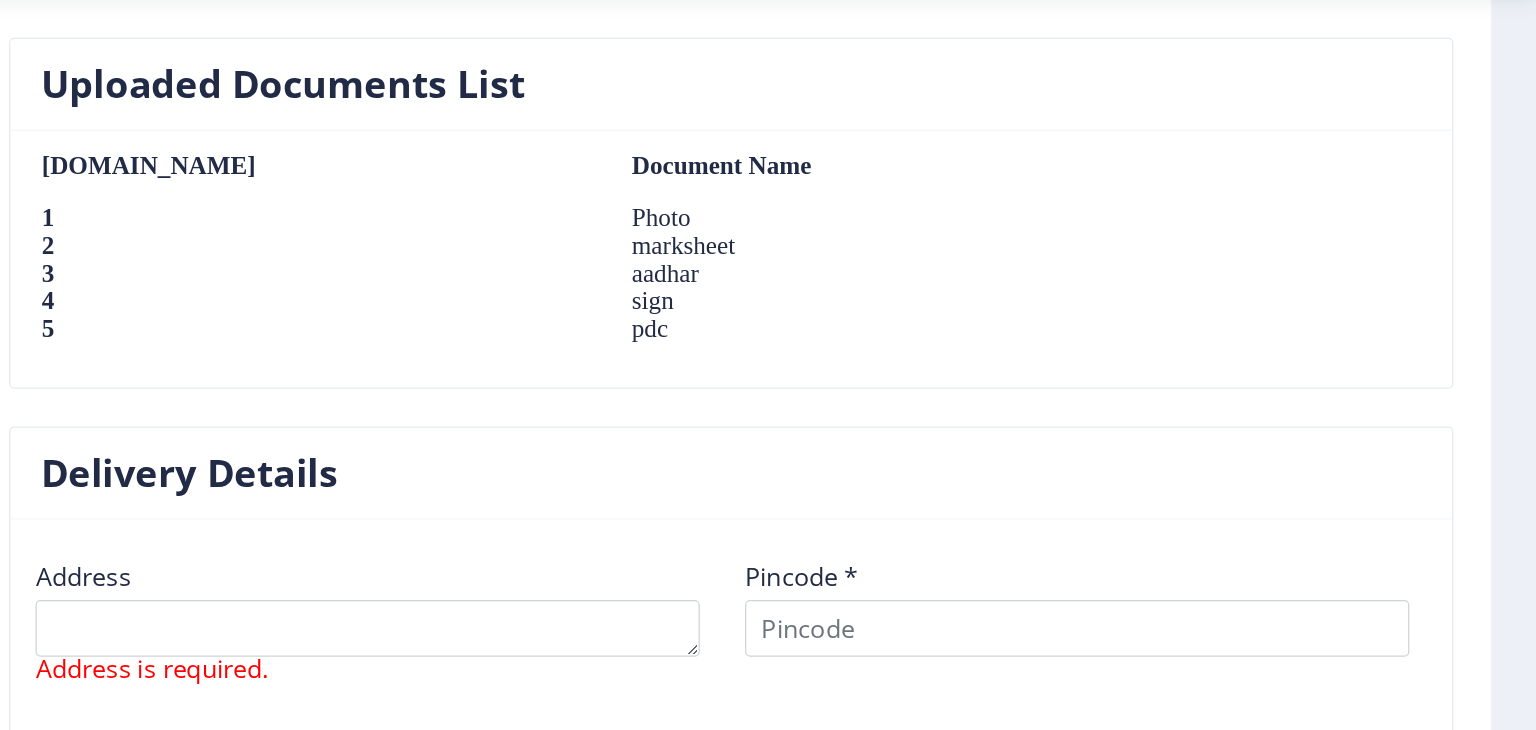 click on "First step Second step 3 Third step Solapur University Application Form for Convocation / Degree Certificate  Back  Personal Details  Student Name:  [PERSON_NAME] [PERSON_NAME]  Email ID:  [PERSON_NAME][EMAIL_ADDRESS][DOMAIN_NAME] Mobile NO:  [PHONE_NUMBER] Gender:  [DEMOGRAPHIC_DATA]  Preview Certificate -  अशा प्रकारे प्रमाणपत्र छापले जाईल. पुढे जाण्यापूर्वी कृपया ते सत्यापित करा.  These is a Preview Certificate of Course Master of Pharmacy (With Credit) [Pharmaceutical Quality Assurance]  [PERSON_NAME] [PERSON_NAME]  Mothers Name - [PERSON_NAME] of D.S.T.S. Mandal's College of Pharmacy, [GEOGRAPHIC_DATA] , [GEOGRAPHIC_DATA] has pursued a course of study in Master of Pharmacy (With Credit) [Pharmaceutical Quality Assurance] and passed the Master of Pharmacy (With Credit) [Pharmaceutical Quality Assurance] Examination in Grade A Grade in [DATE]  Educational Details Degrees/Course:  Master of Pharmacy (With Credit) [Pharmaceutical Quality Assurance]" 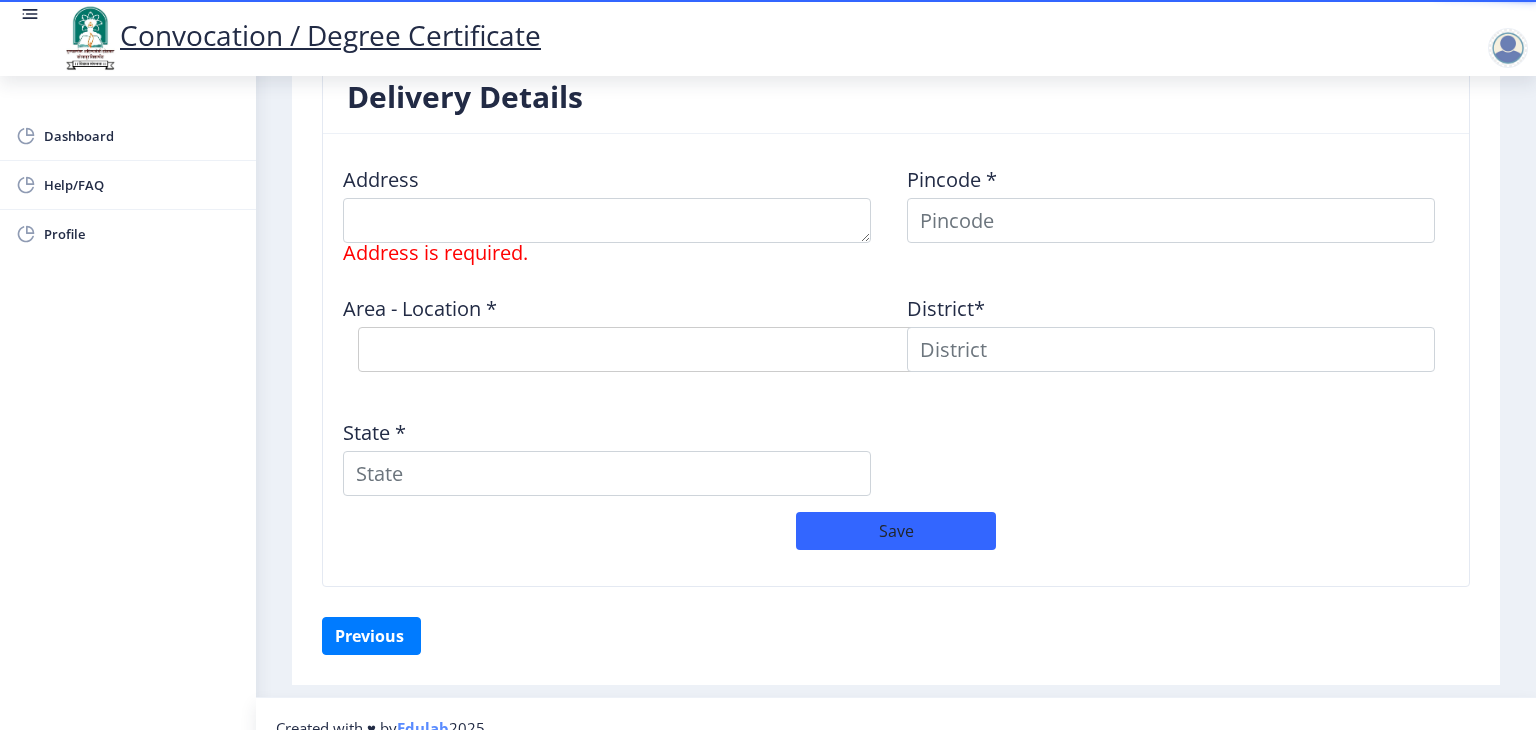 scroll, scrollTop: 1642, scrollLeft: 0, axis: vertical 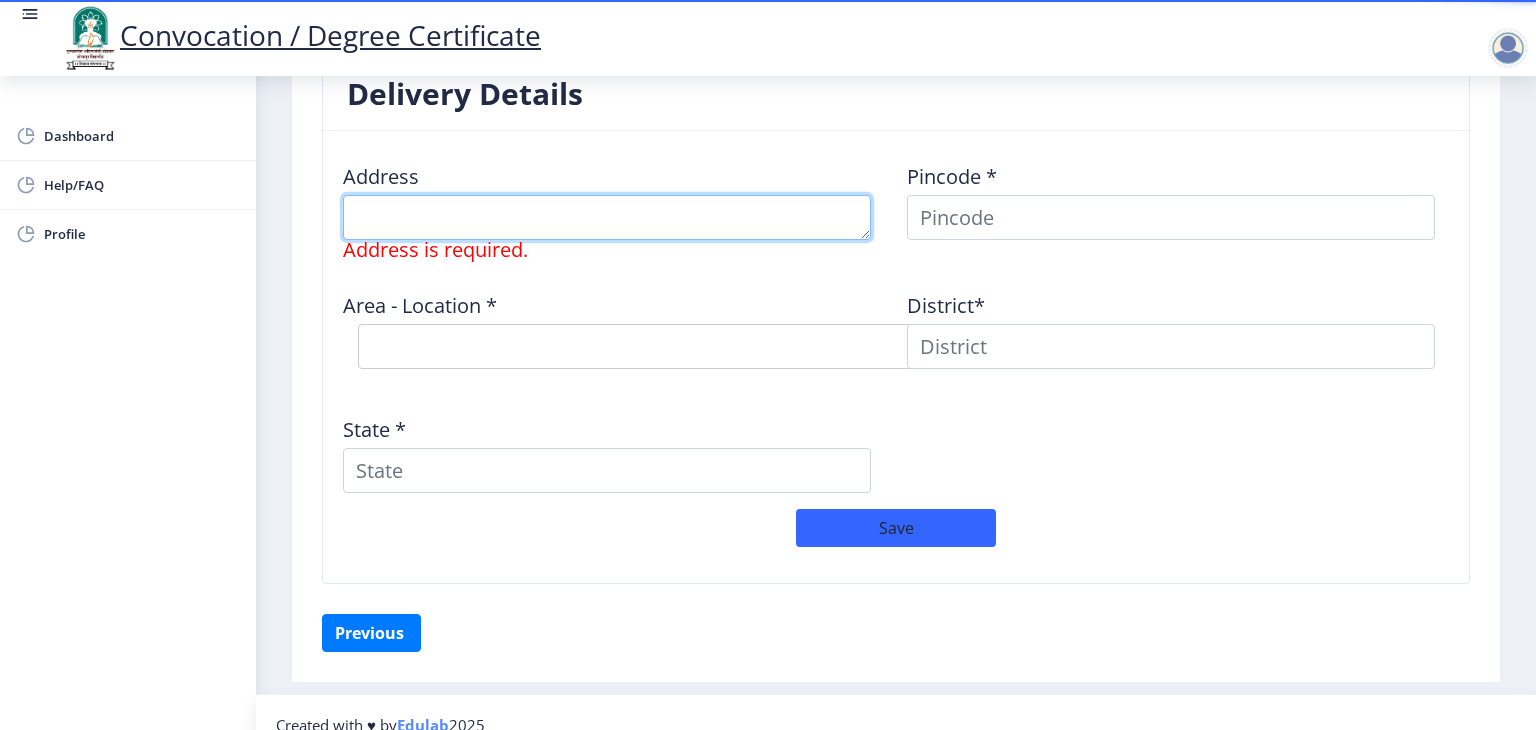 click at bounding box center (607, 217) 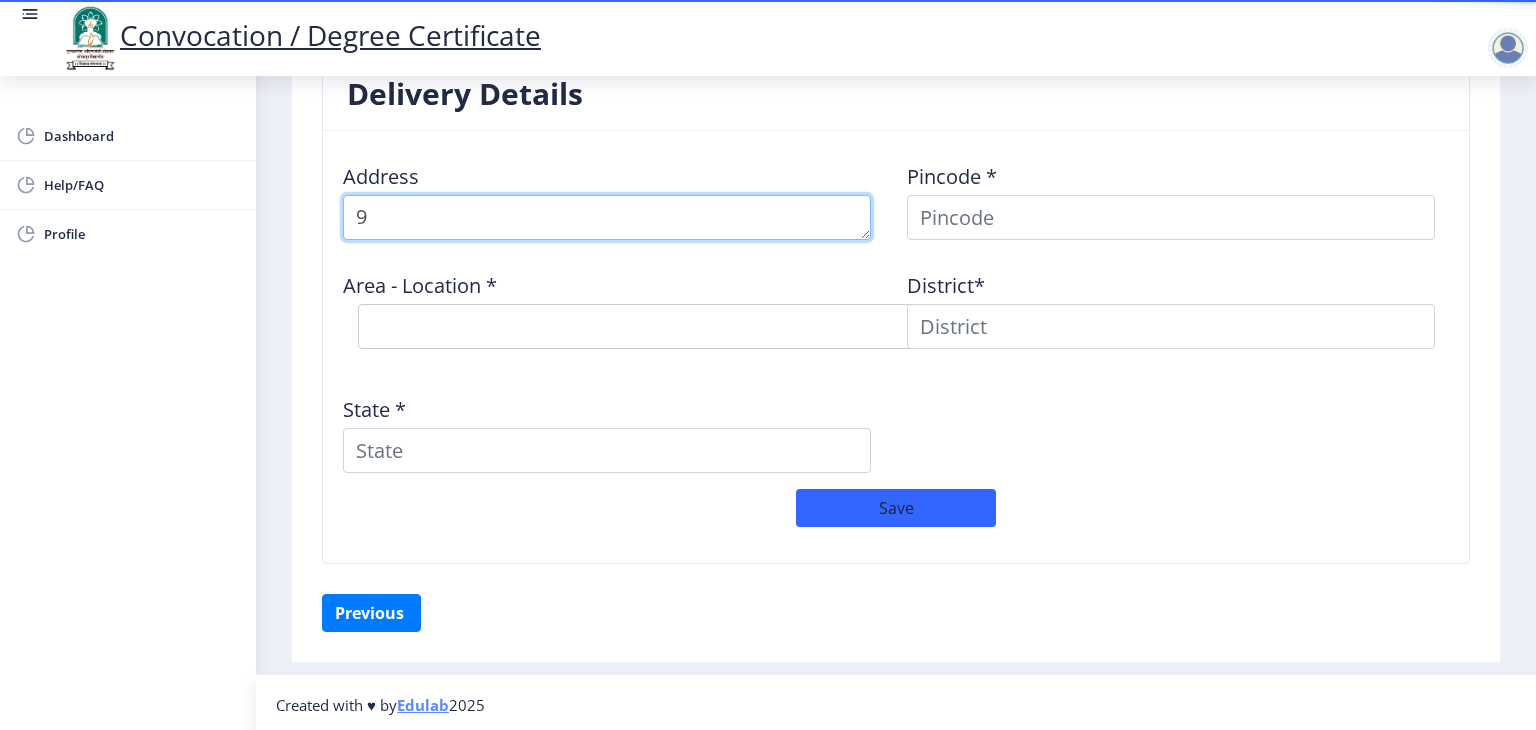 scroll, scrollTop: 1622, scrollLeft: 0, axis: vertical 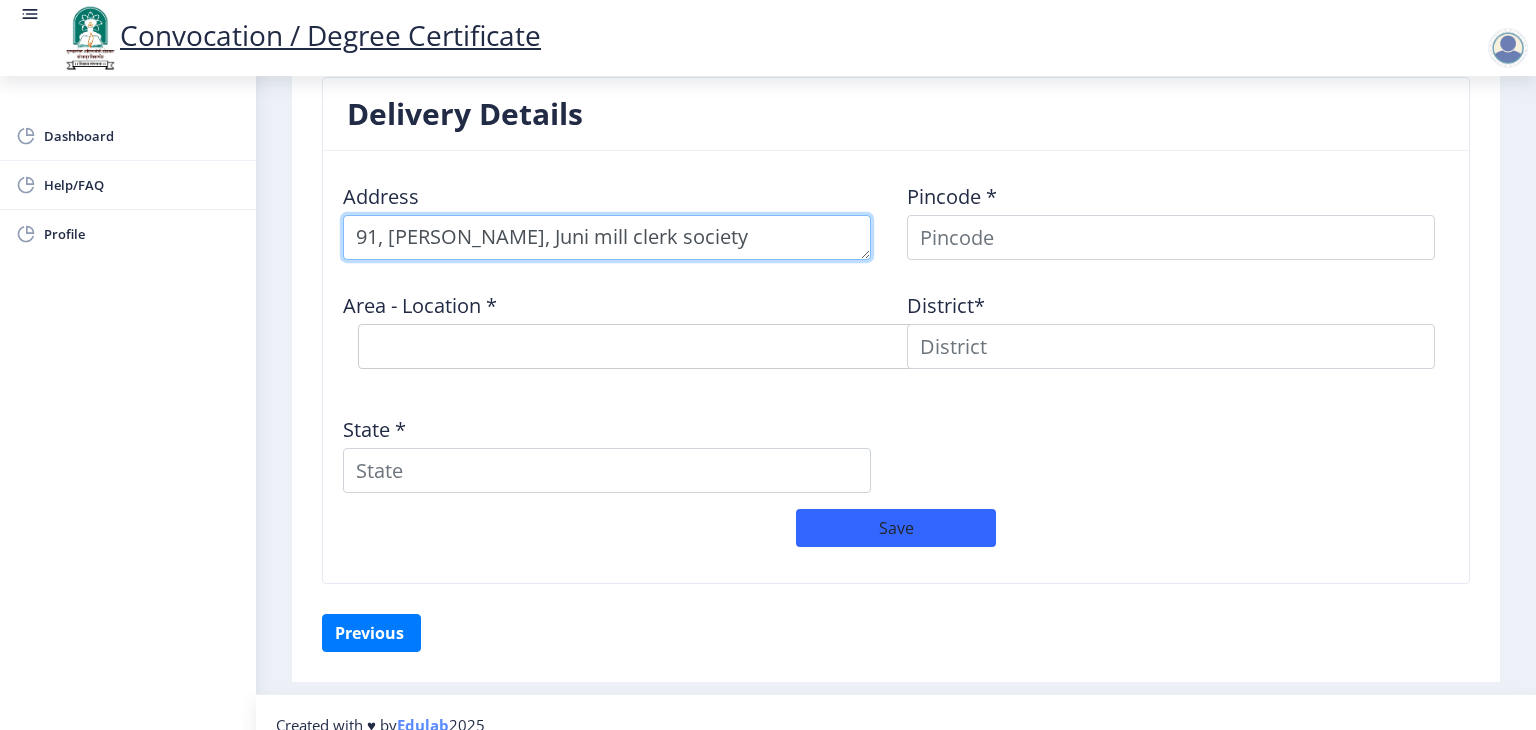 type on "91, [PERSON_NAME], Juni mill clerk society" 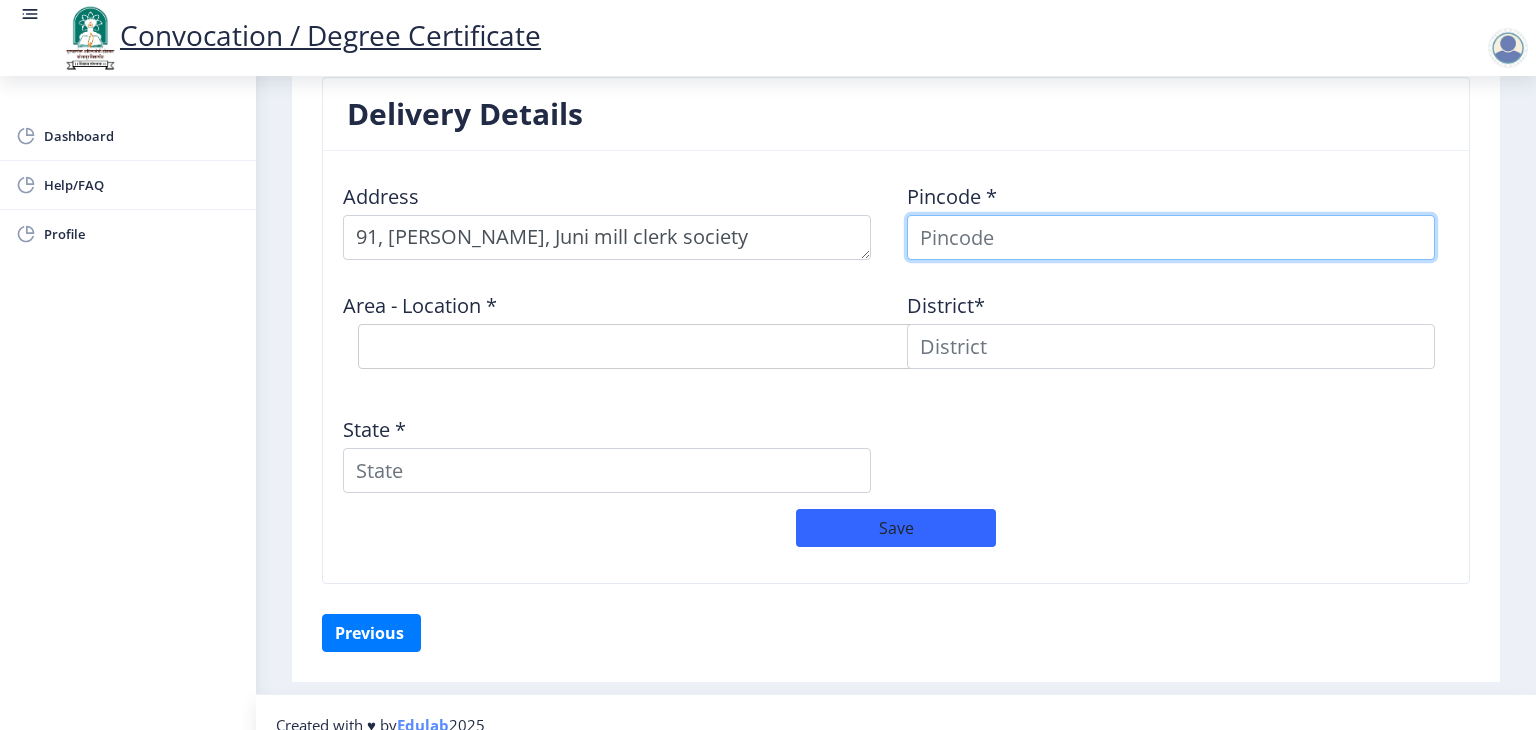click at bounding box center (1171, 237) 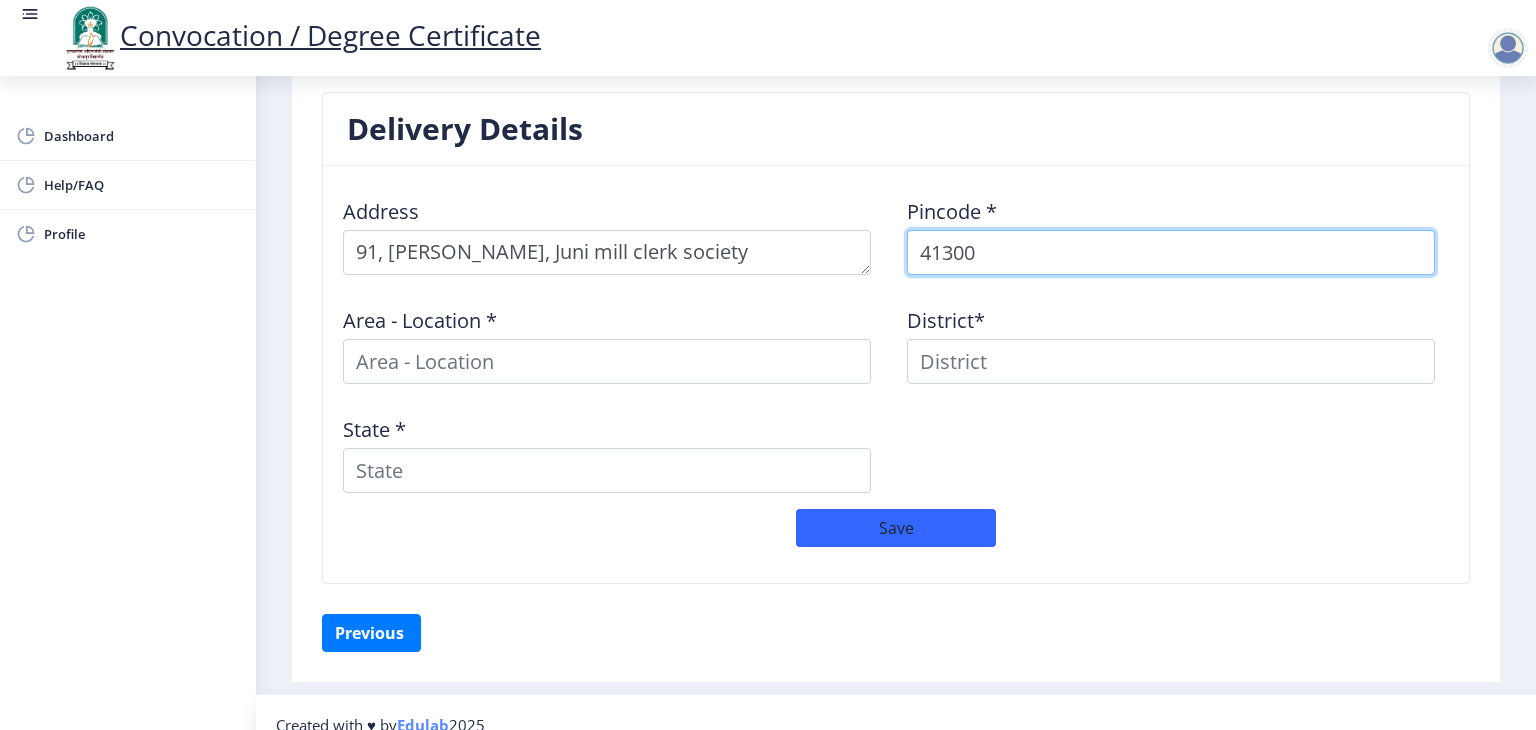 type on "413001" 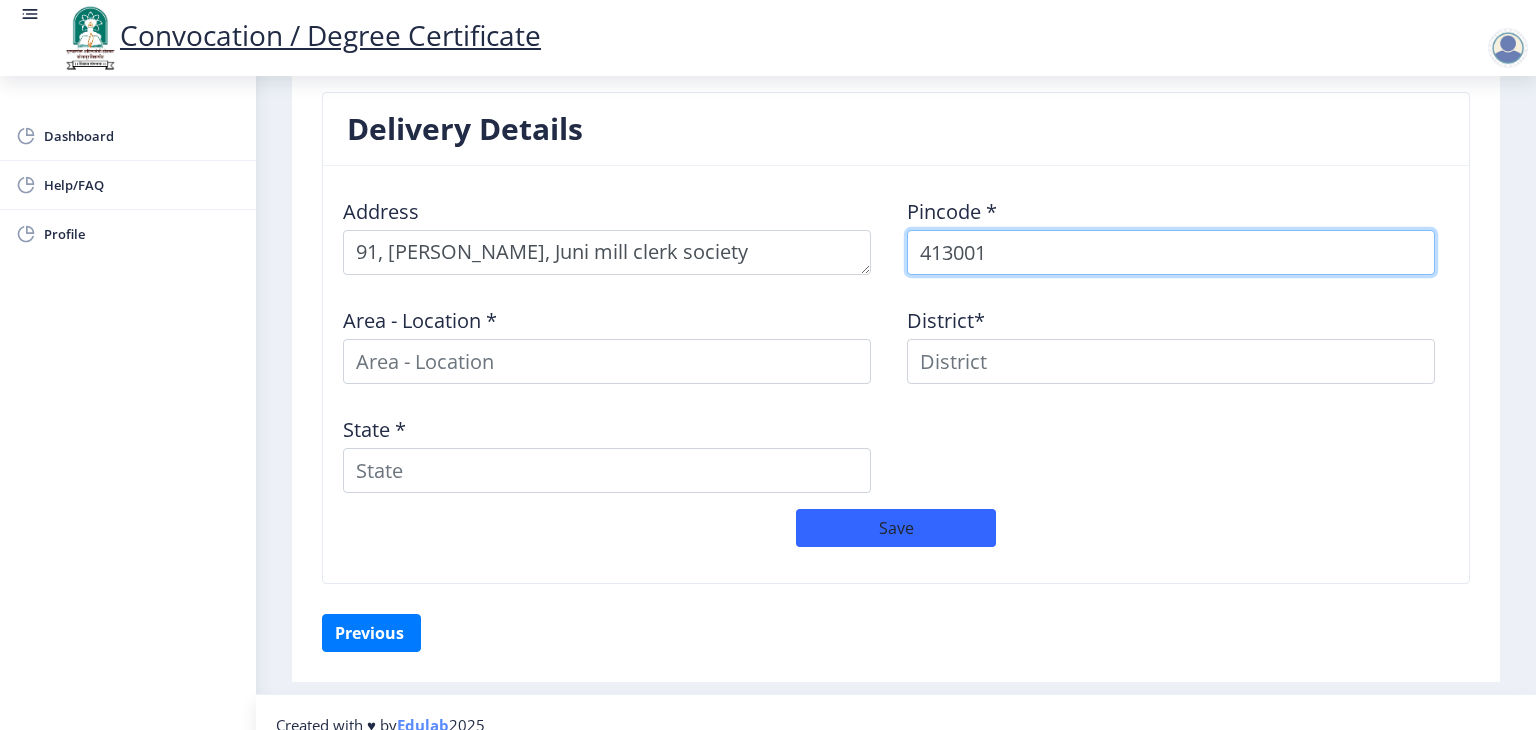 scroll, scrollTop: 1622, scrollLeft: 0, axis: vertical 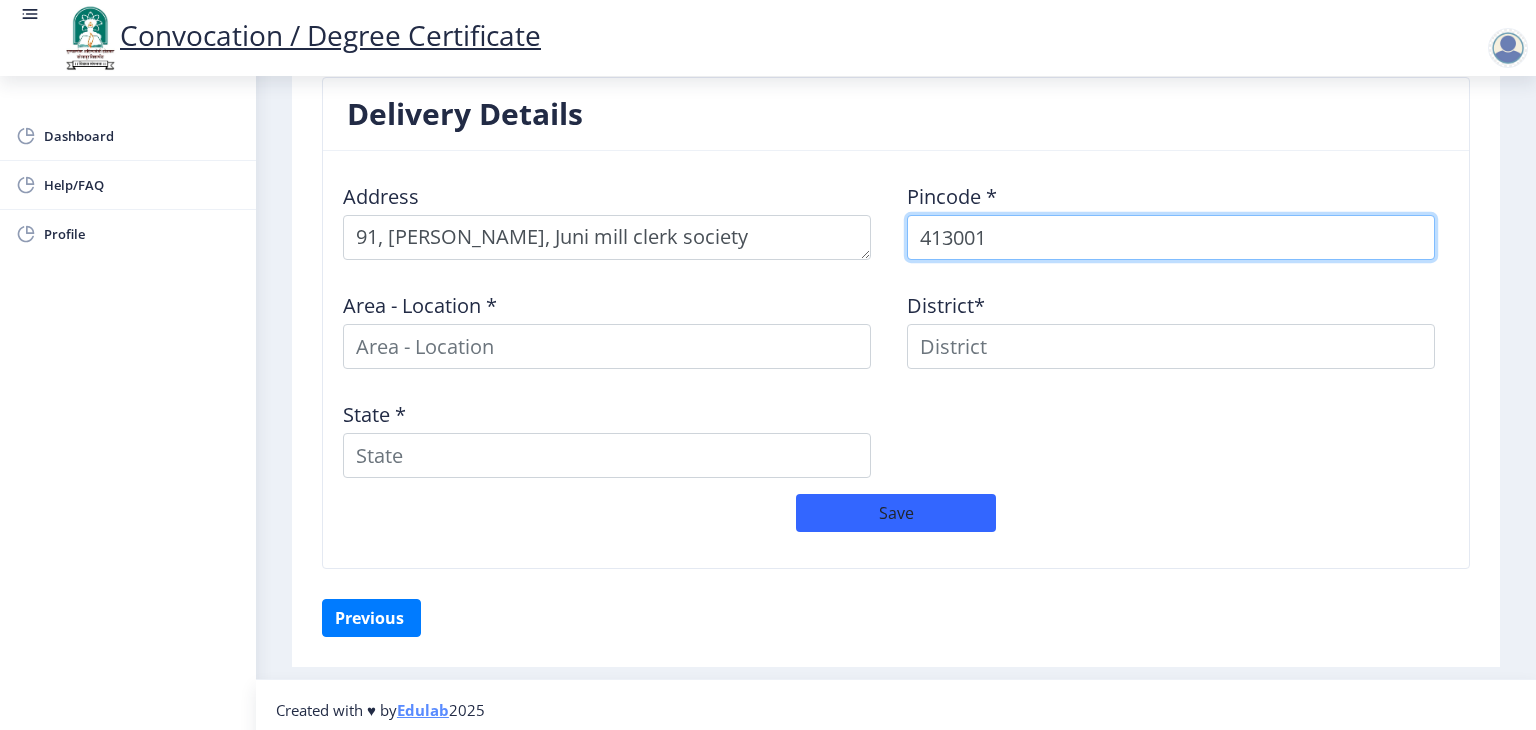 select 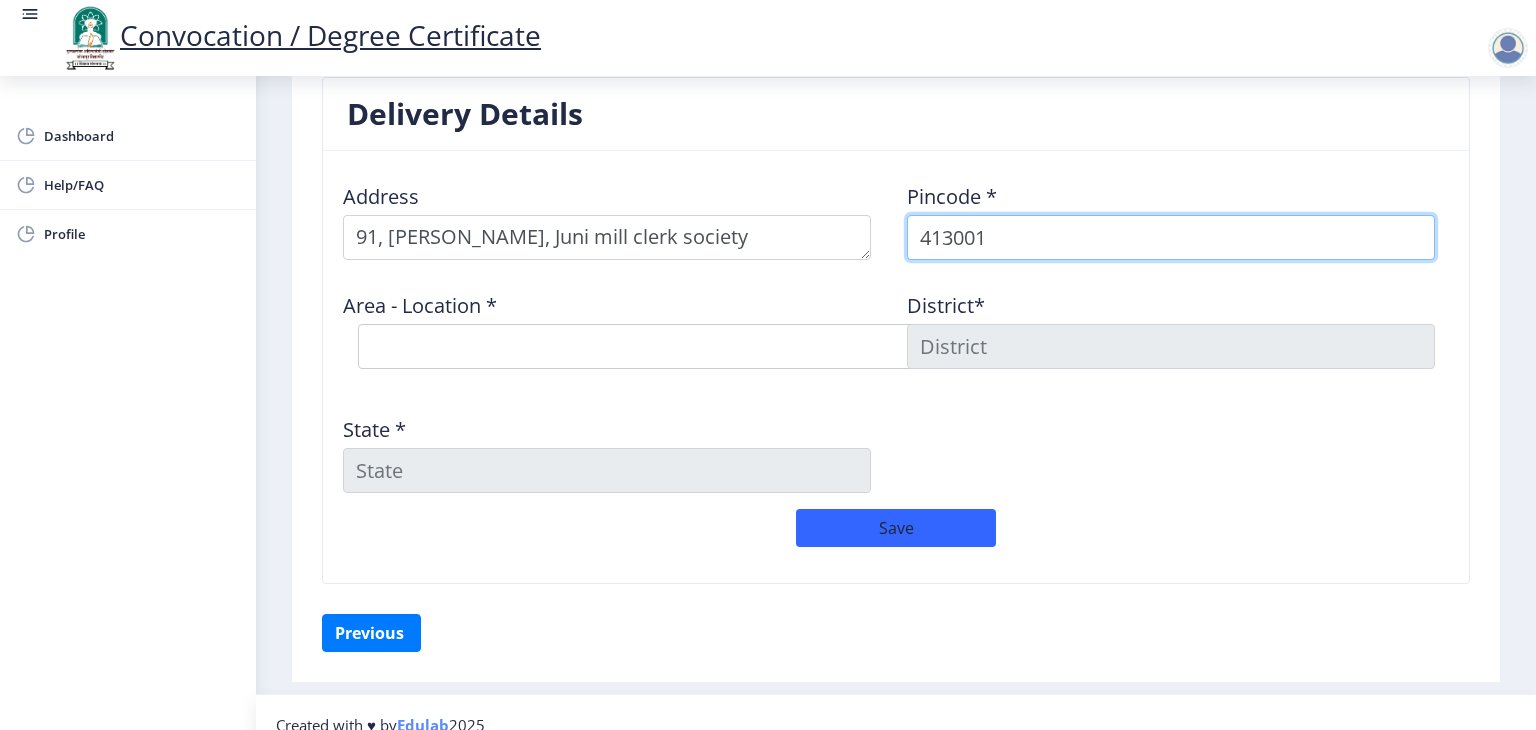 type on "413001" 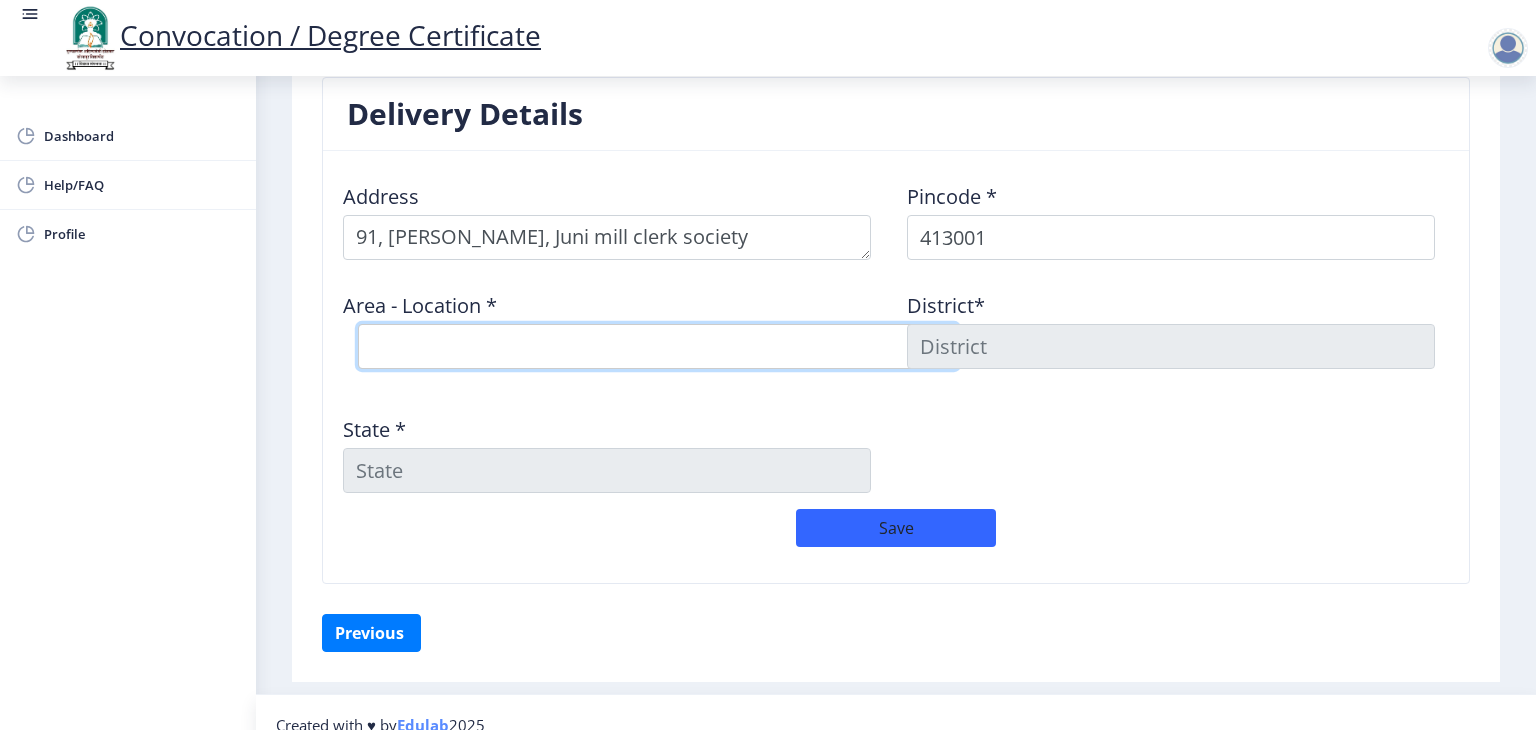 click on "Select Area Location [PERSON_NAME] Vastigrah S.O Navi Peth [GEOGRAPHIC_DATA] S.O [PERSON_NAME] S.O [GEOGRAPHIC_DATA] H.O" at bounding box center [658, 346] 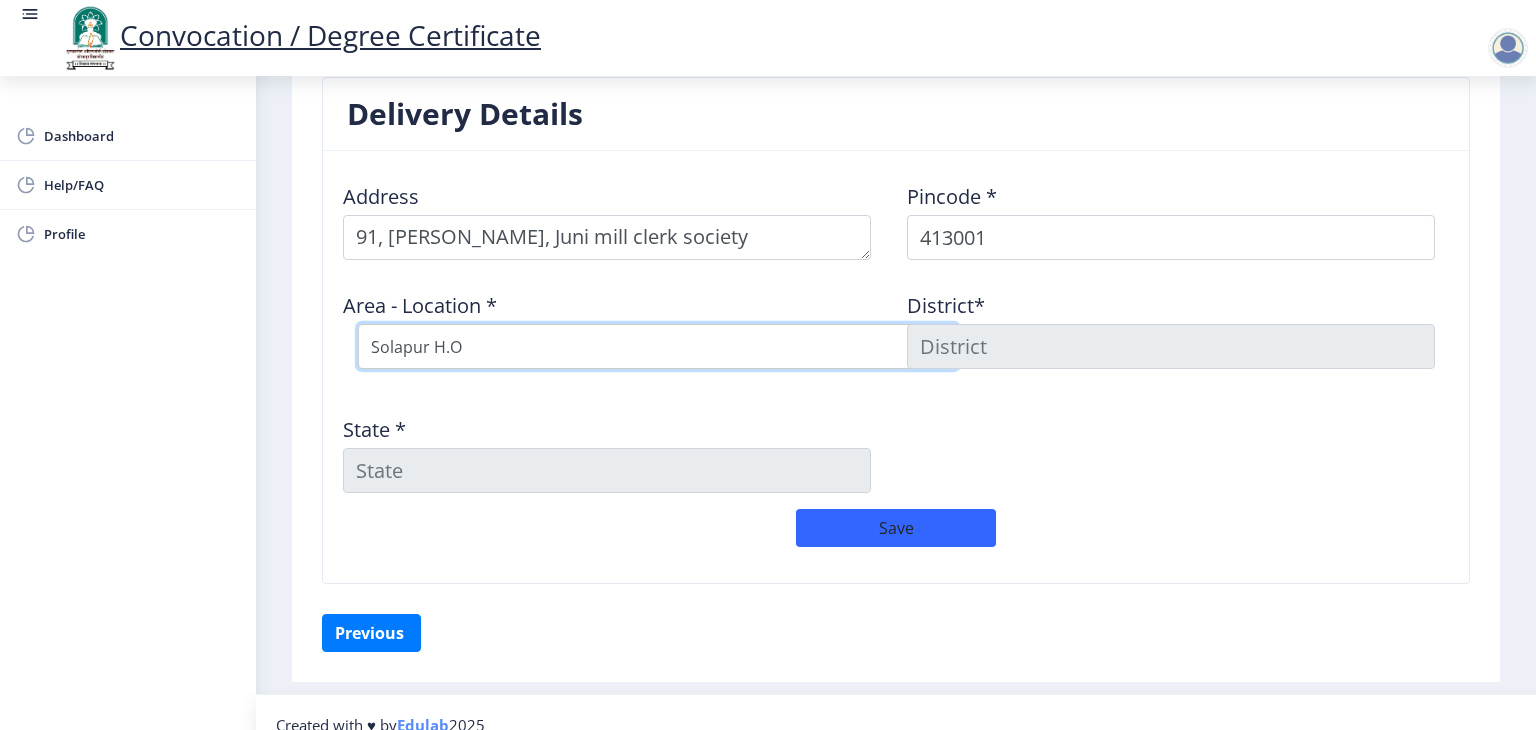 click on "Select Area Location [PERSON_NAME] Vastigrah S.O Navi Peth [GEOGRAPHIC_DATA] S.O [PERSON_NAME] S.O [GEOGRAPHIC_DATA] H.O" at bounding box center [658, 346] 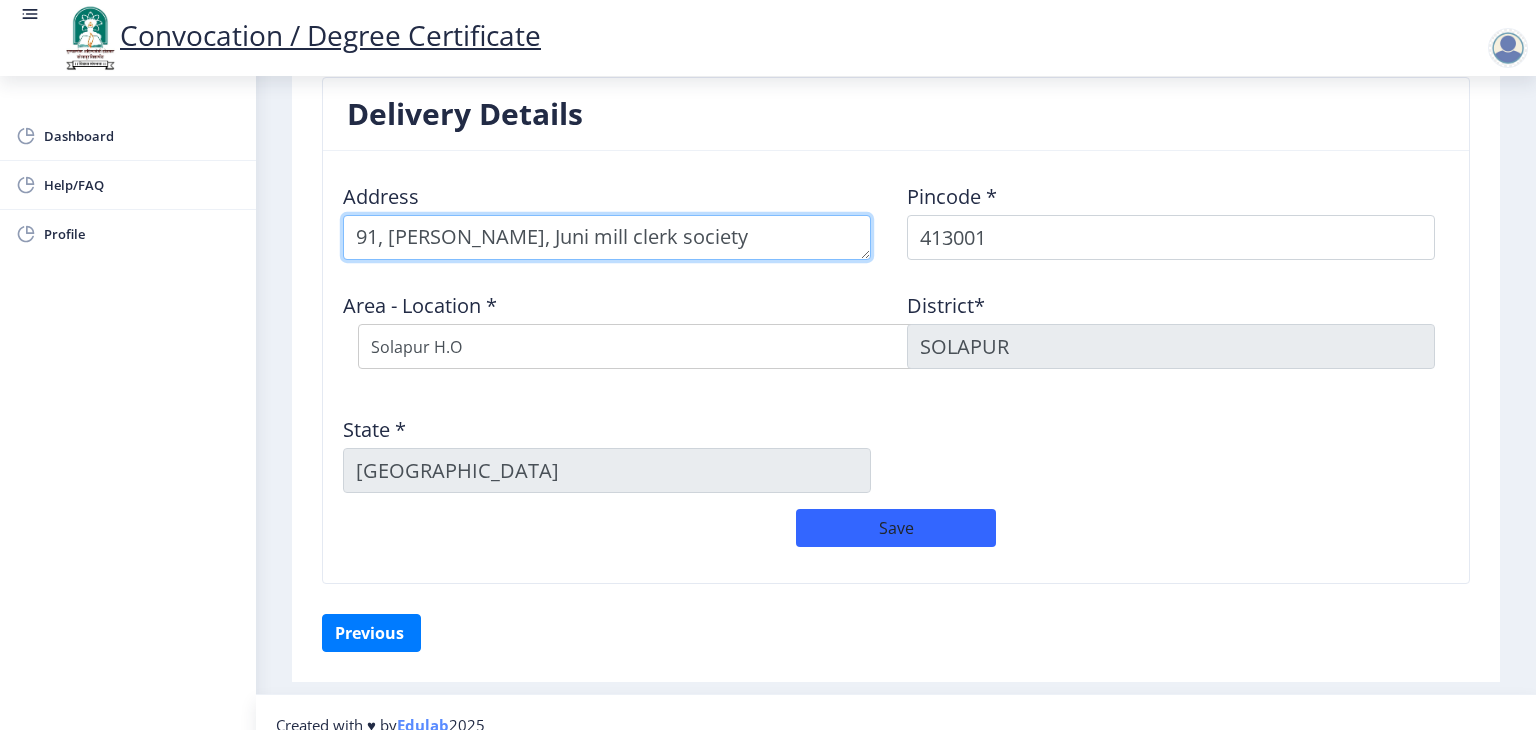 click at bounding box center (607, 237) 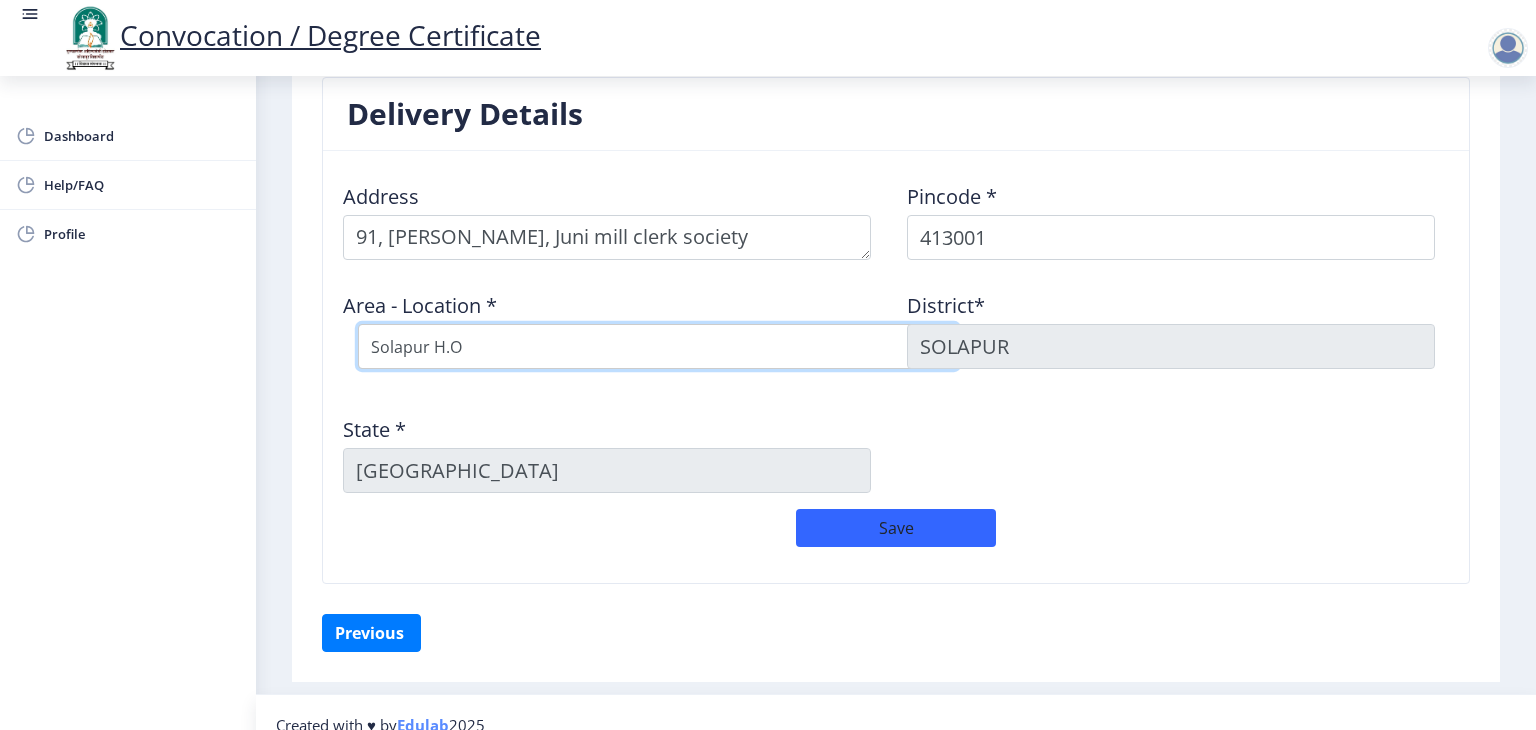 click on "Select Area Location [PERSON_NAME] Vastigrah S.O Navi Peth [GEOGRAPHIC_DATA] S.O [PERSON_NAME] S.O [GEOGRAPHIC_DATA] H.O" at bounding box center (658, 346) 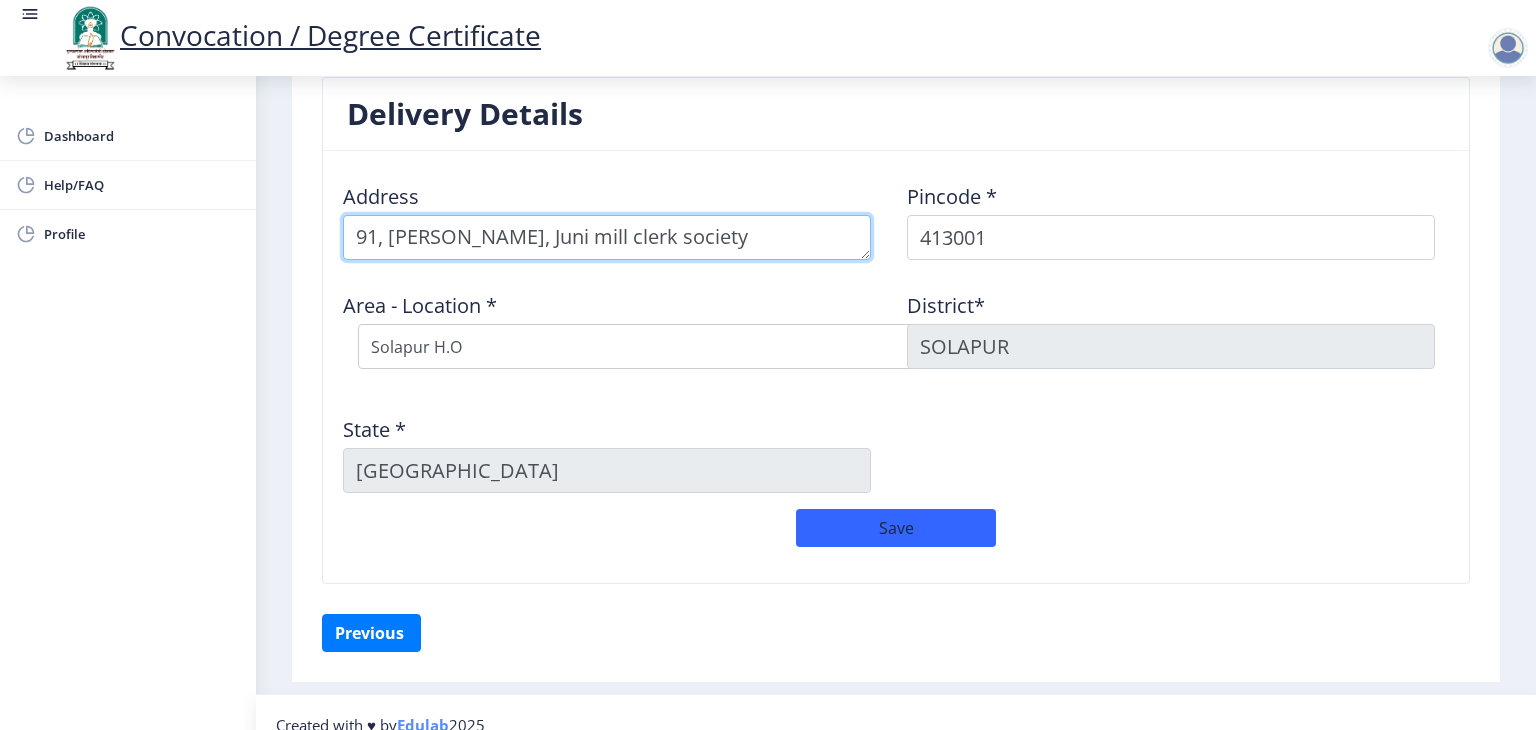 click at bounding box center (607, 237) 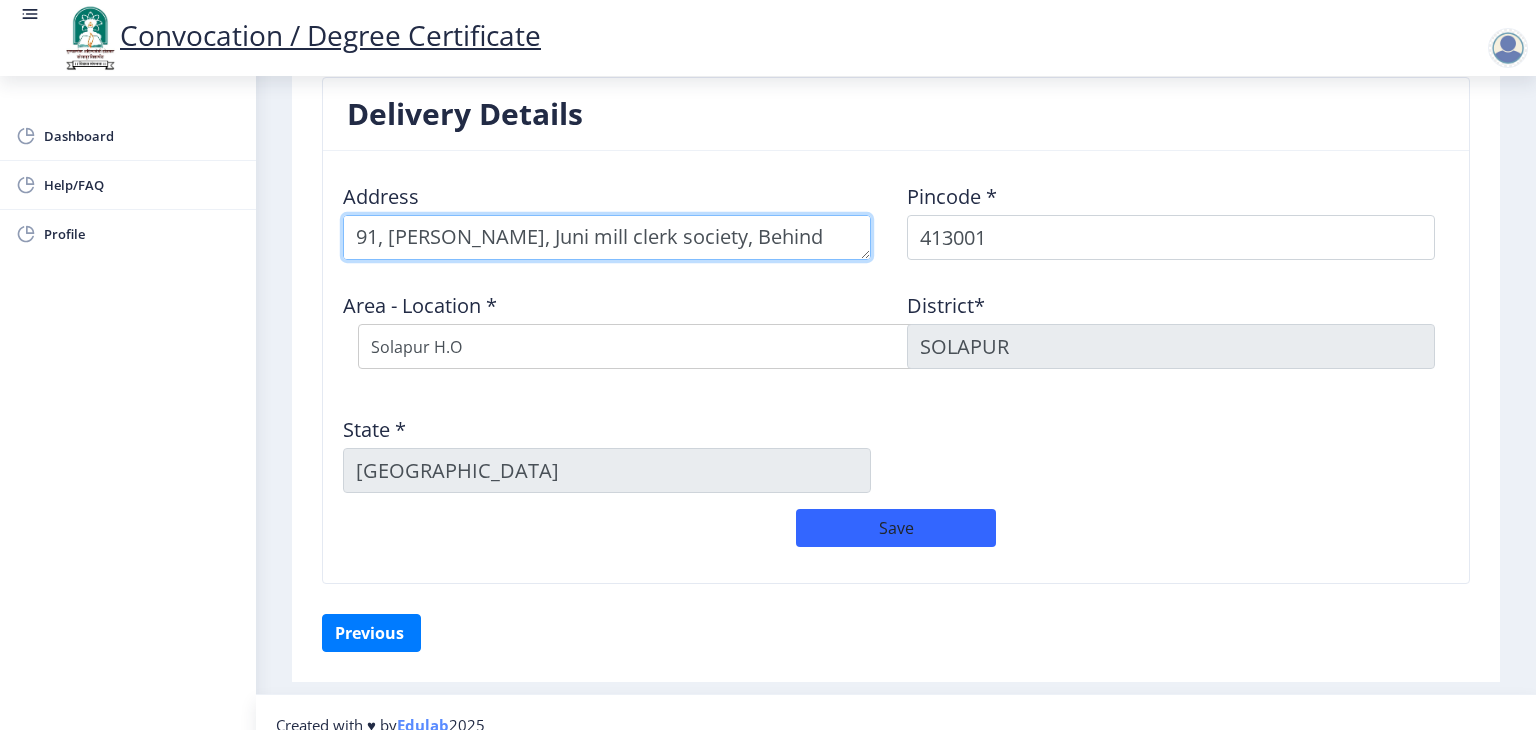 scroll, scrollTop: 20, scrollLeft: 0, axis: vertical 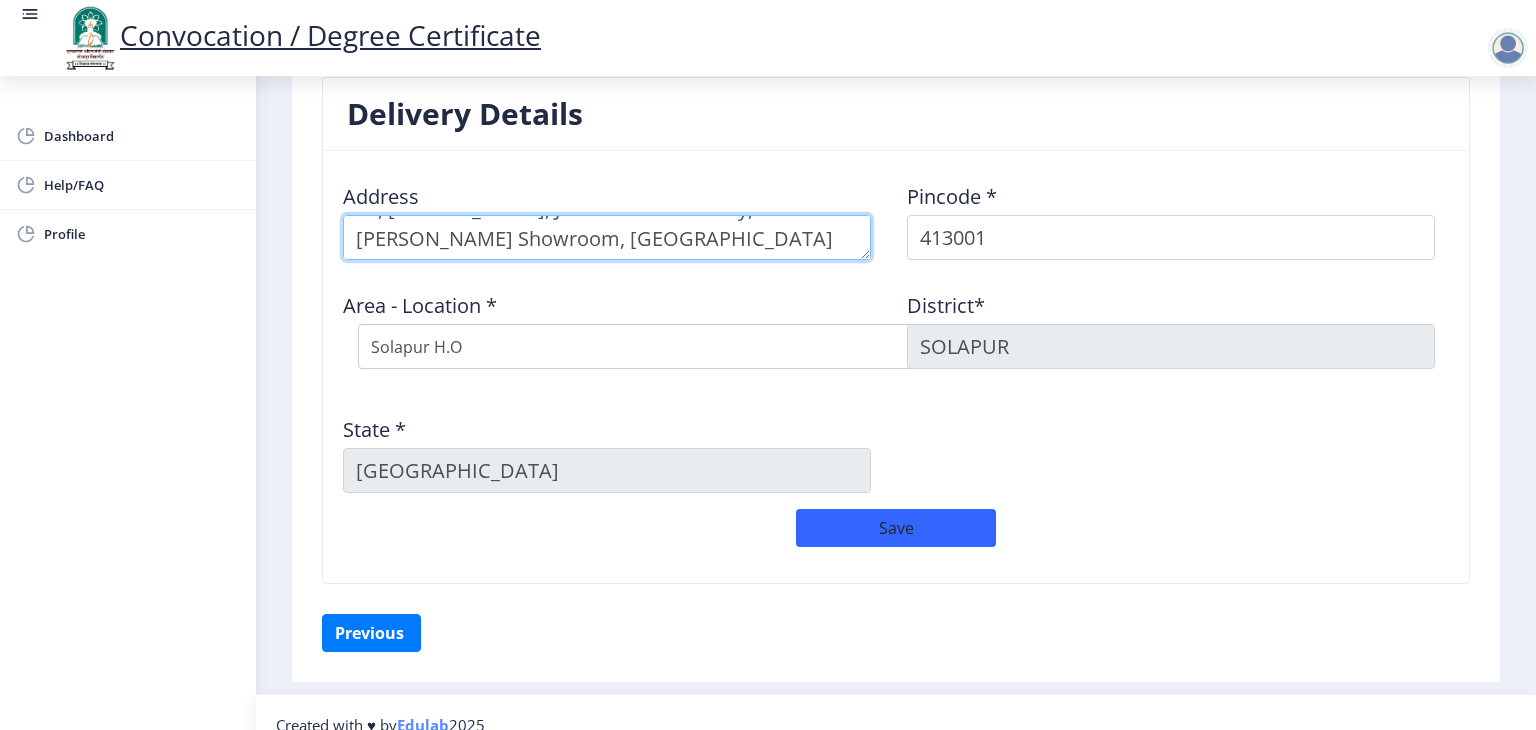 click at bounding box center (607, 237) 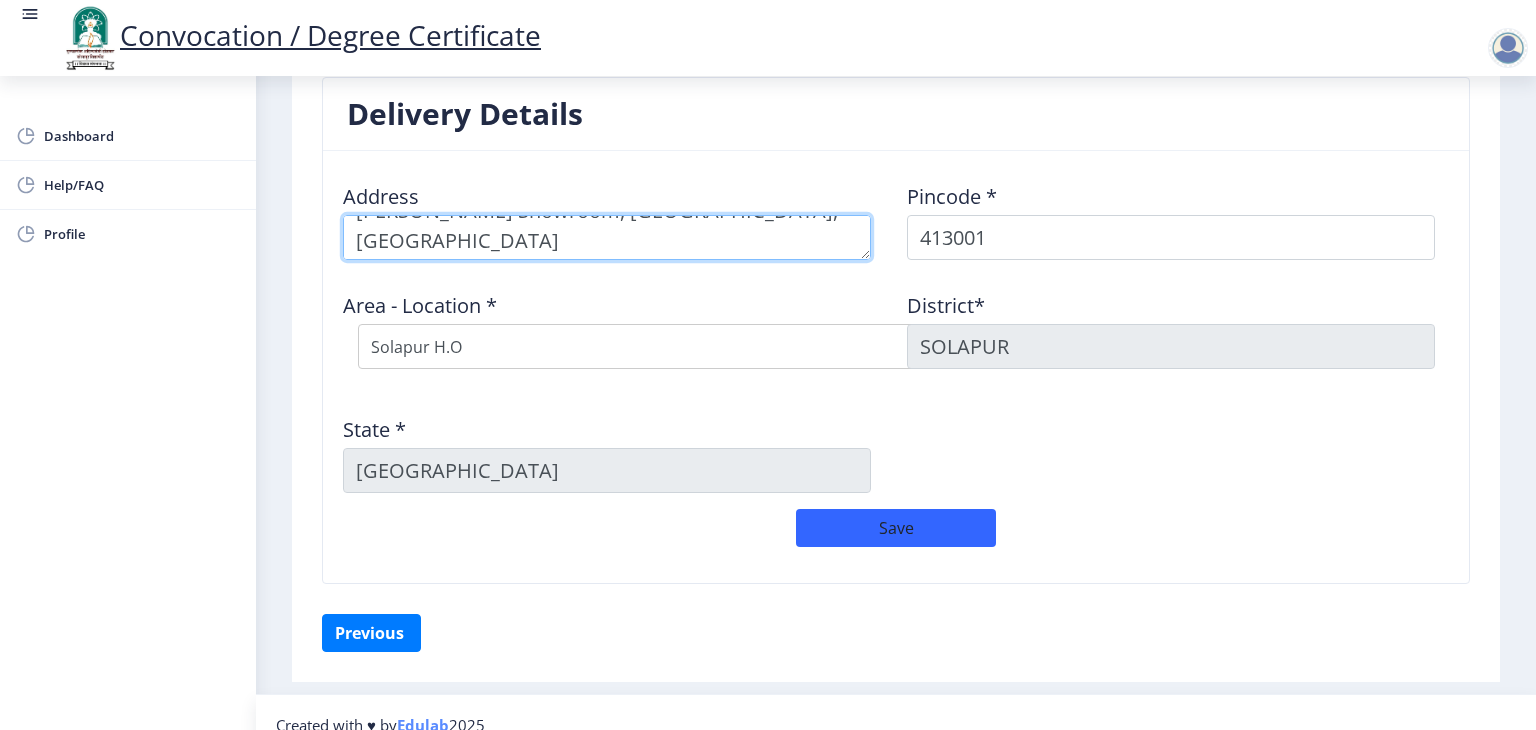 scroll, scrollTop: 58, scrollLeft: 0, axis: vertical 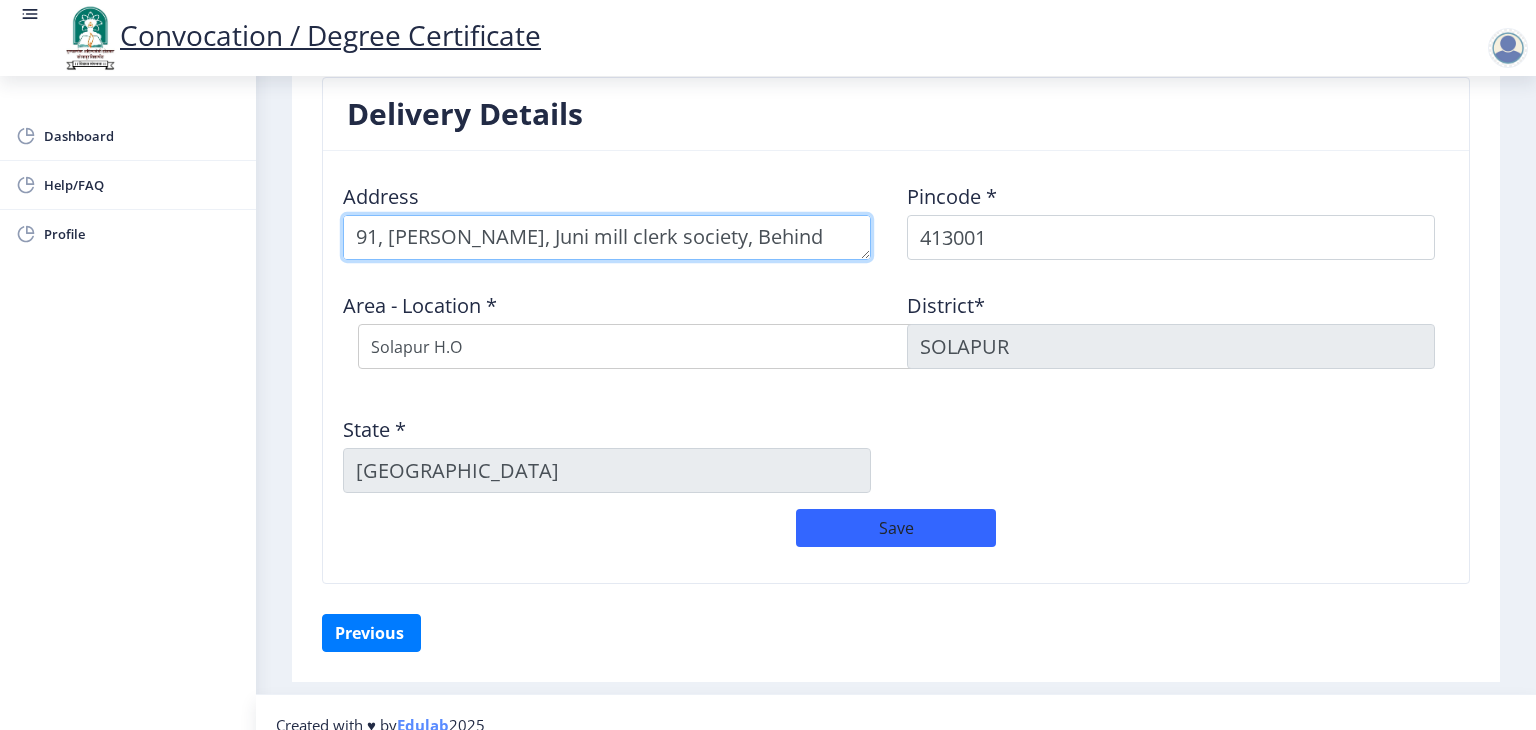 type on "91, [PERSON_NAME], Juni mill clerk society, Behind [PERSON_NAME] Showroom, [GEOGRAPHIC_DATA], [GEOGRAPHIC_DATA]" 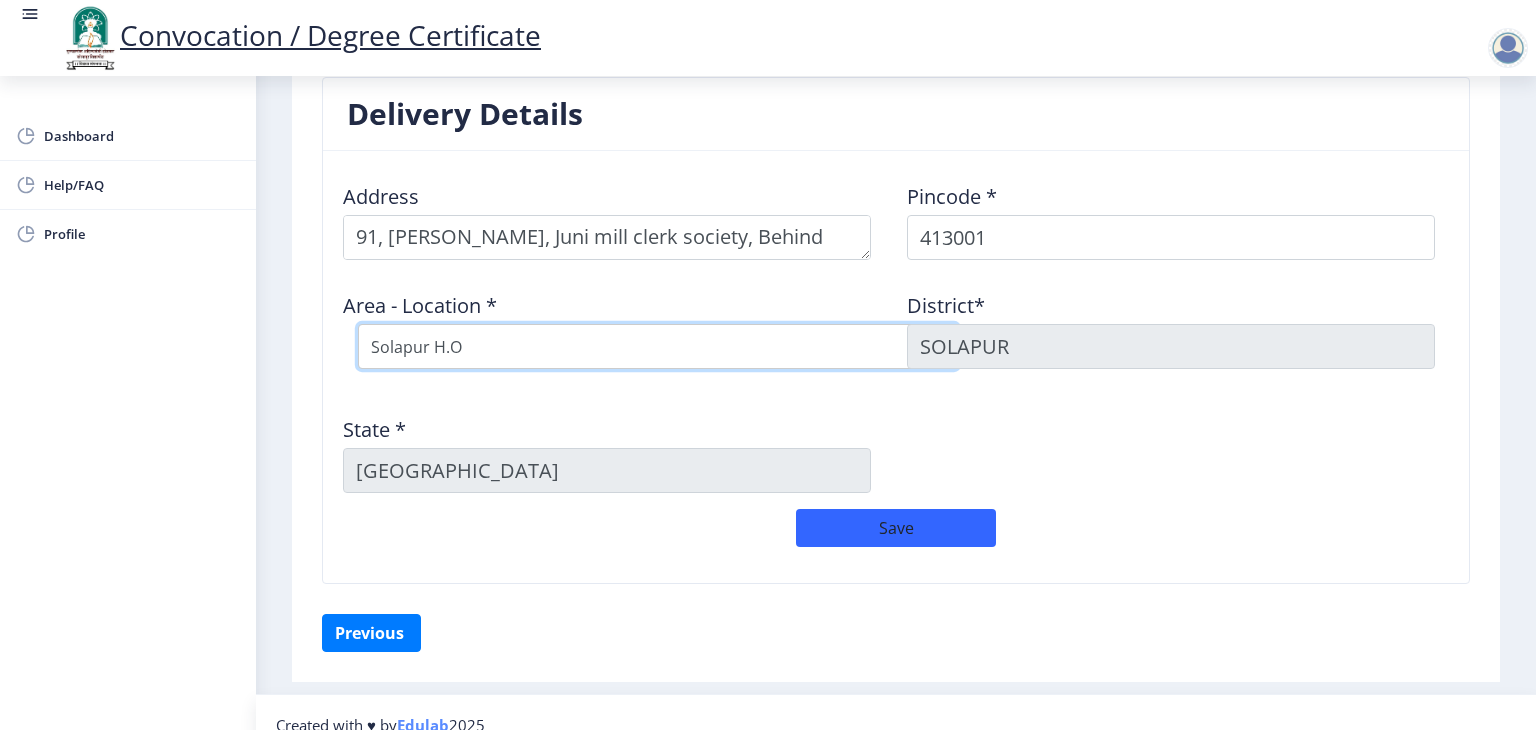 click on "Select Area Location [PERSON_NAME] Vastigrah S.O Navi Peth [GEOGRAPHIC_DATA] S.O [PERSON_NAME] S.O [GEOGRAPHIC_DATA] H.O" at bounding box center (658, 346) 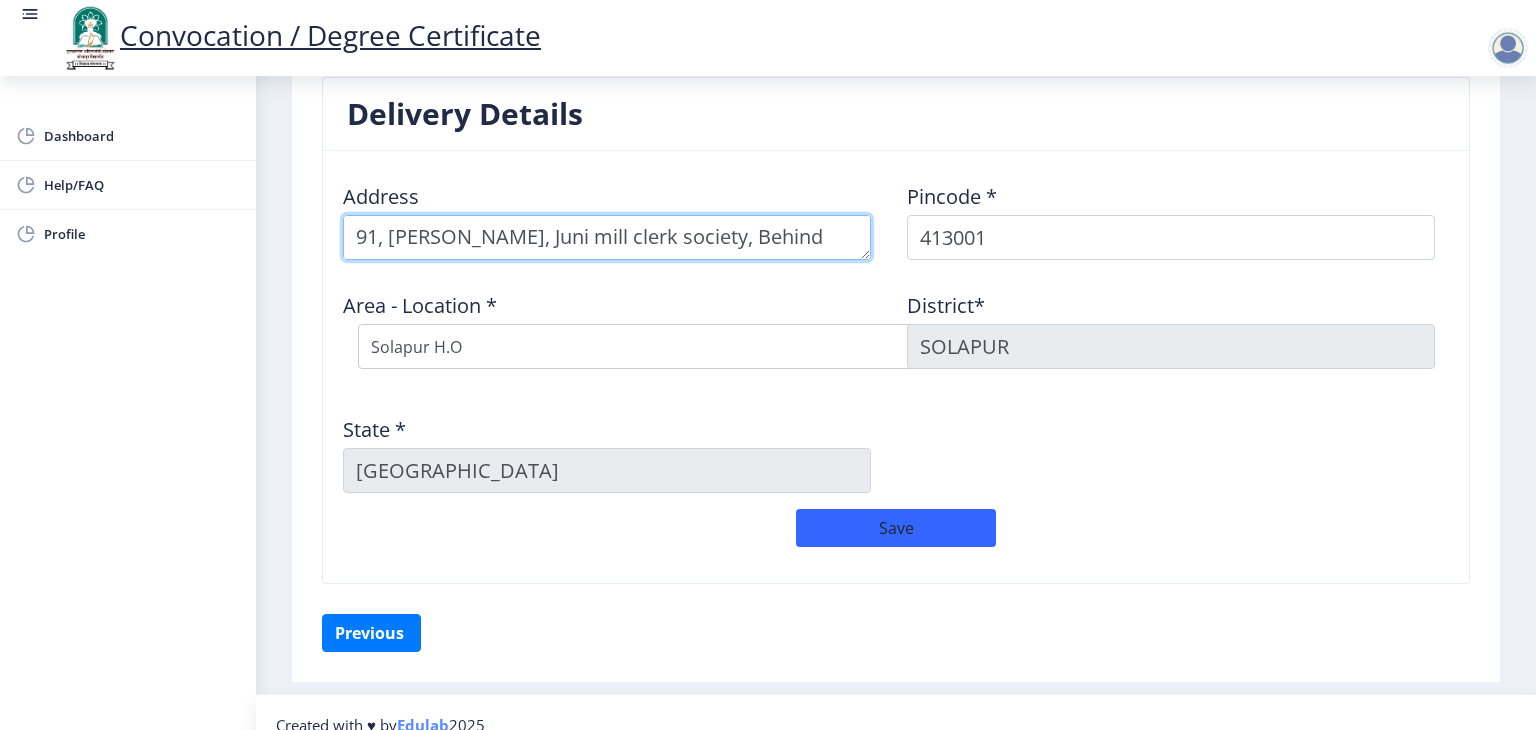 click at bounding box center (607, 237) 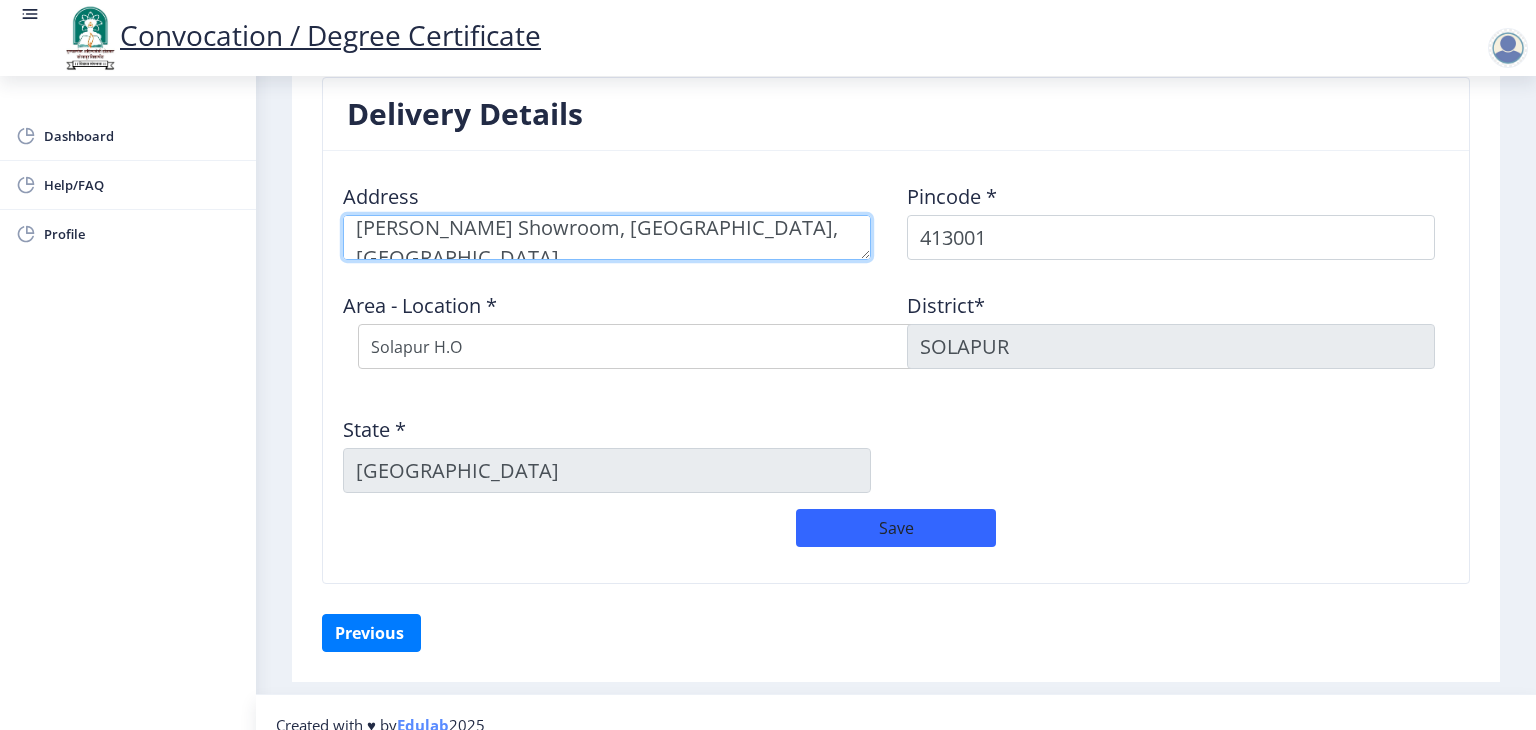 scroll, scrollTop: 40, scrollLeft: 0, axis: vertical 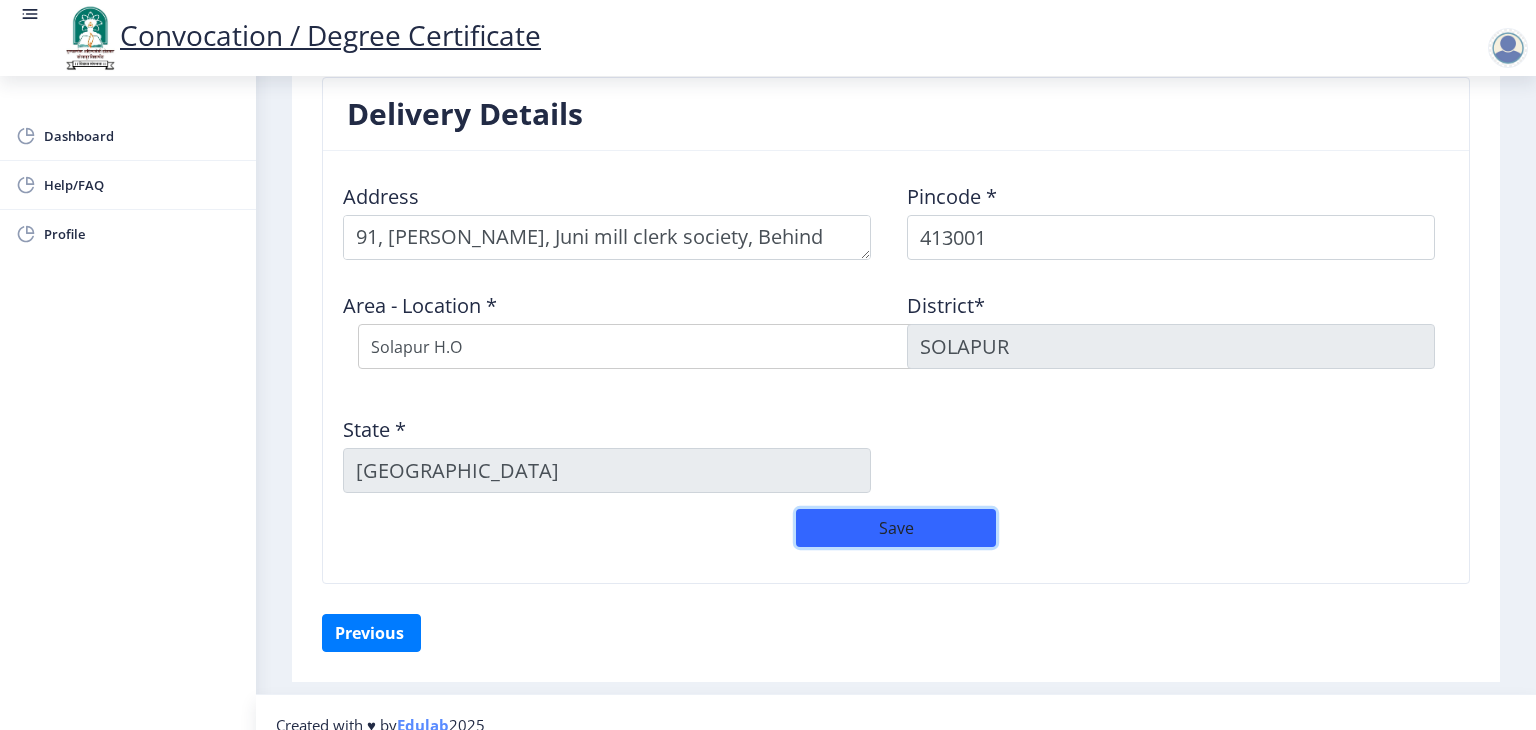 click on "Save" 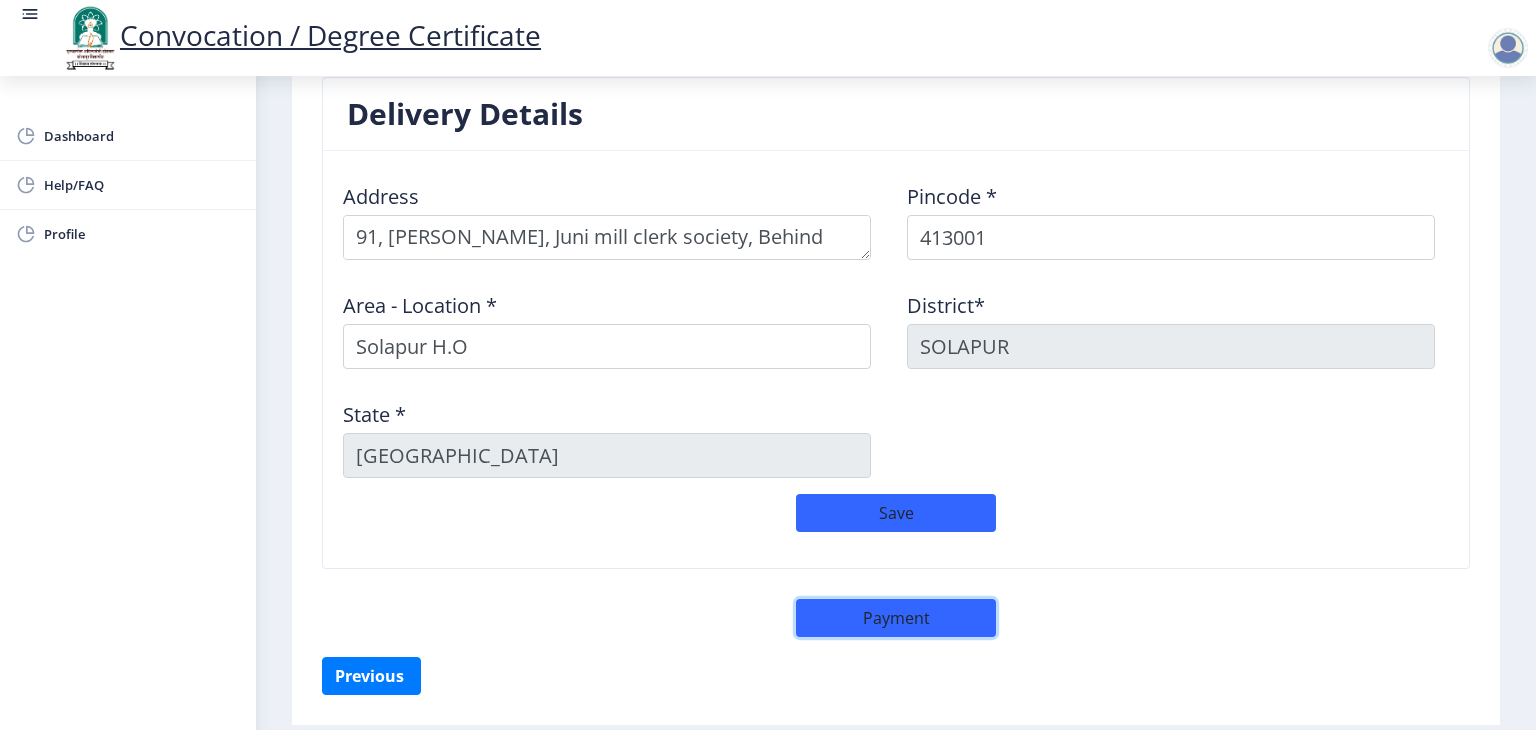 click on "Payment" 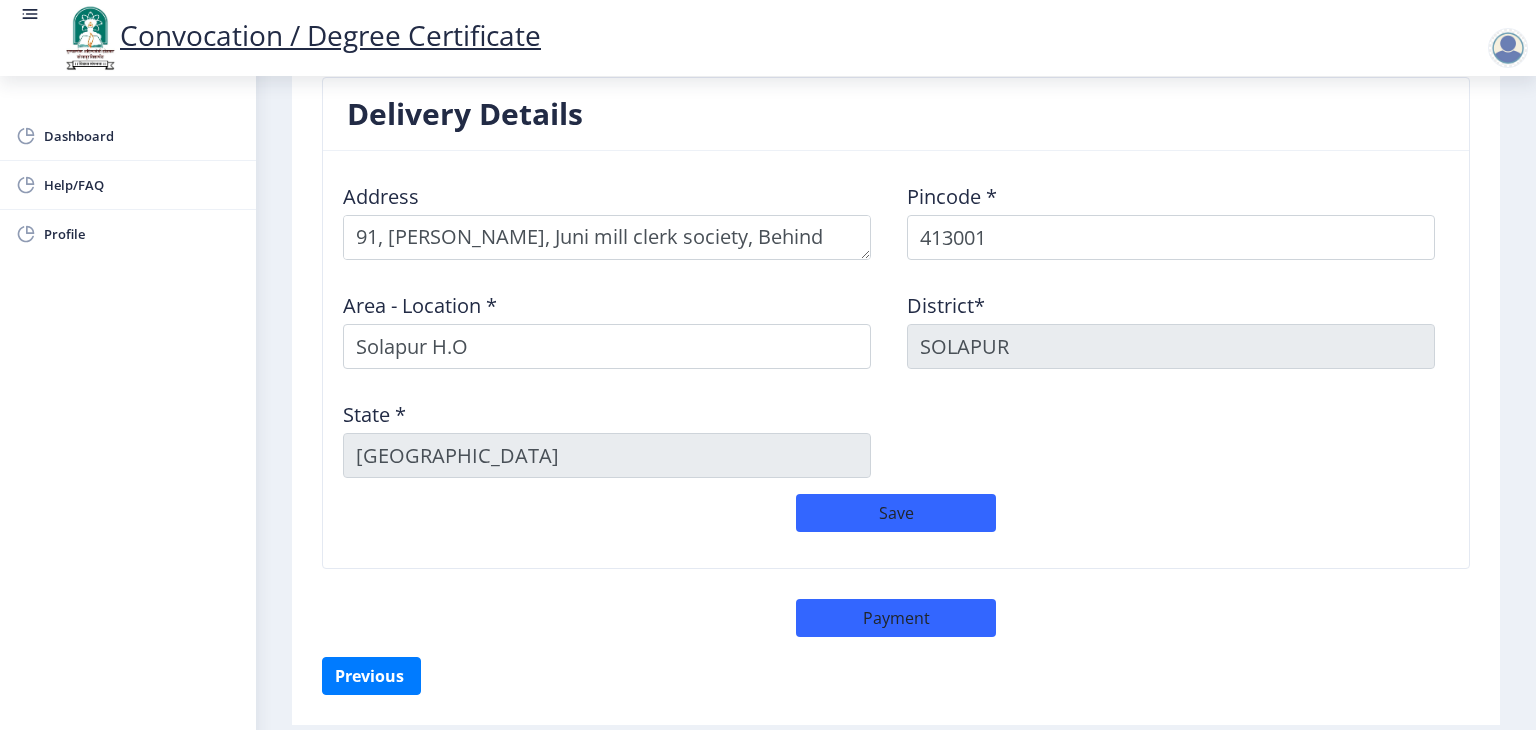 select on "sealed" 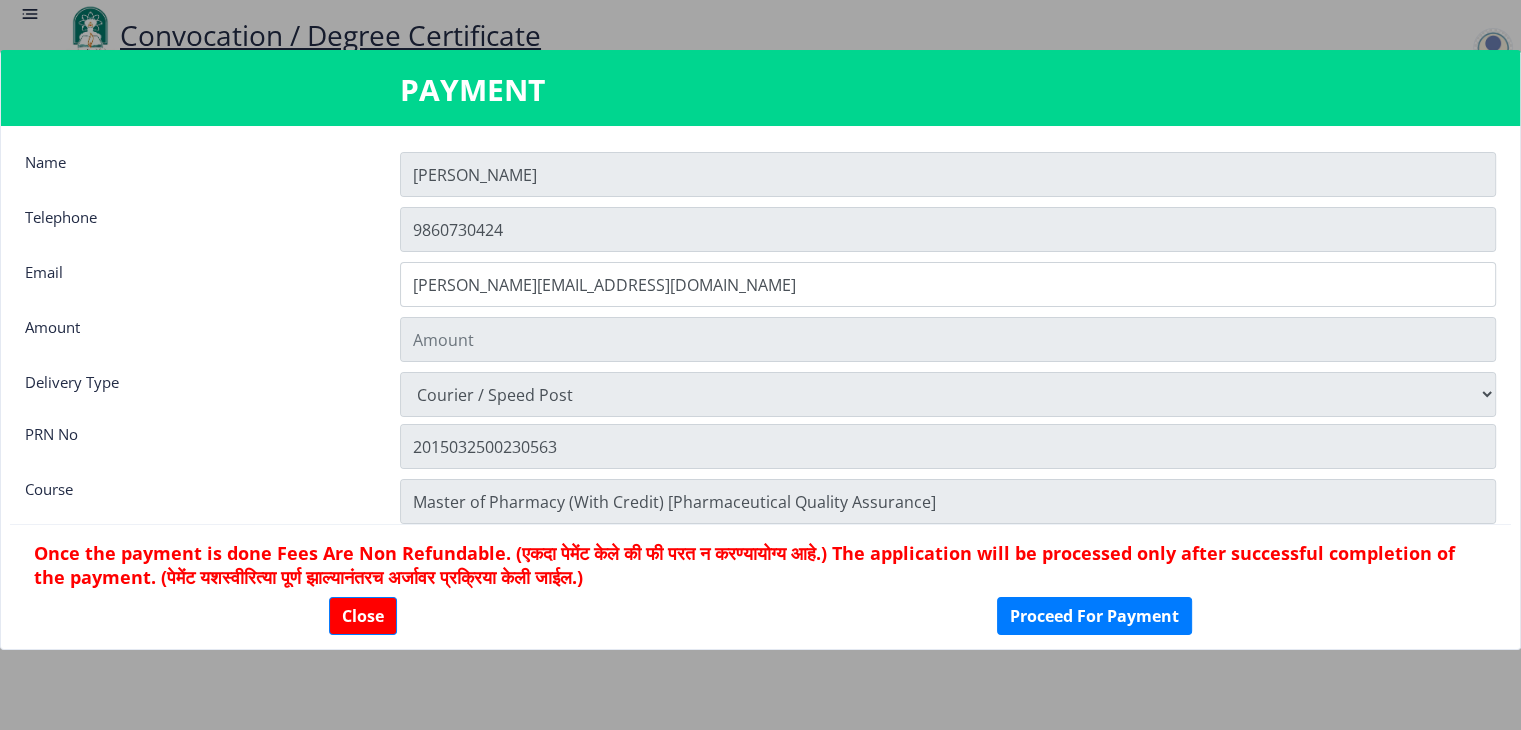 type on "600" 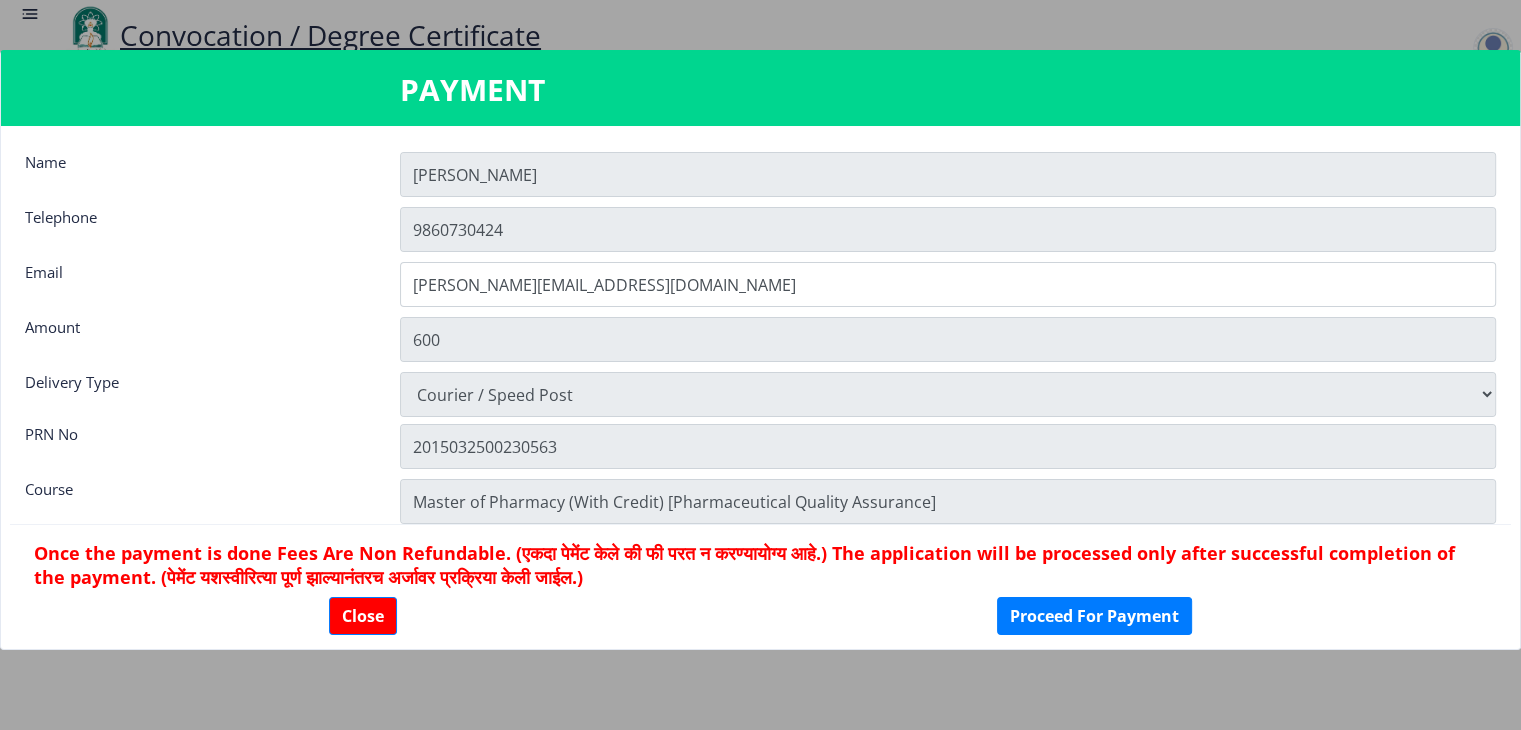 click on "[PERSON_NAME]" 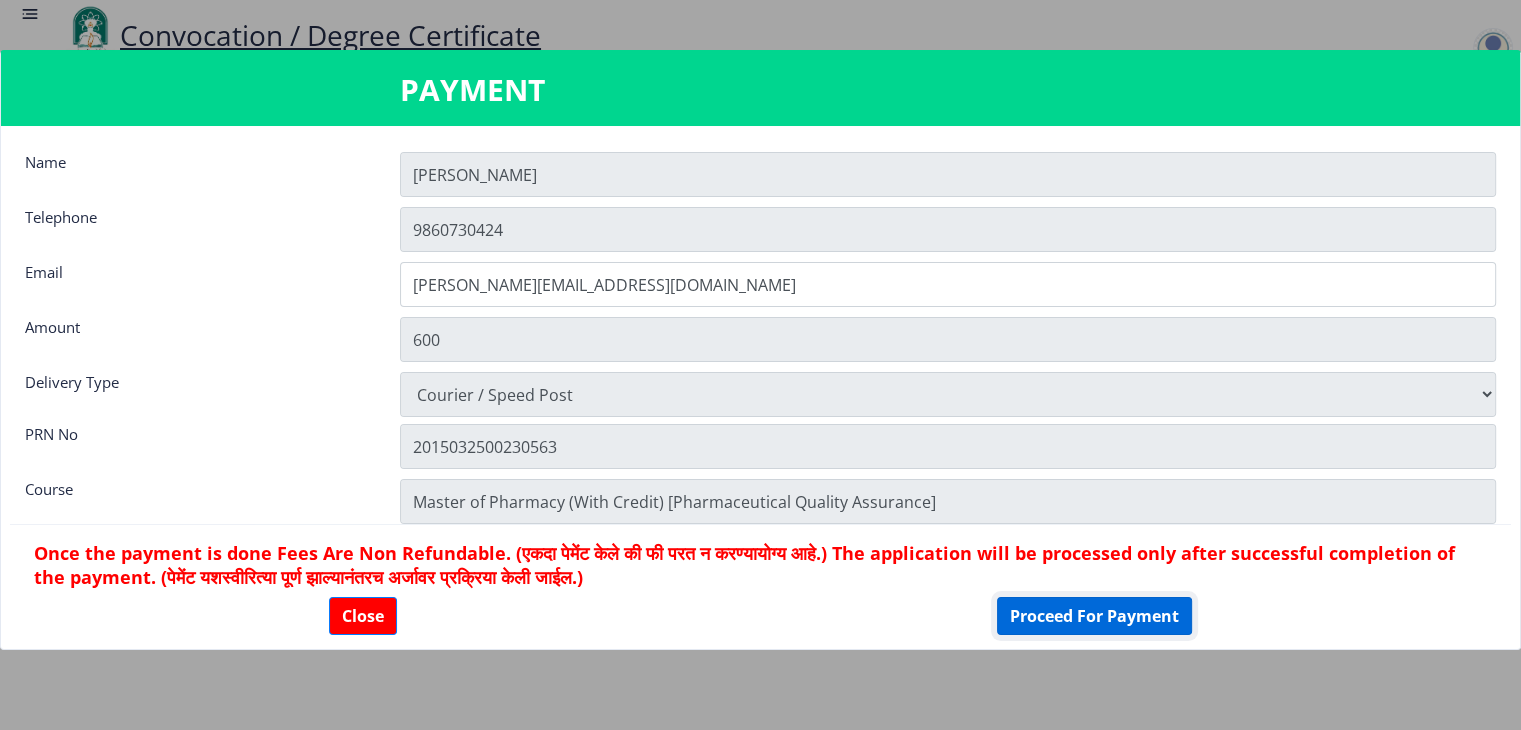 click on "Proceed For Payment" 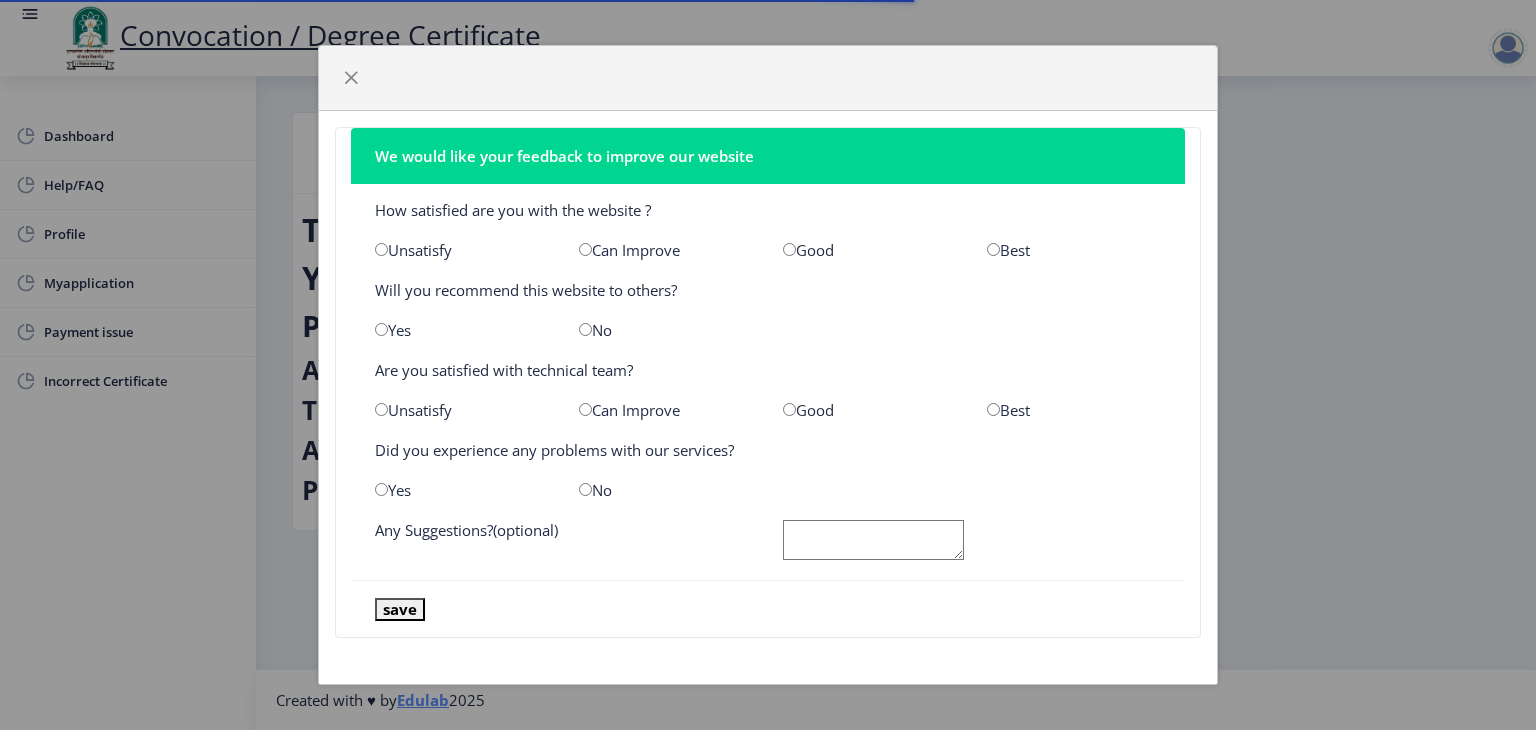 scroll, scrollTop: 0, scrollLeft: 0, axis: both 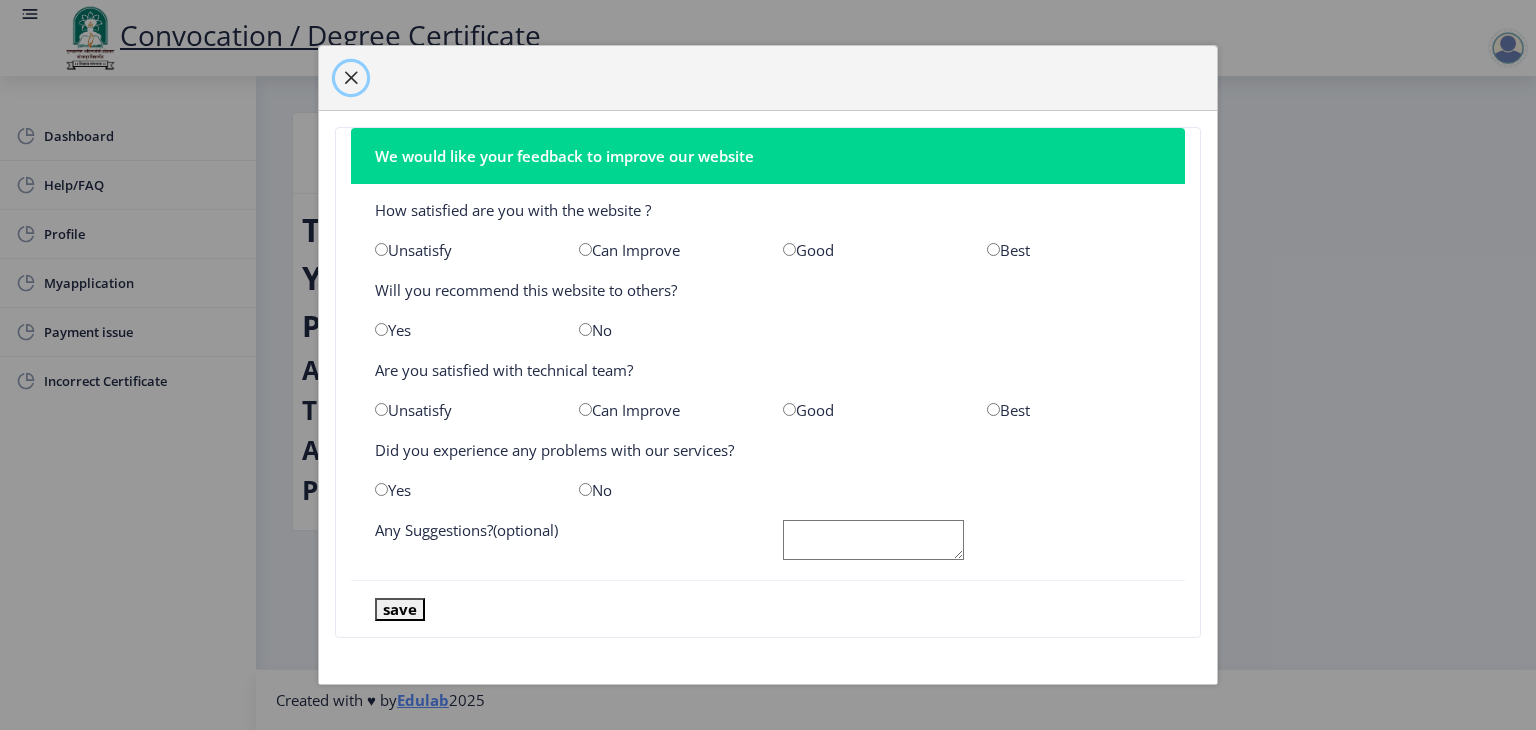 click 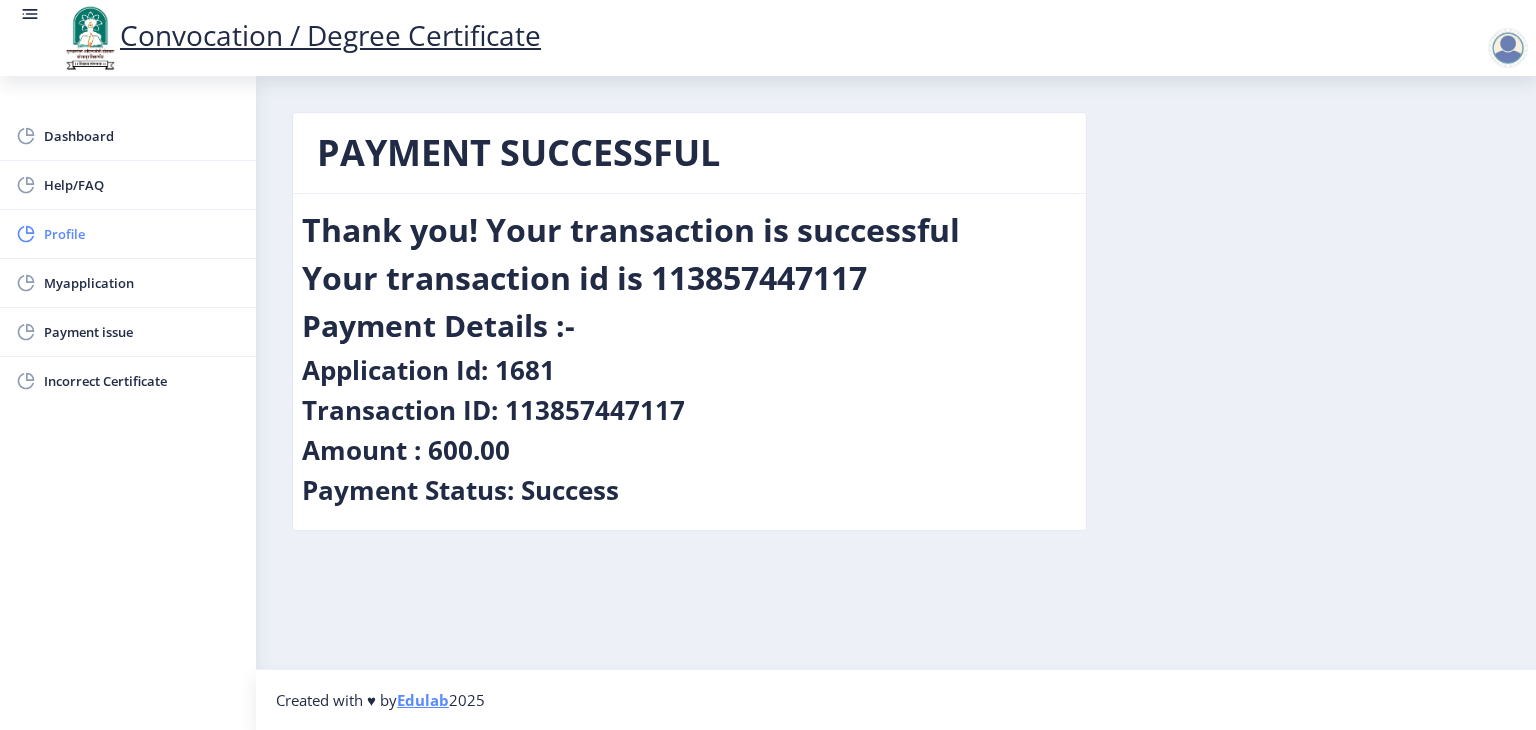 click on "Profile" 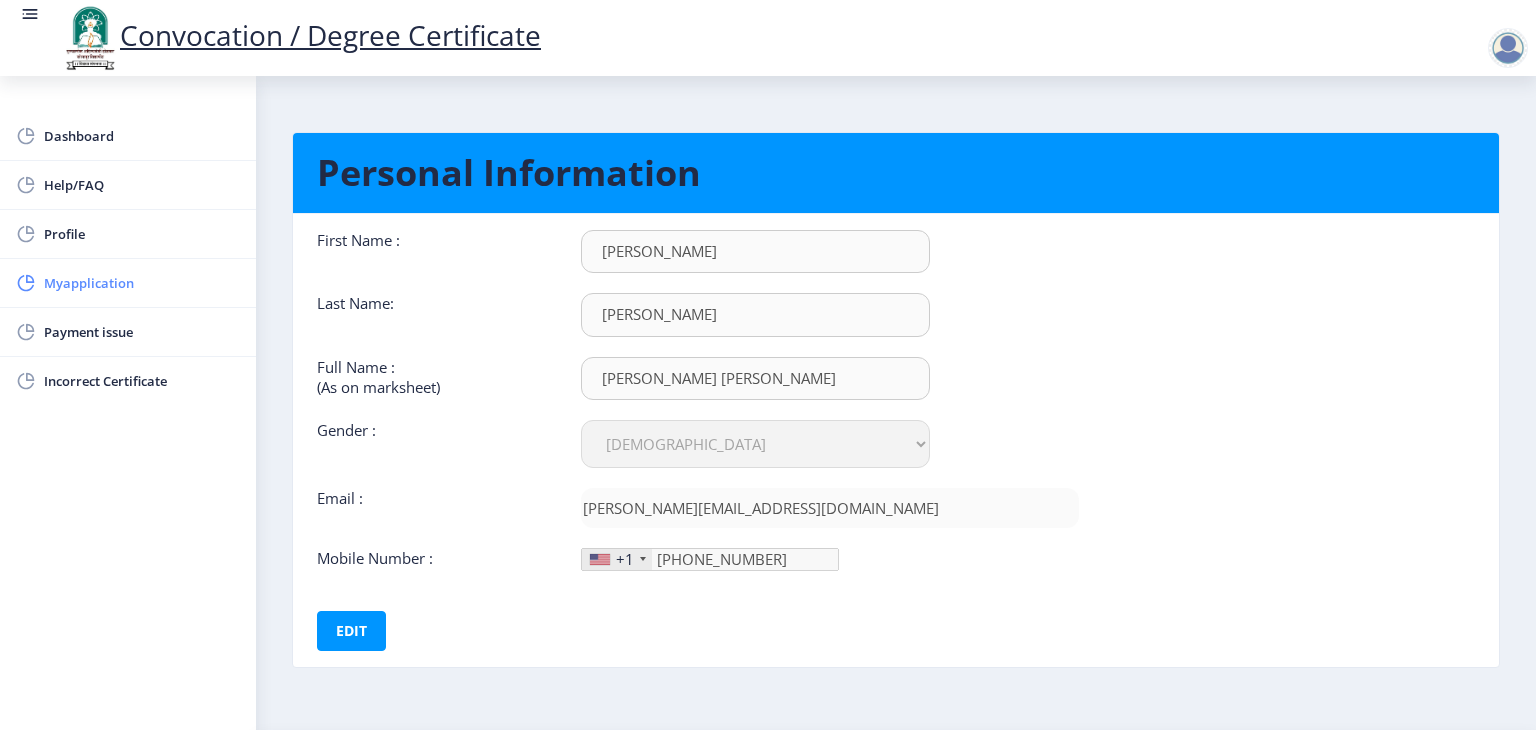 click on "Myapplication" 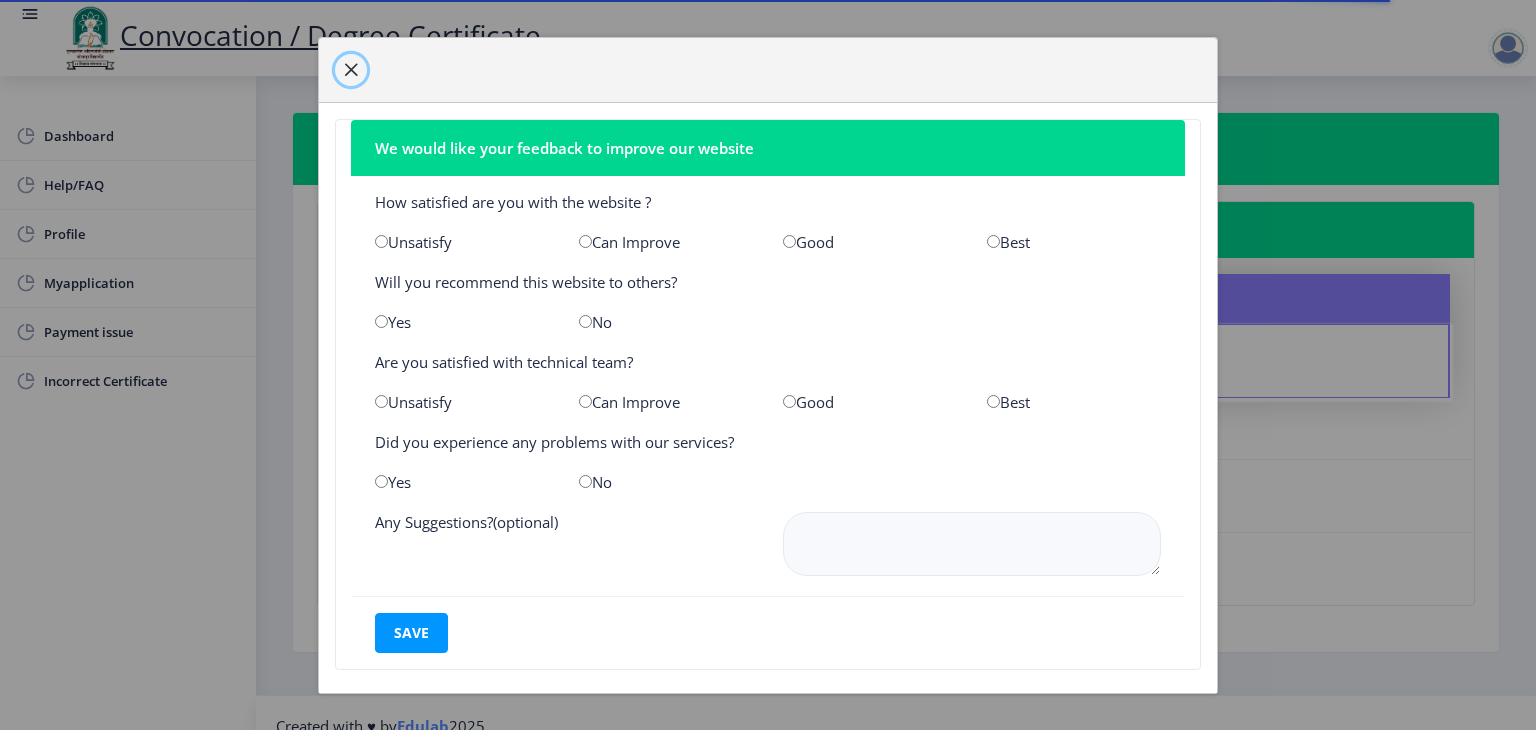 click 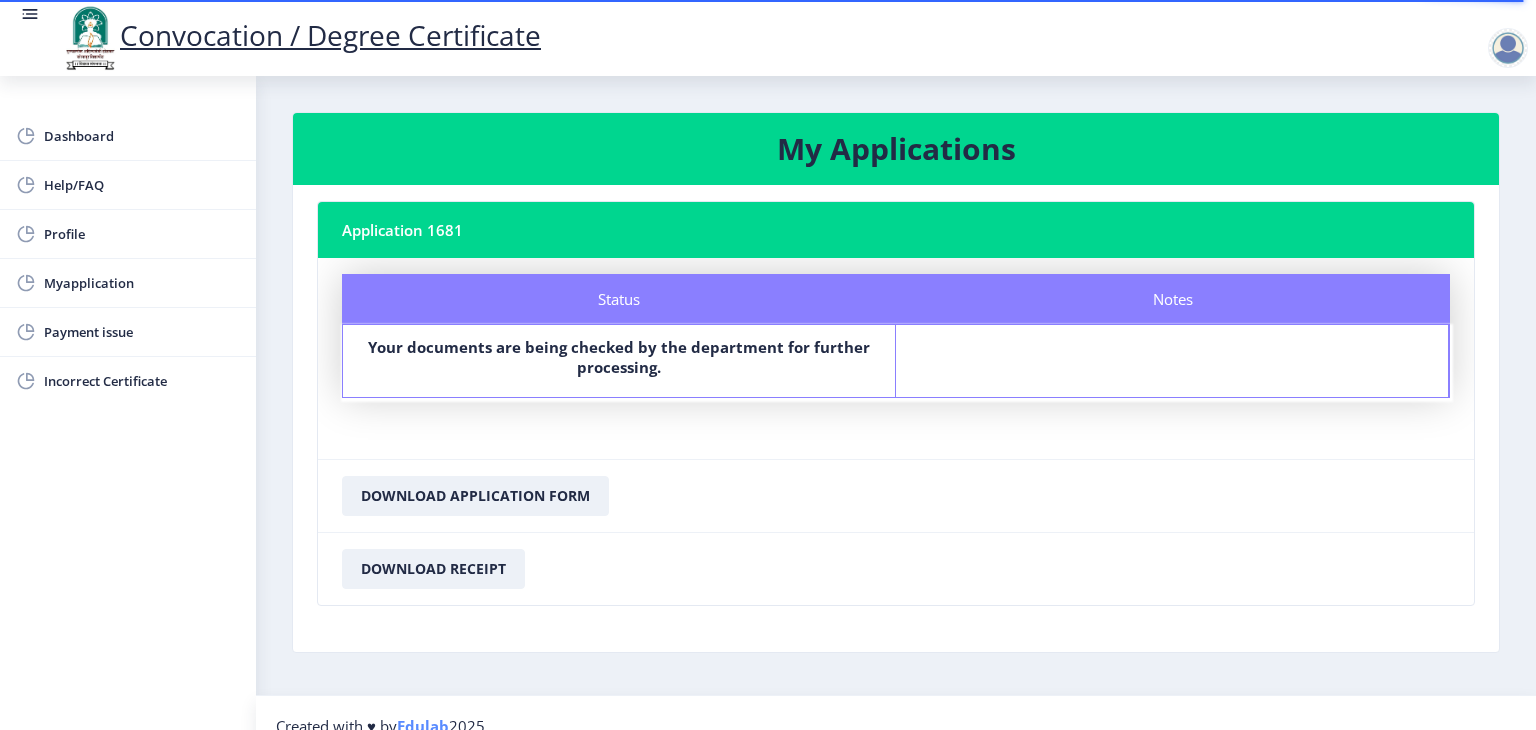 click on "Convocation / Degree Certificate" 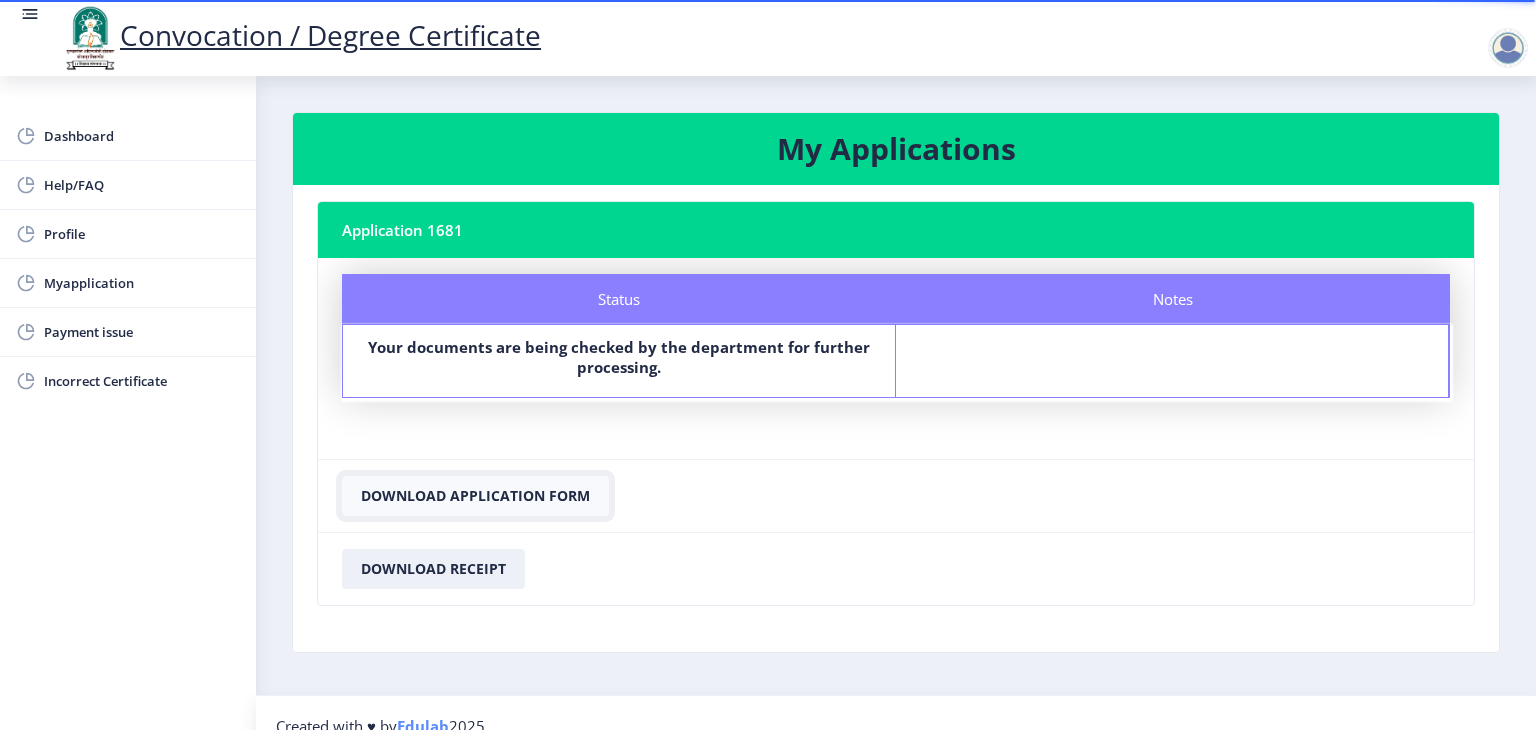 click on "Download Application Form" 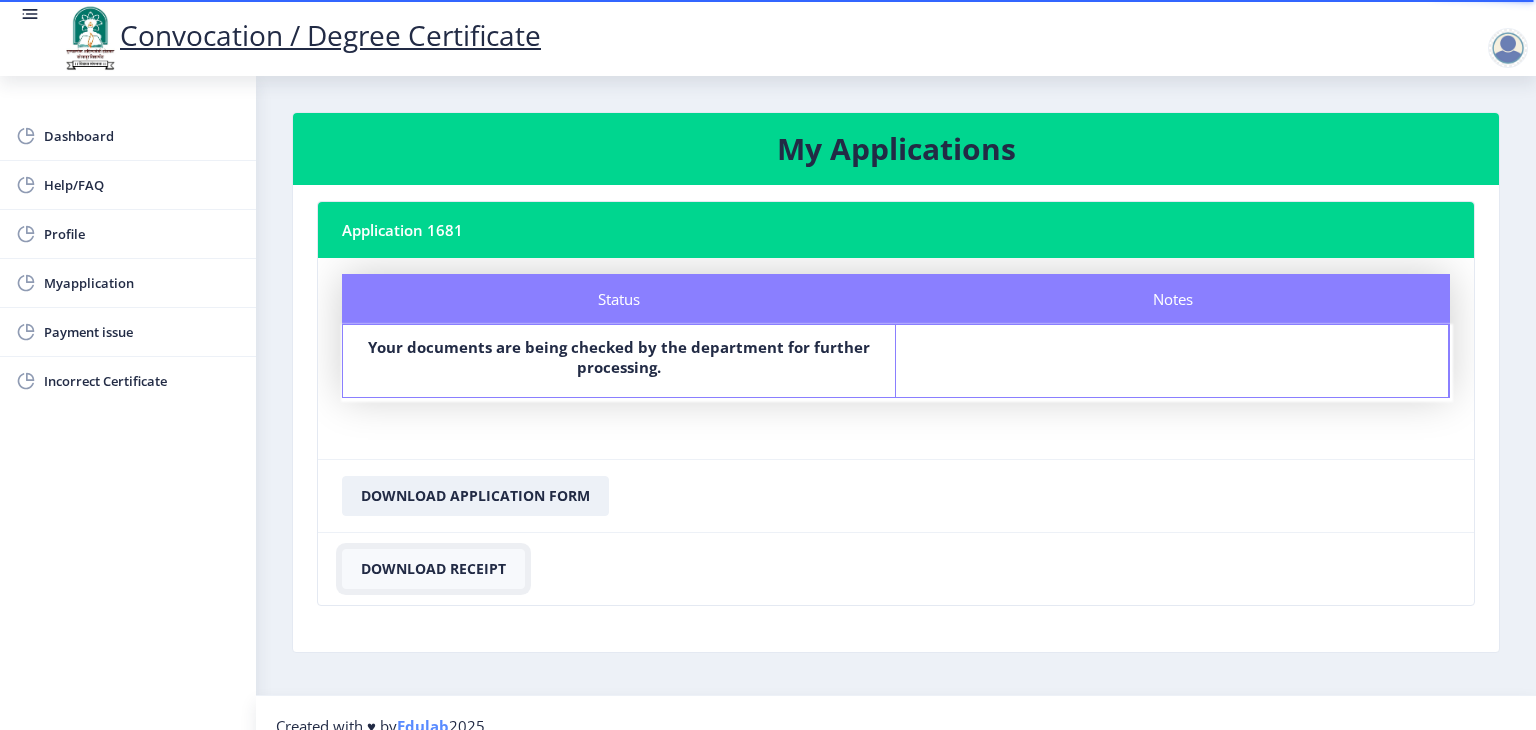 click on "Download Receipt" 